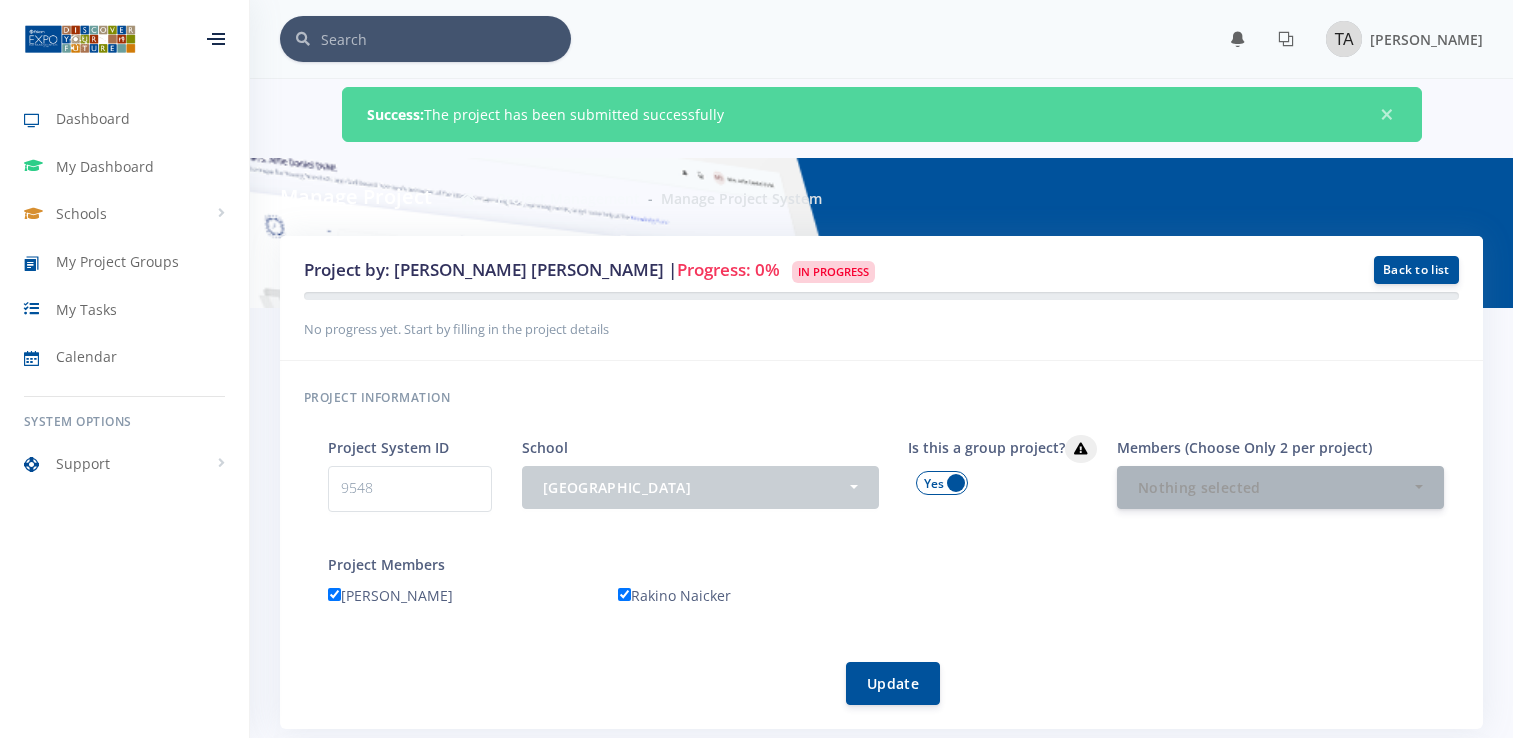 scroll, scrollTop: 1725, scrollLeft: 0, axis: vertical 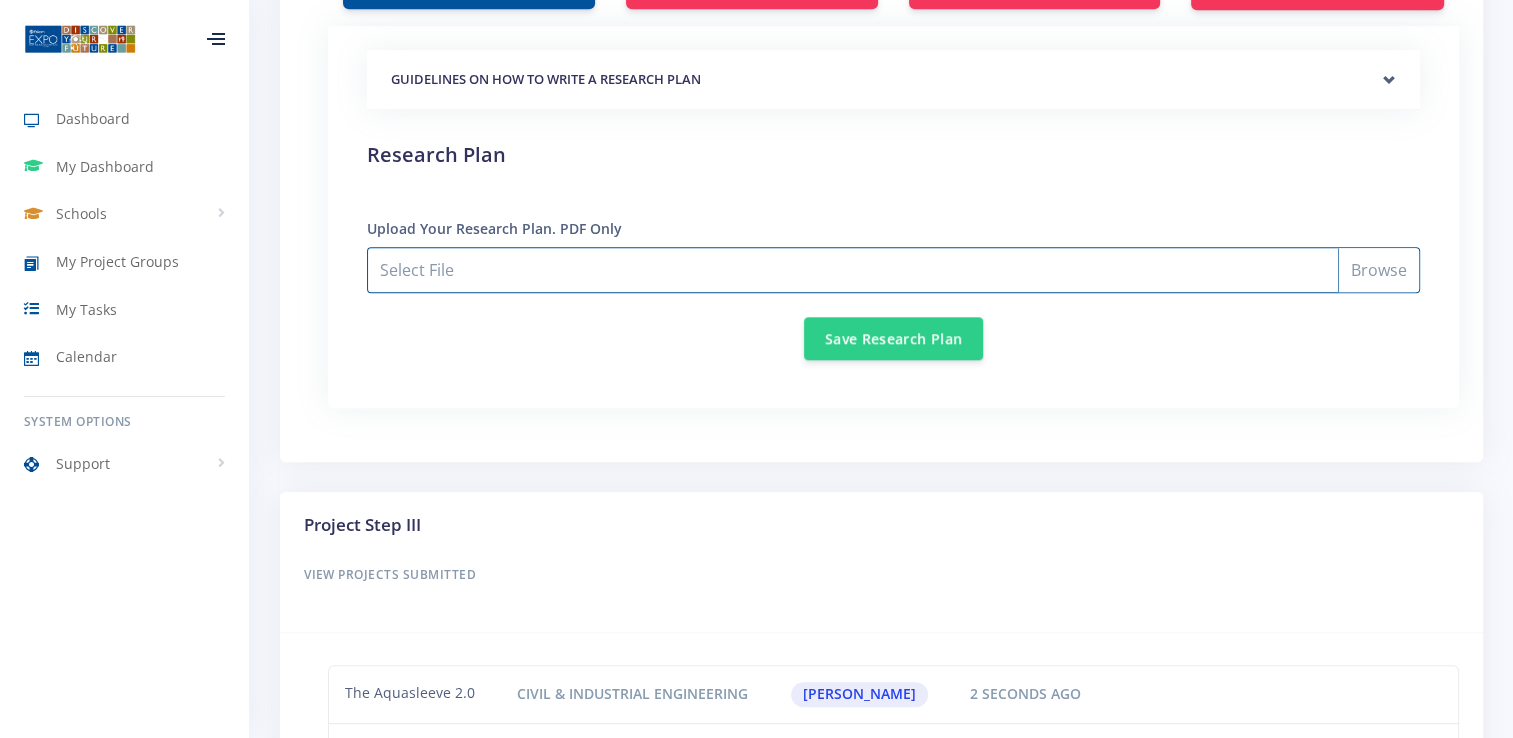 click on "Select File" at bounding box center [893, 270] 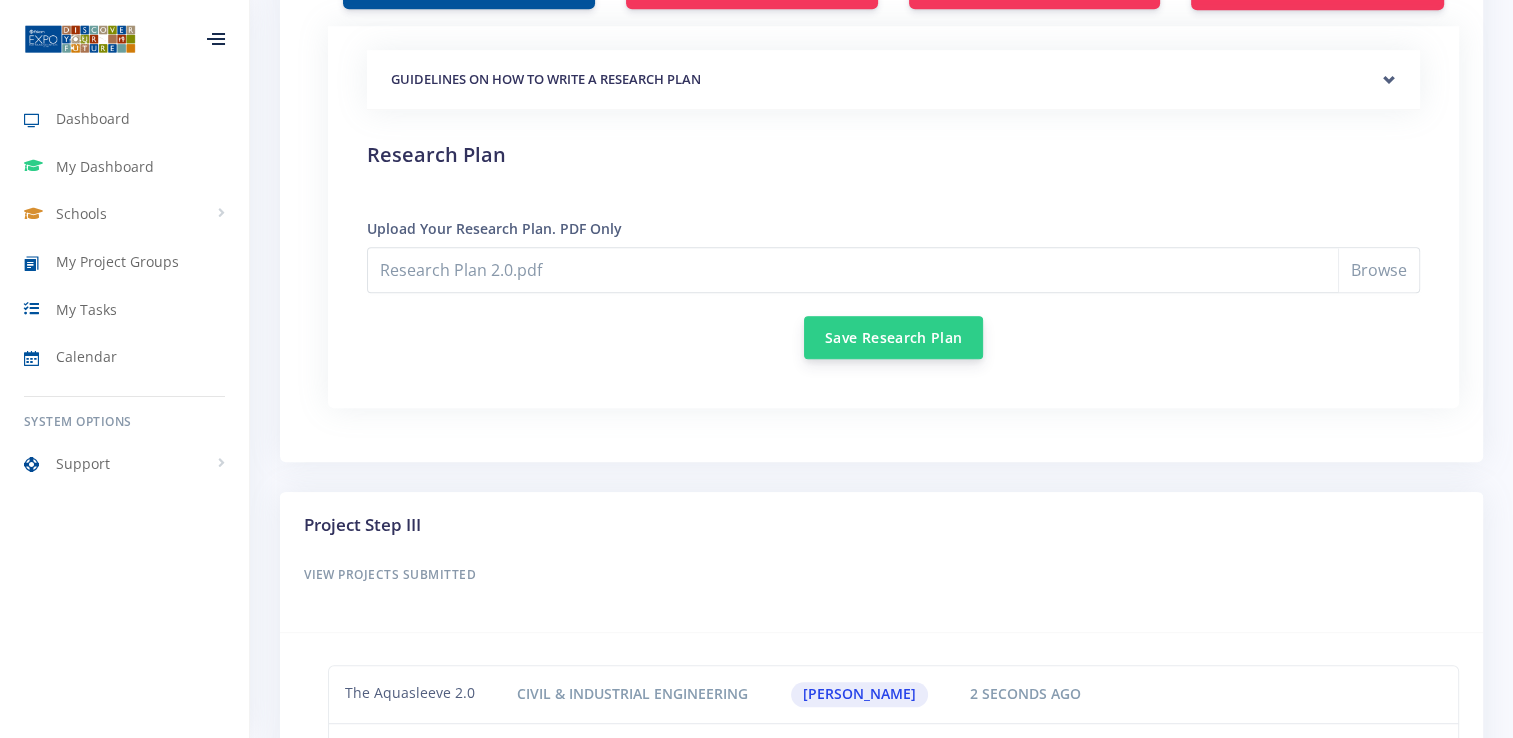 click on "Save Research Plan" at bounding box center (893, 337) 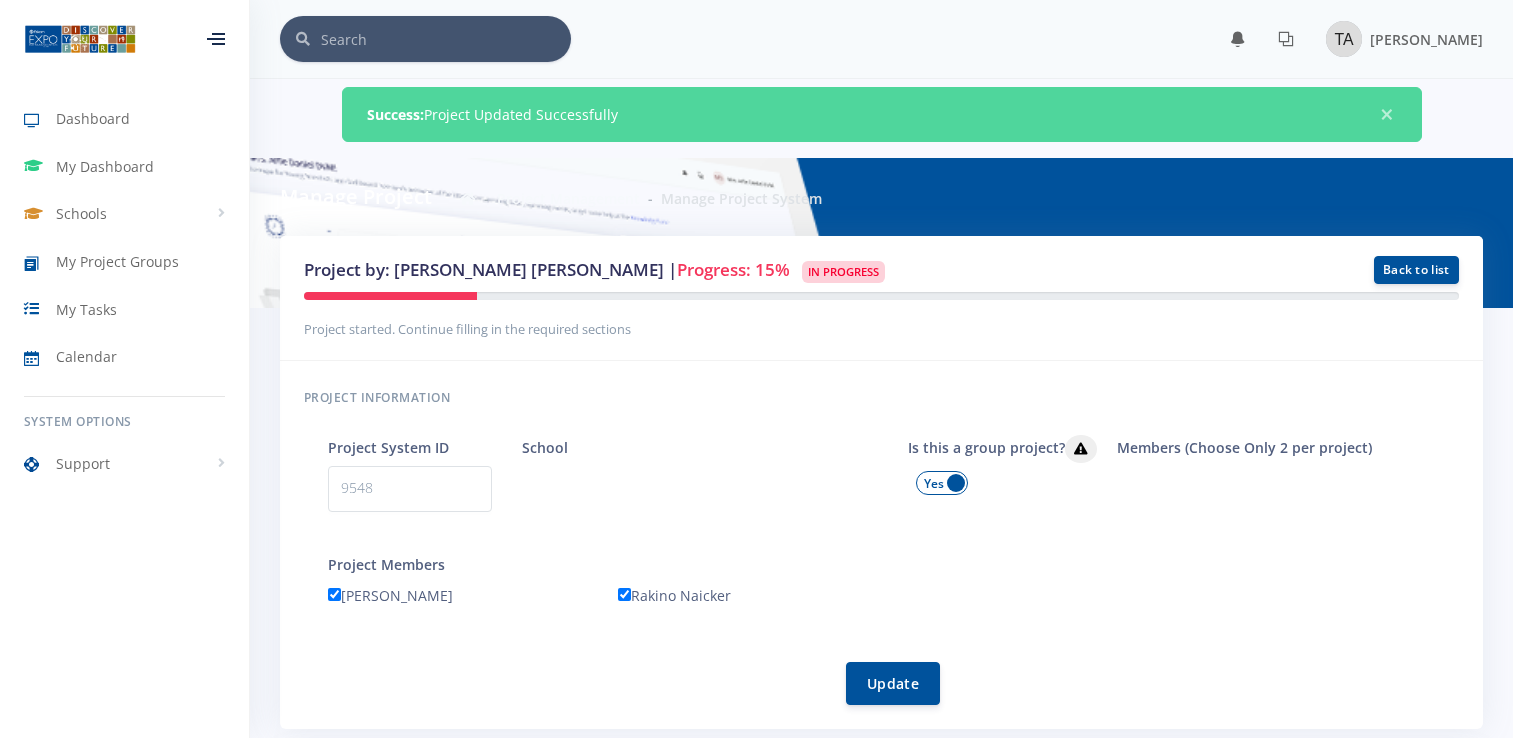 scroll, scrollTop: 0, scrollLeft: 0, axis: both 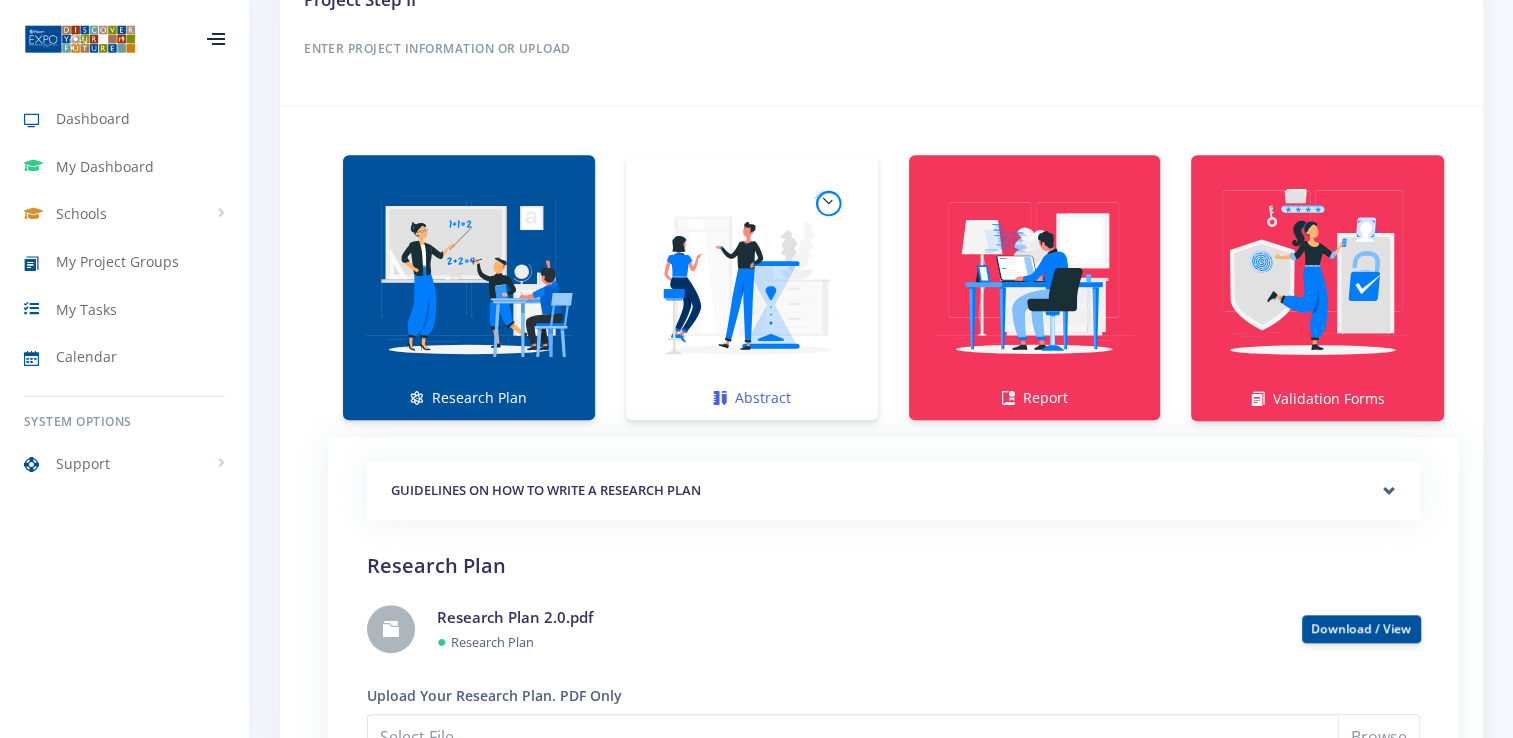 click at bounding box center [752, 277] 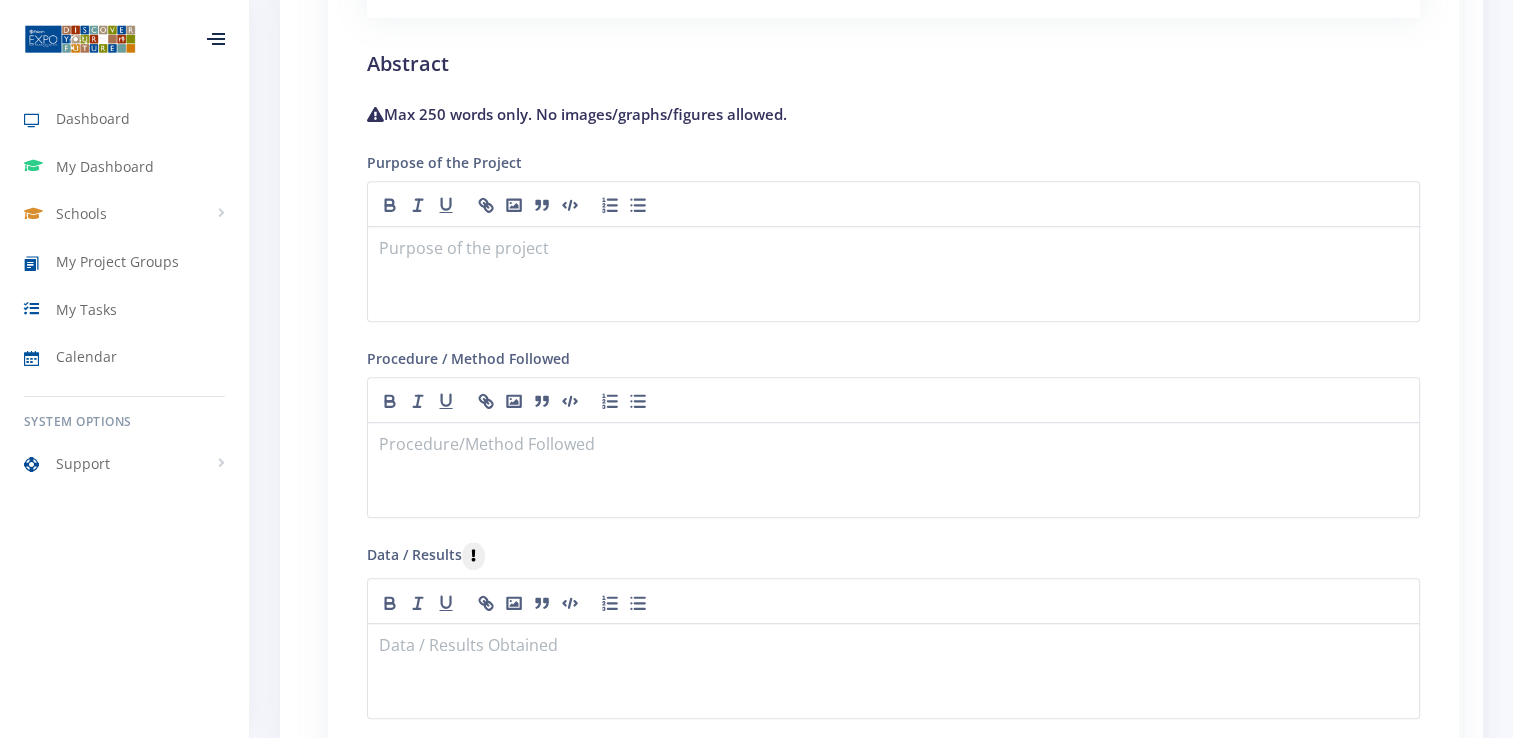 scroll, scrollTop: 1828, scrollLeft: 0, axis: vertical 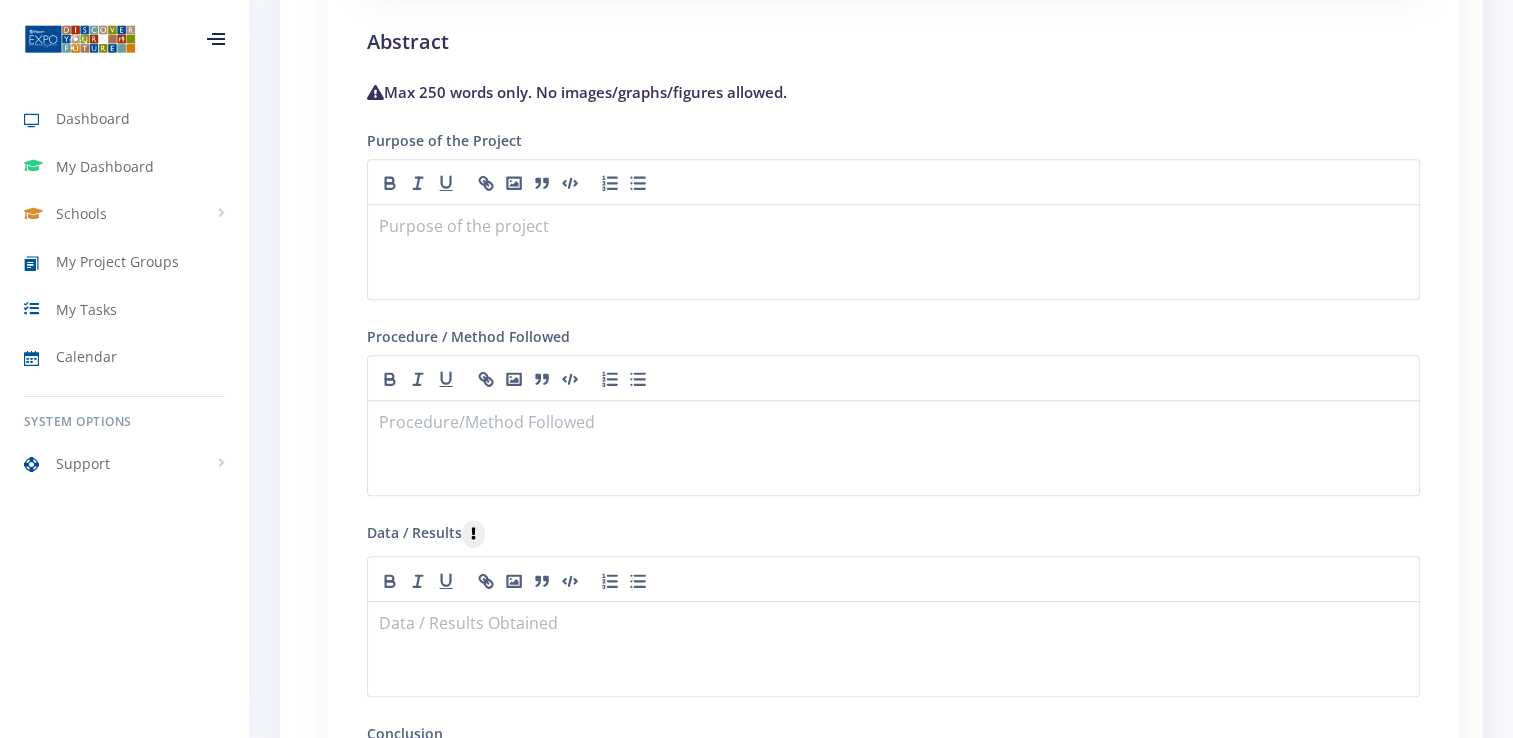 click on "Abstract" at bounding box center [752, -237] 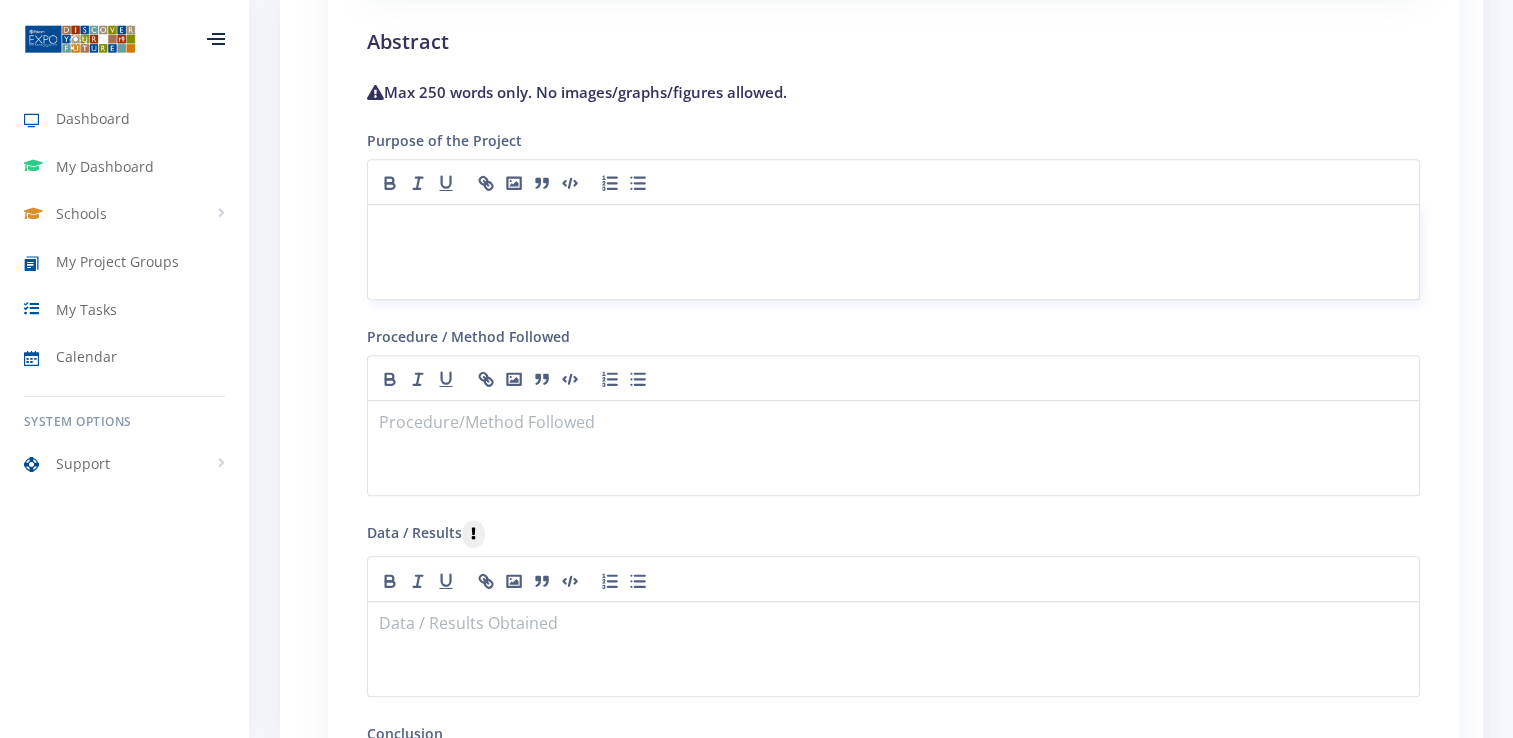 click at bounding box center [893, 252] 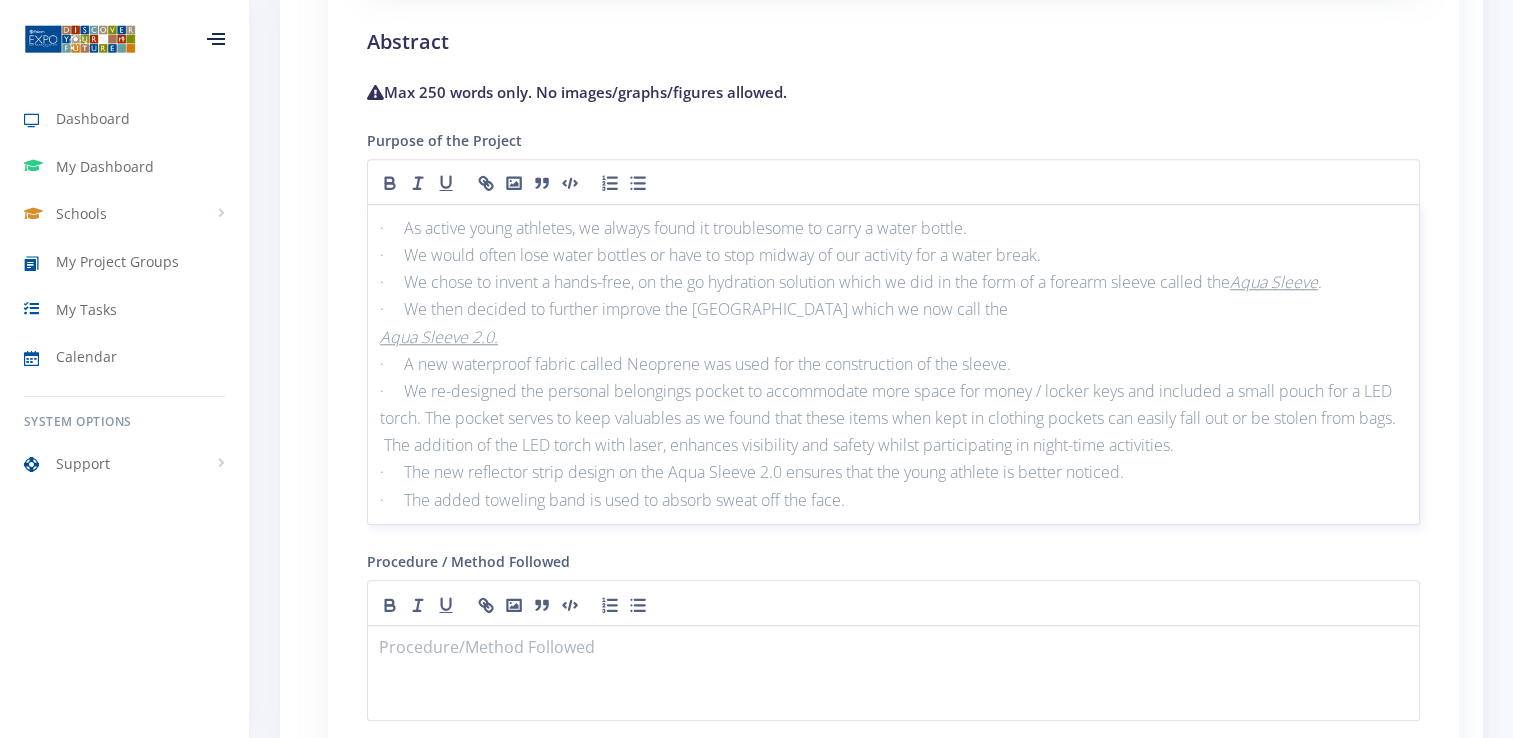 scroll, scrollTop: 0, scrollLeft: 0, axis: both 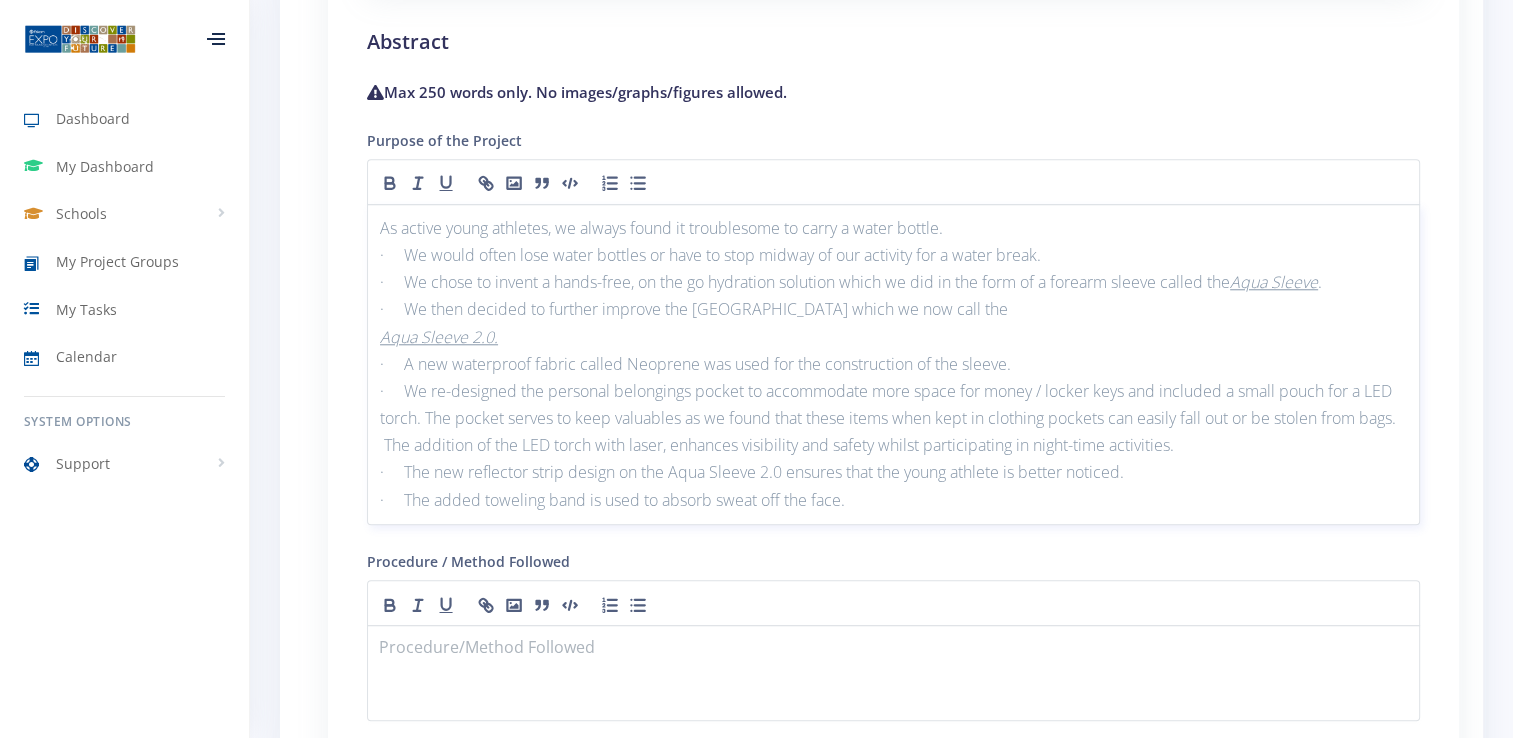 click on "·     We would often lose water bottles or have to stop midway of our activity for a water break." at bounding box center (893, 255) 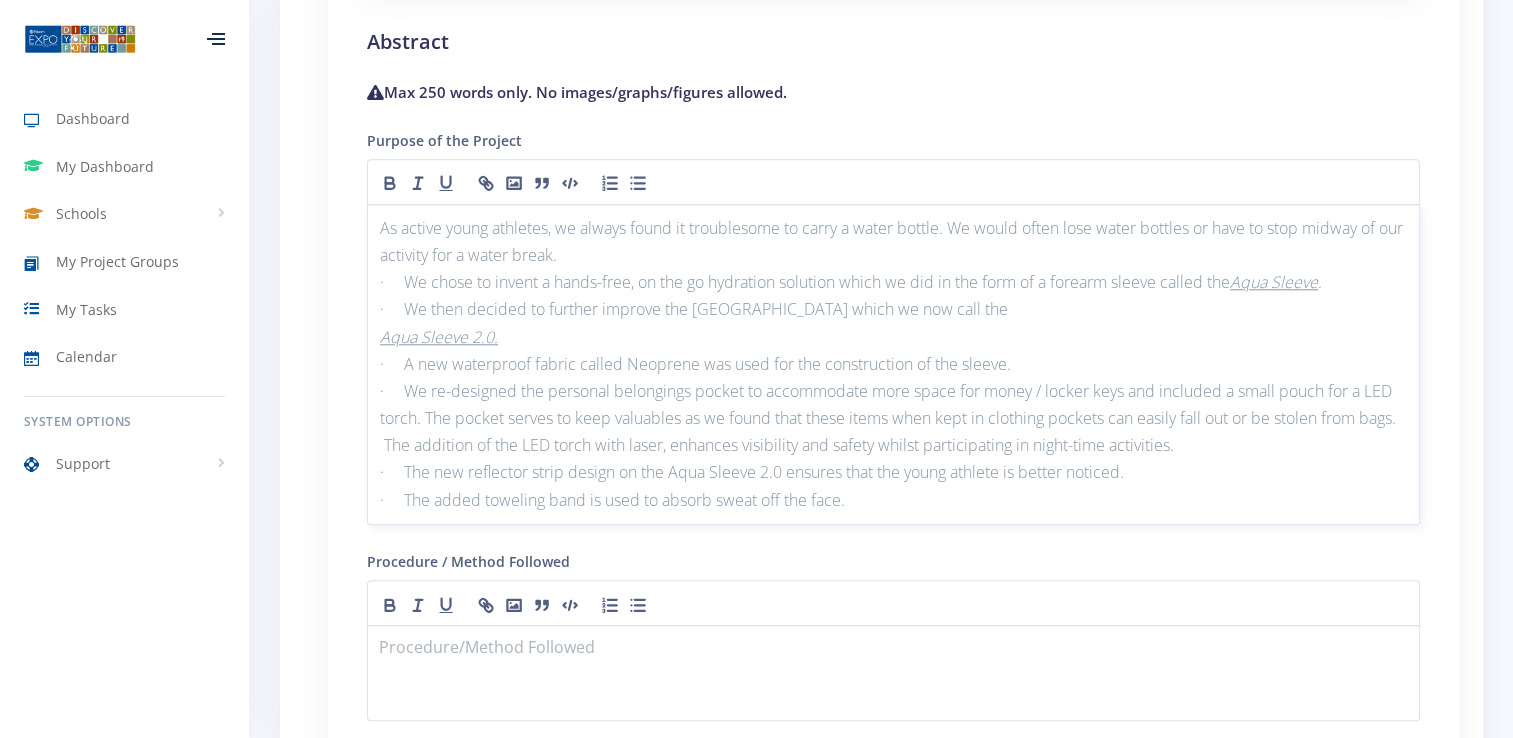 click on "·     We chose to invent a hands-free, on the go hydration solution which we did in the form of a forearm sleeve called the  Aqua Sleeve ." at bounding box center [893, 282] 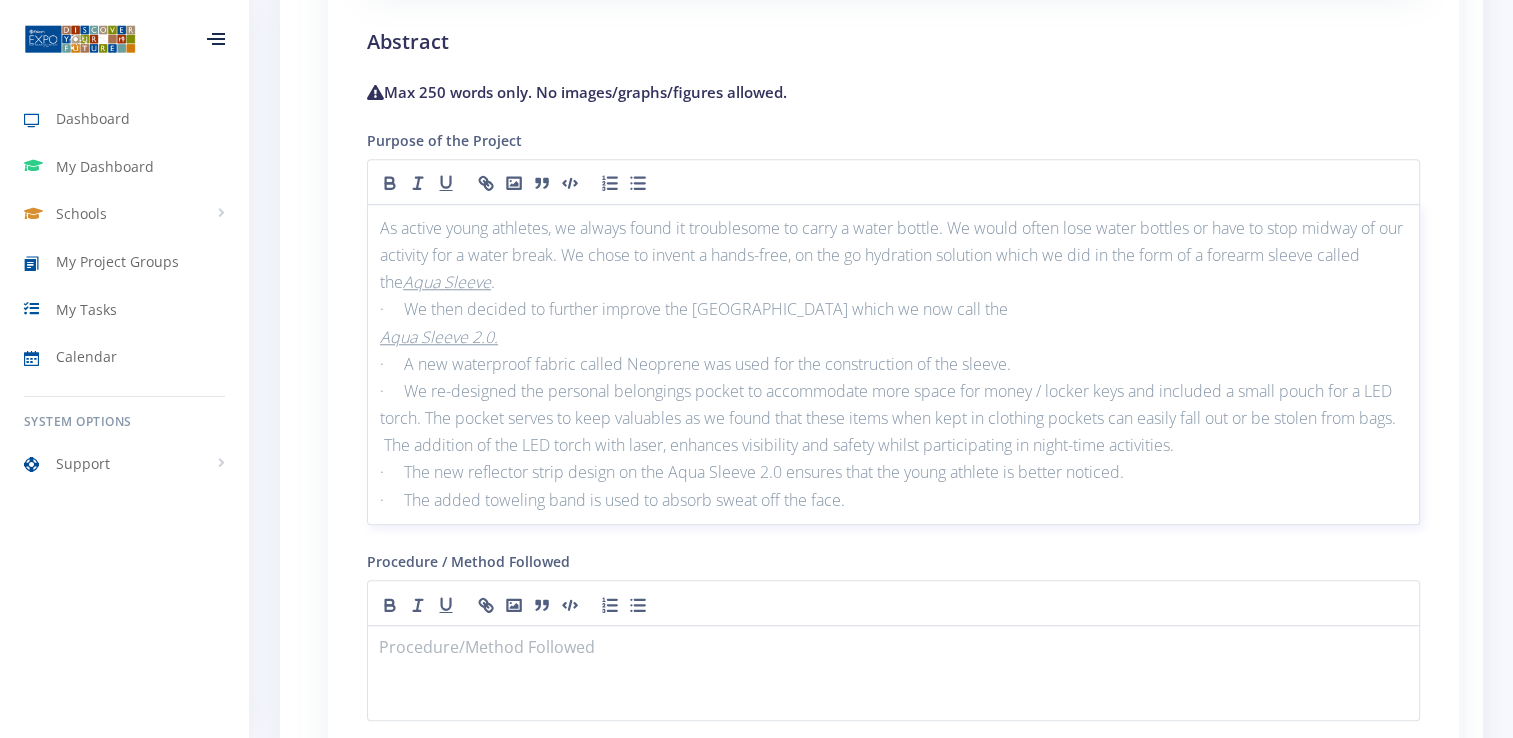 click on "·     We then decided to further improve the Aqua Sleeve which we now call the" at bounding box center [893, 309] 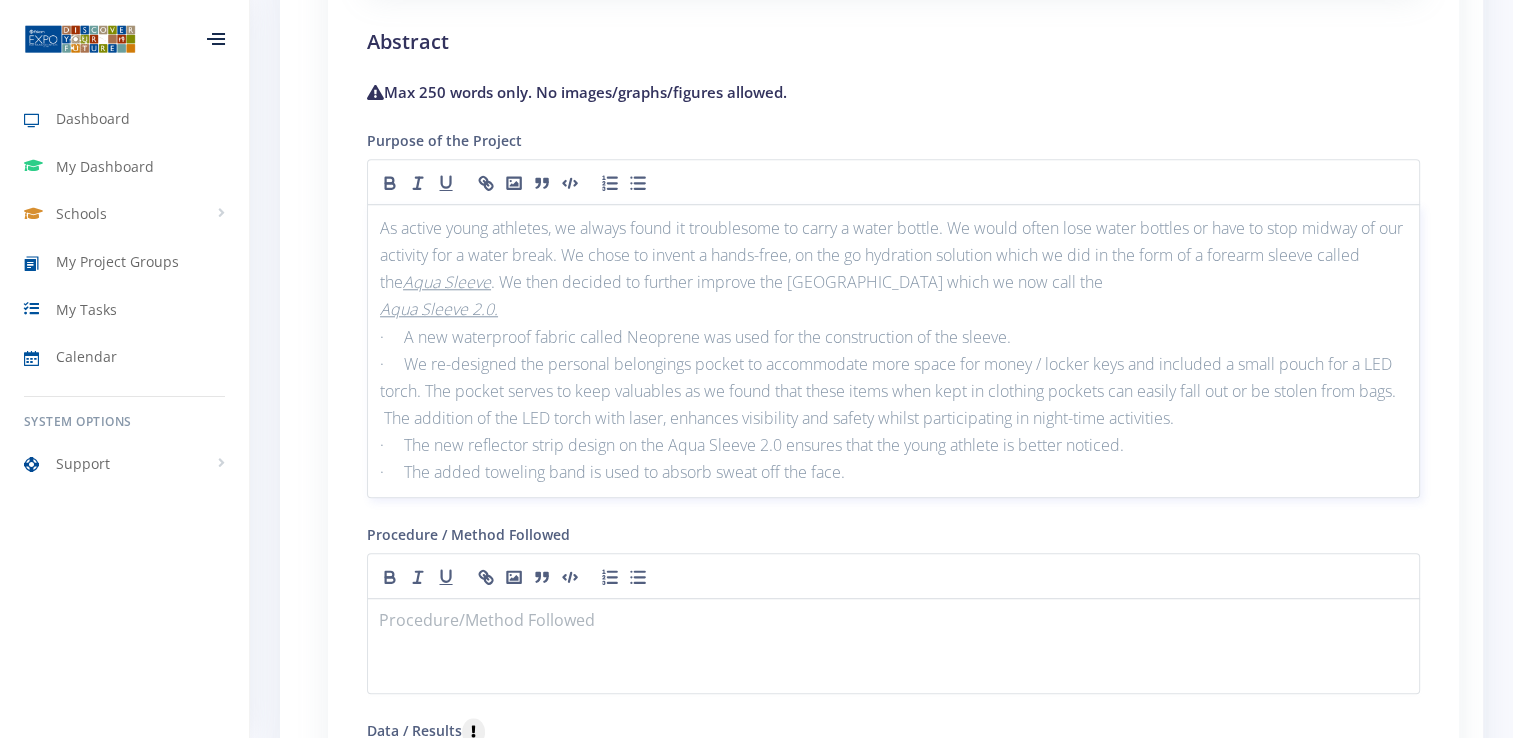 click on "·     A new waterproof fabric called Neoprene was used for the construction of the sleeve." at bounding box center [893, 337] 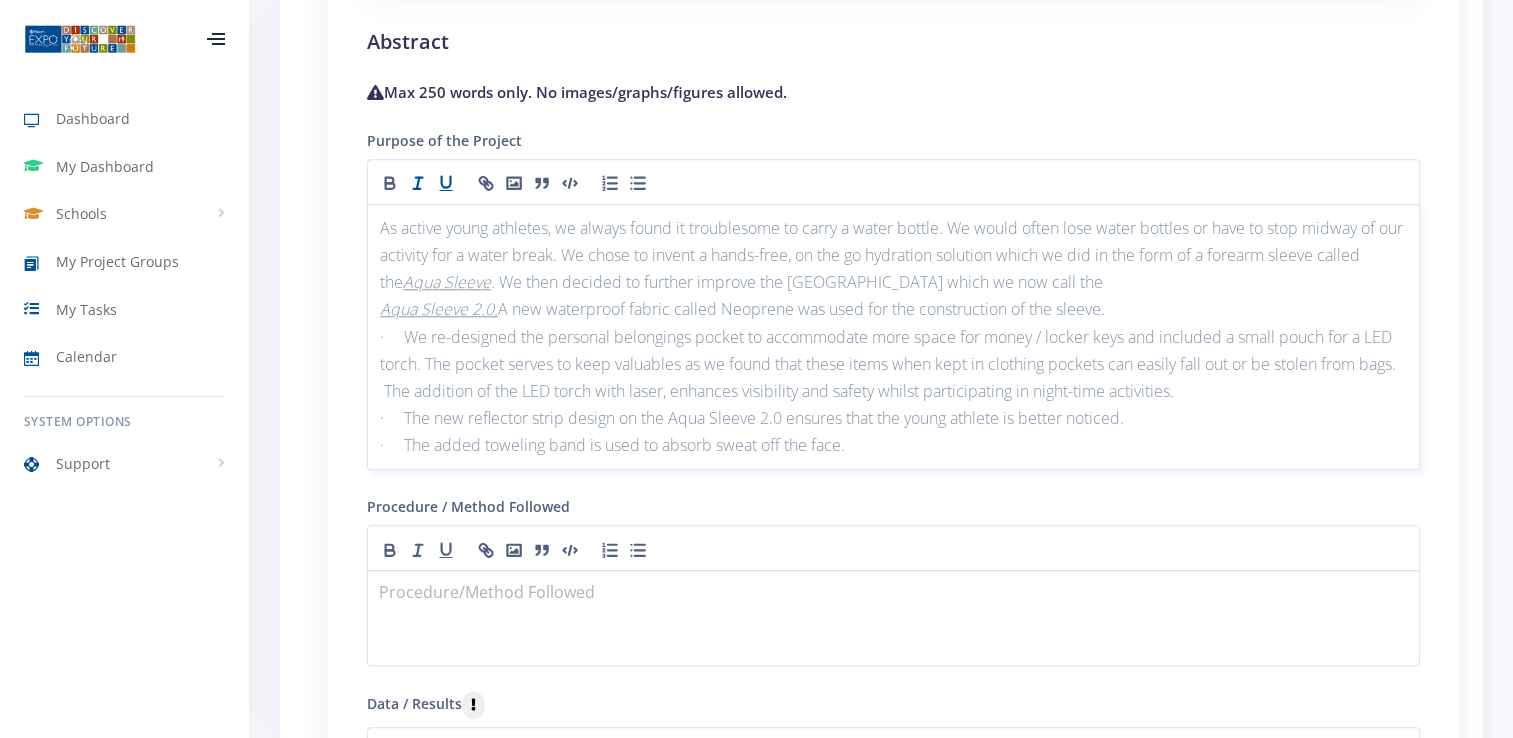 click on "·     We re-designed the personal belongings pocket to accommodate more space for money / locker keys and included a small pouch for a LED torch. The pocket serves to keep valuables as we found that these items when kept in clothing pockets can easily fall out or be stolen from bags.  The addition of the LED torch with laser, enhances visibility and safety whilst participating in night-time activities." at bounding box center [893, 365] 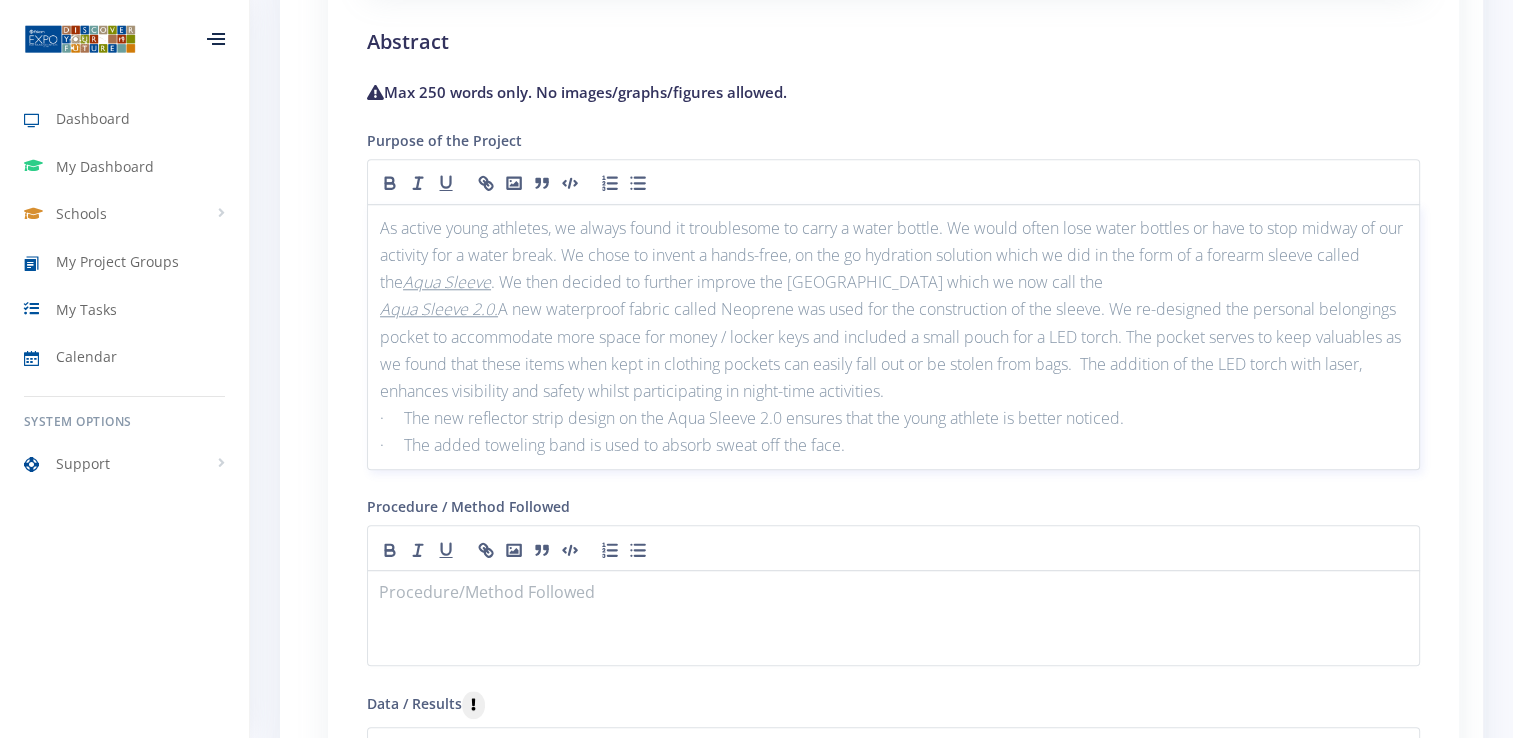click on "·     The new reflector strip design on the Aqua Sleeve 2.0 ensures that the young athlete is better noticed." at bounding box center [893, 418] 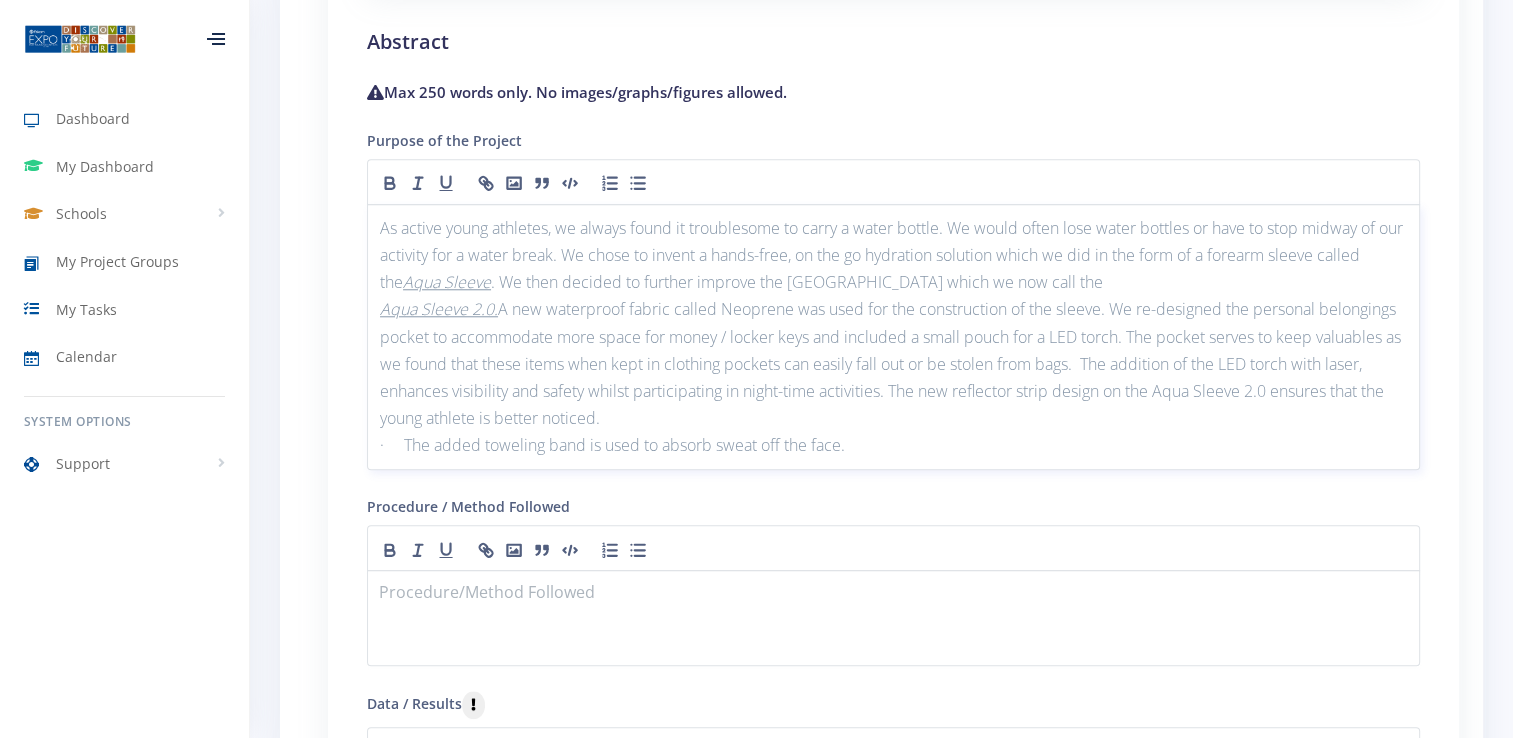 click on "·     The added toweling band is used to absorb sweat off the face." at bounding box center [893, 445] 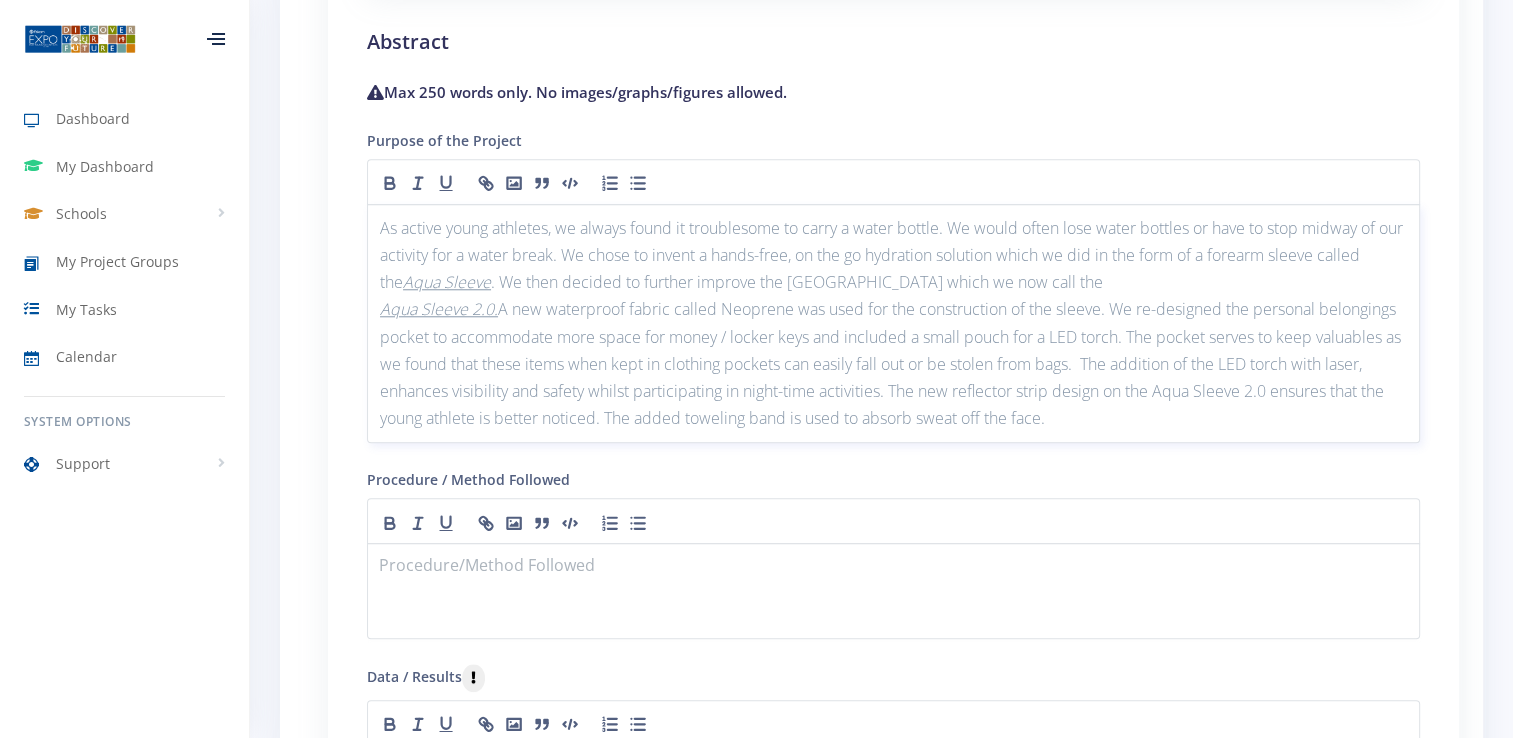 click on "Aqua Sleeve 2.0.  A new waterproof fabric called Neoprene was used for the construction of the sleeve. We re-designed the personal belongings pocket to accommodate more space for money / locker keys and included a small pouch for a LED torch. The pocket serves to keep valuables as we found that these items when kept in clothing pockets can easily fall out or be stolen from bags.  The addition of the LED torch with laser, enhances visibility and safety whilst participating in night-time activities. The new reflector strip design on the Aqua Sleeve 2.0 ensures that the young athlete is better noticed. The added toweling band is used to absorb sweat off the face." at bounding box center [893, 364] 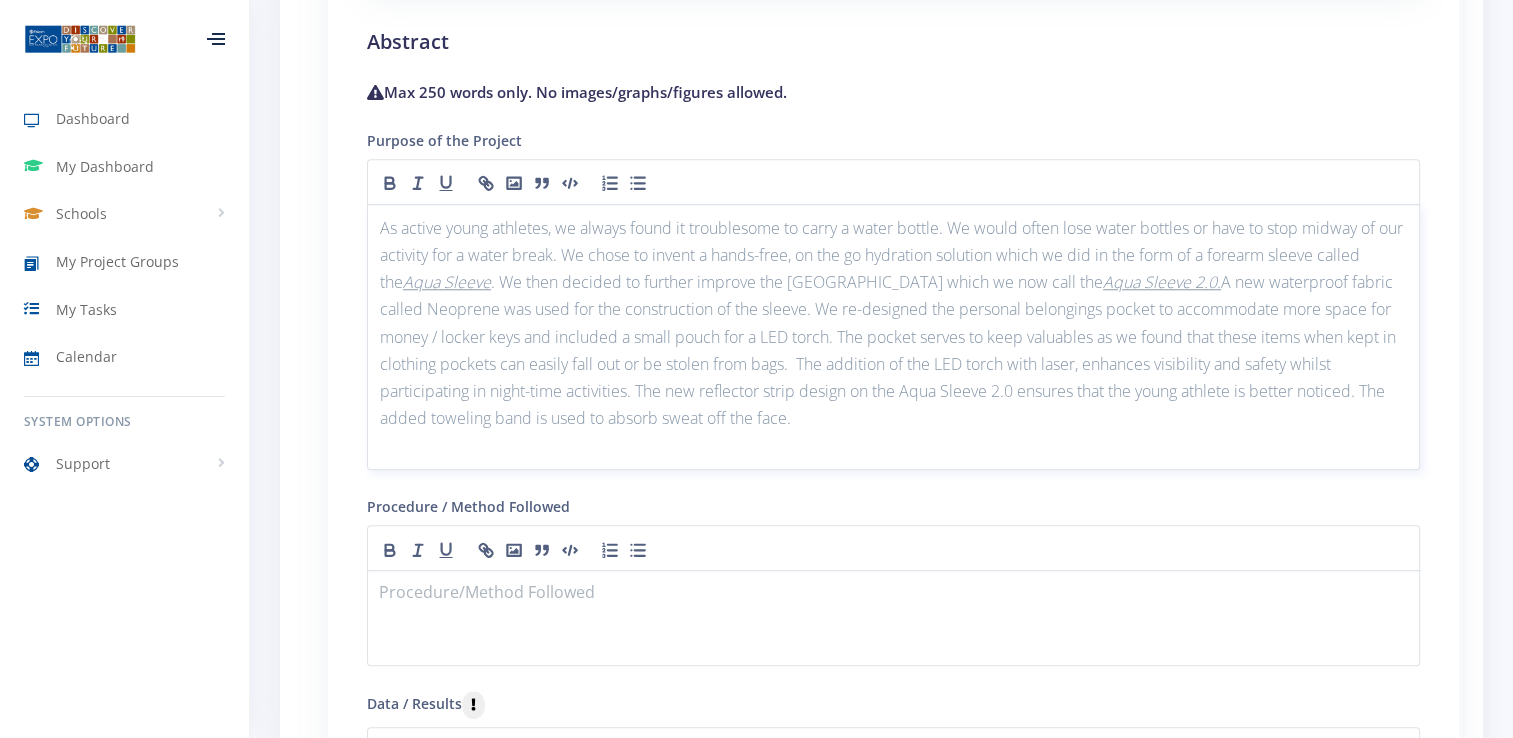 click on "As active young athletes, we always found it troublesome to carry a water bottle. We would often lose water bottles or have to stop midway of our activity for a water break. We chose to invent a hands-free, on the go hydration solution which we did in the form of a forearm sleeve called the  Aqua Sleeve . We then decided to further improve the Aqua Sleeve which we now call the  Aqua Sleeve 2.0." at bounding box center [893, 324] 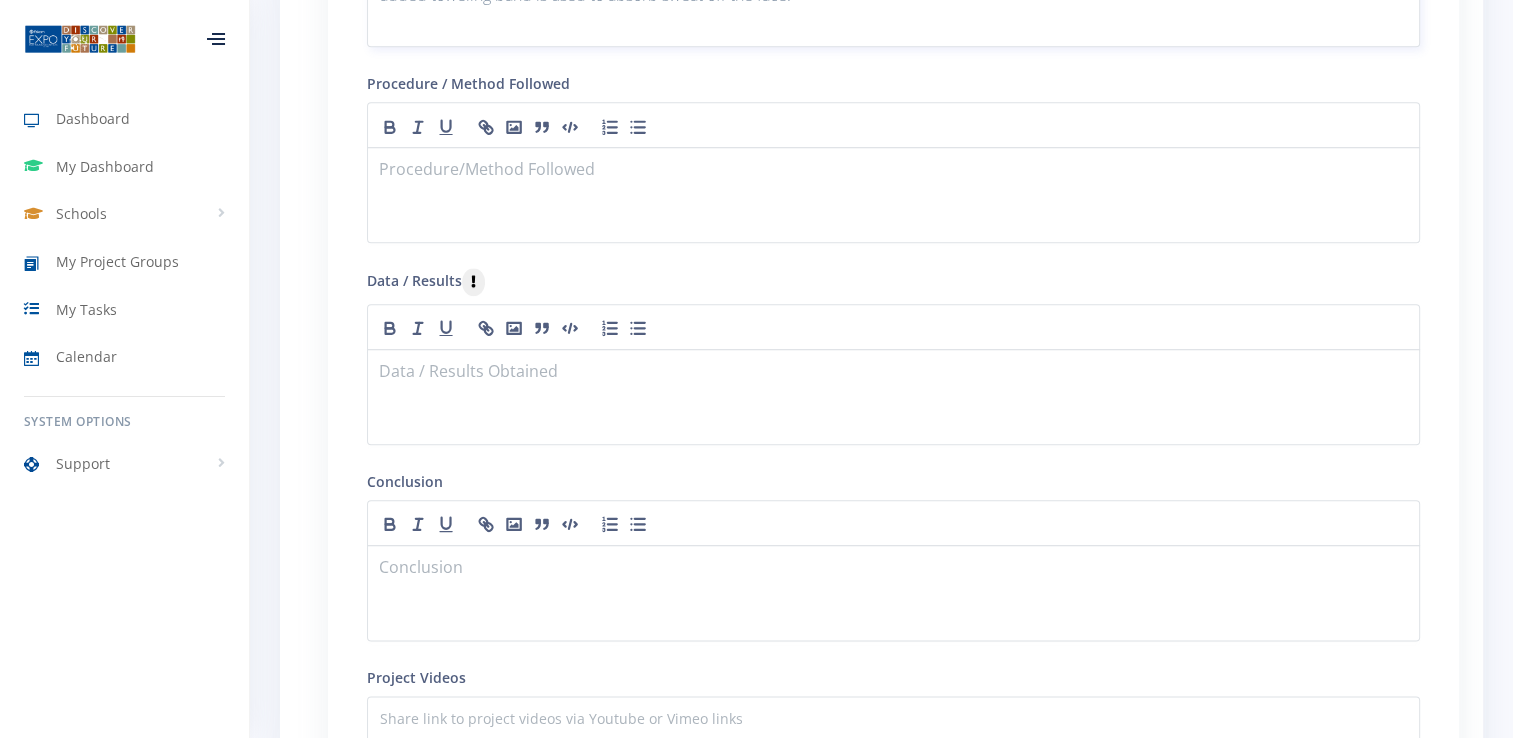 scroll, scrollTop: 2232, scrollLeft: 0, axis: vertical 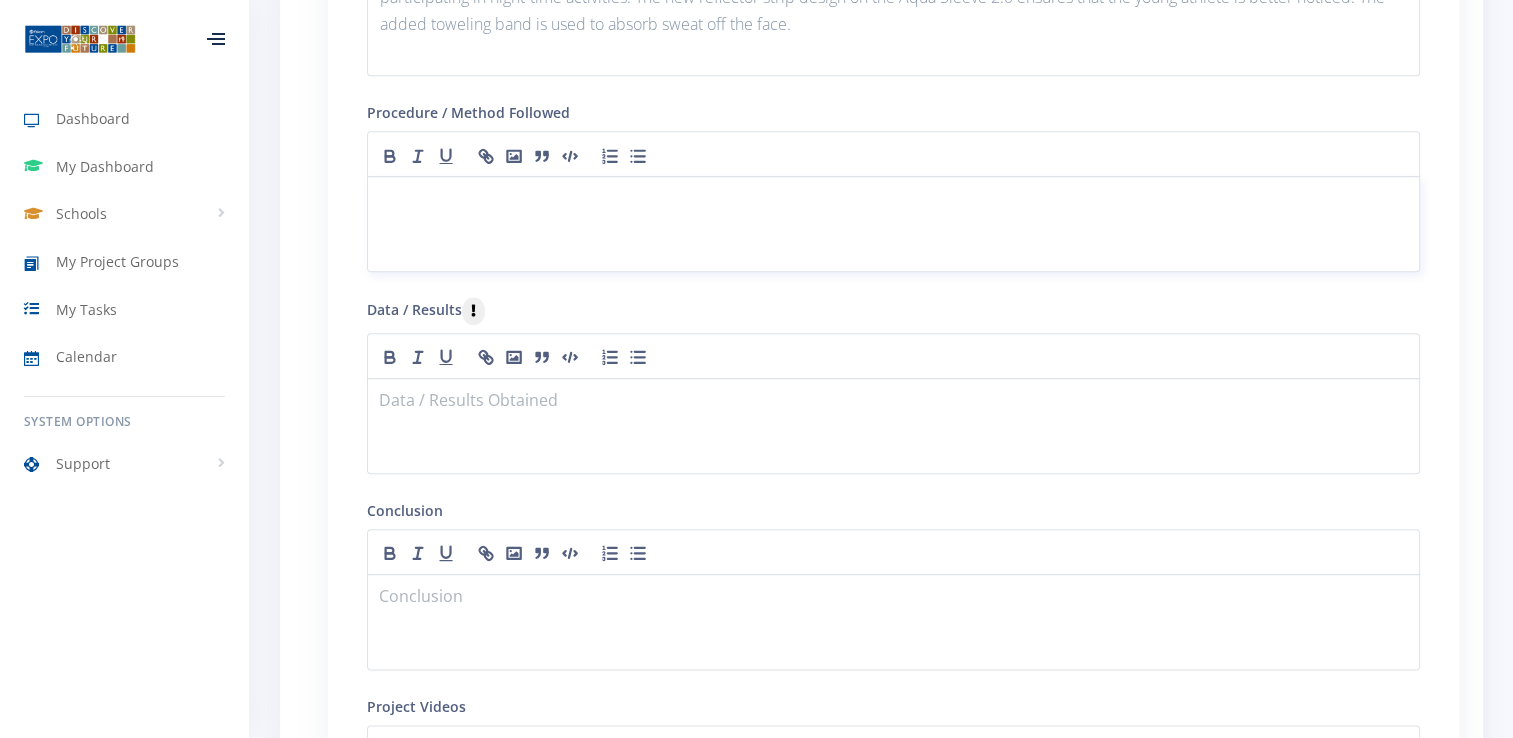 click at bounding box center [893, 224] 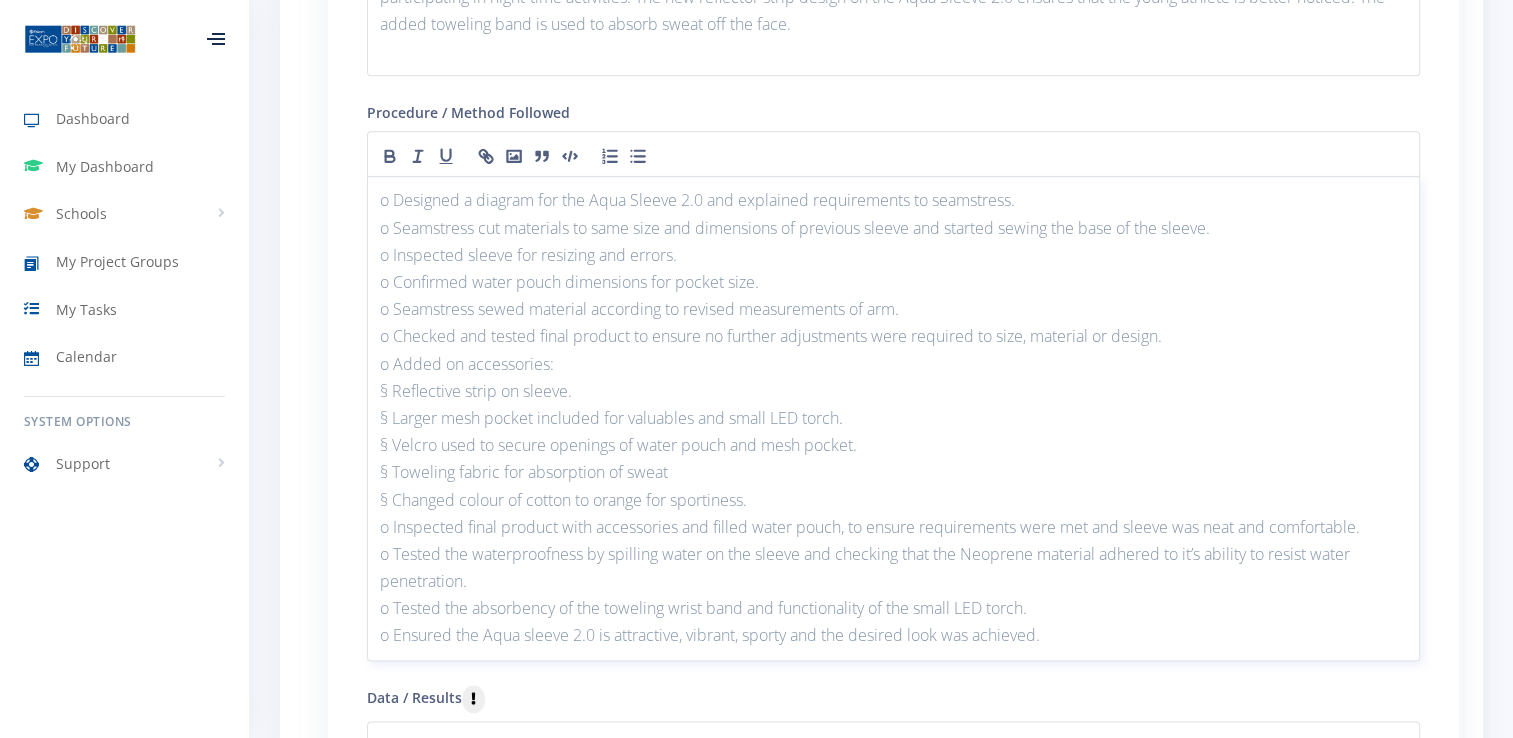scroll, scrollTop: 0, scrollLeft: 0, axis: both 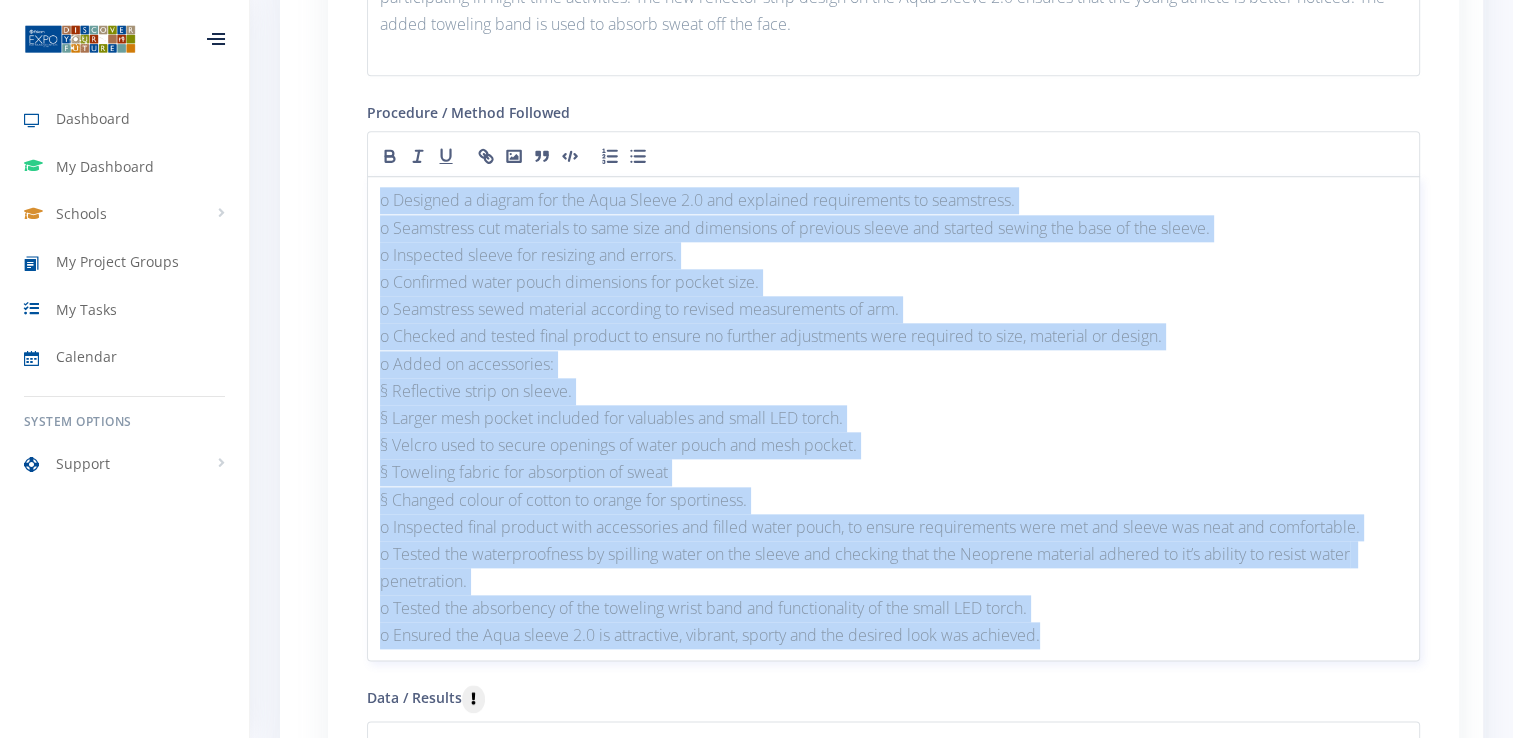 drag, startPoint x: 1054, startPoint y: 638, endPoint x: 364, endPoint y: 194, distance: 820.5096 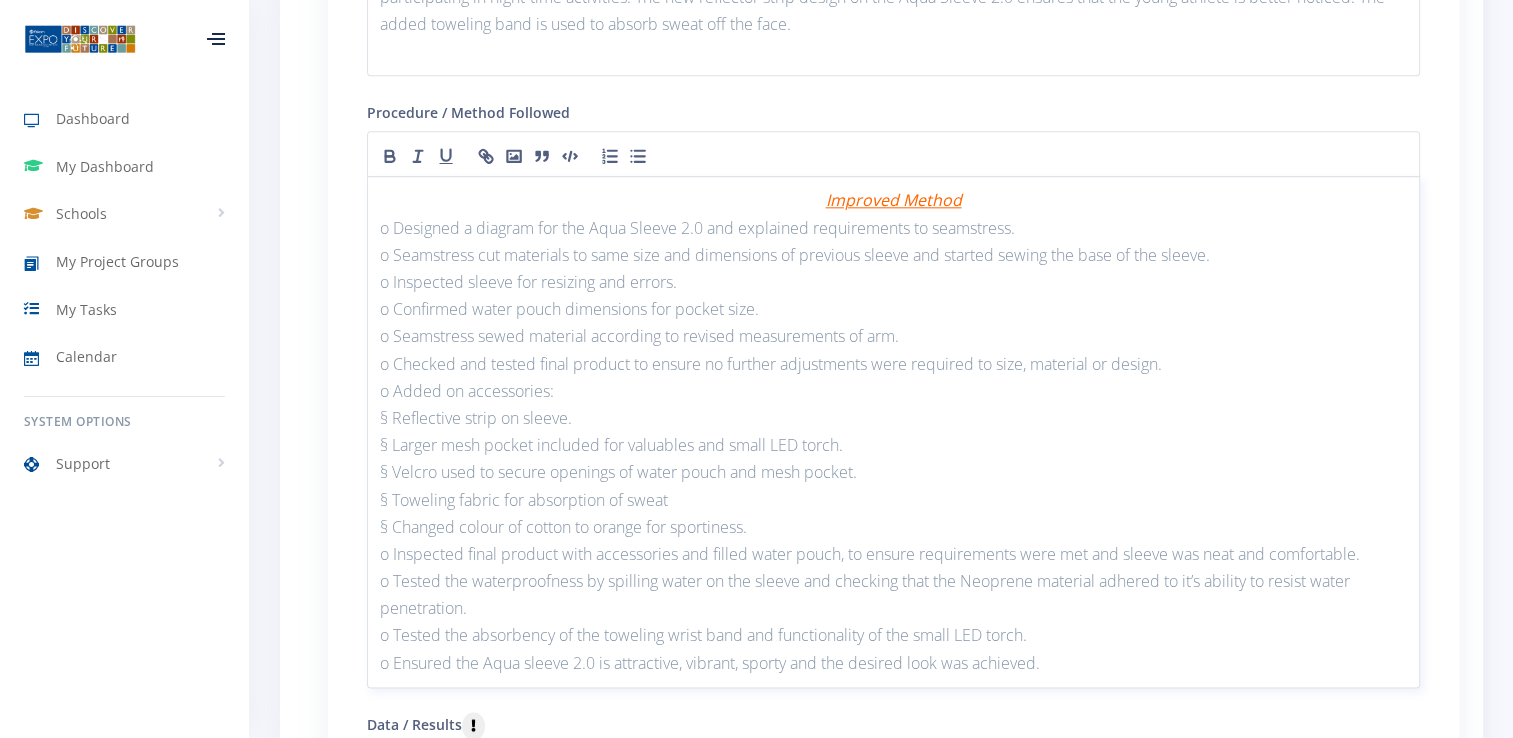 scroll, scrollTop: 0, scrollLeft: 0, axis: both 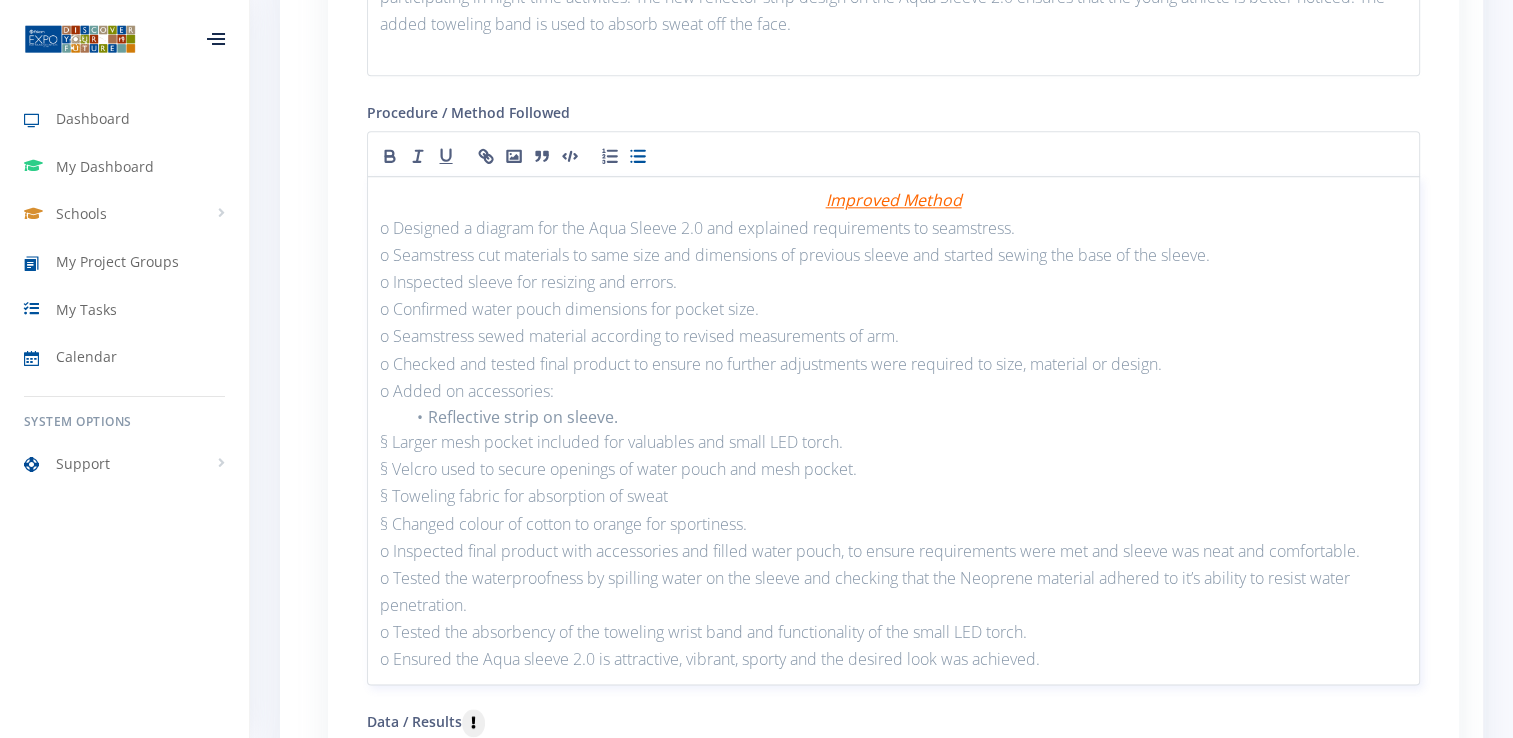 click on "§ Larger mesh pocket included for valuables and small LED torch." at bounding box center (893, 442) 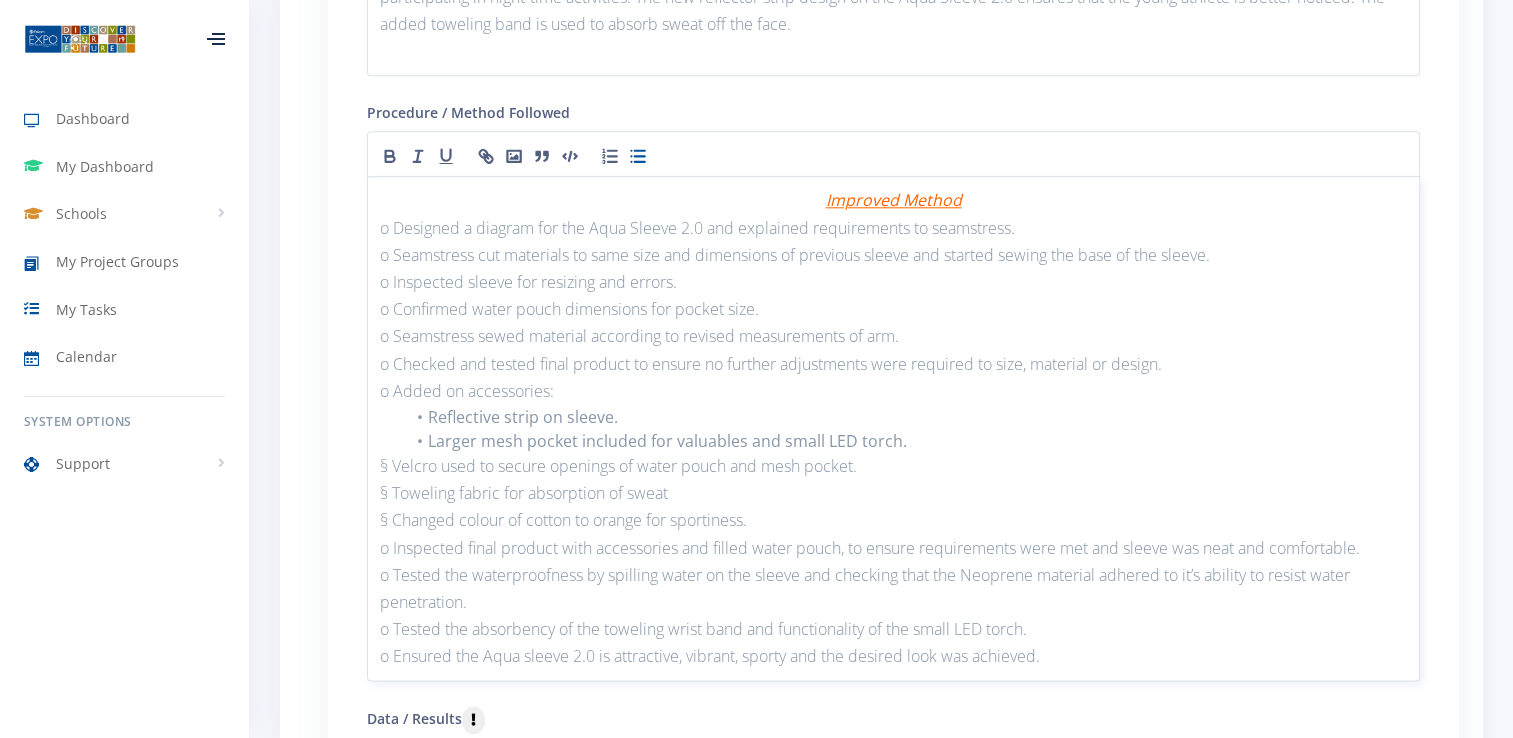 click on "§ Velcro used to secure openings of water pouch and mesh pocket." at bounding box center [893, 466] 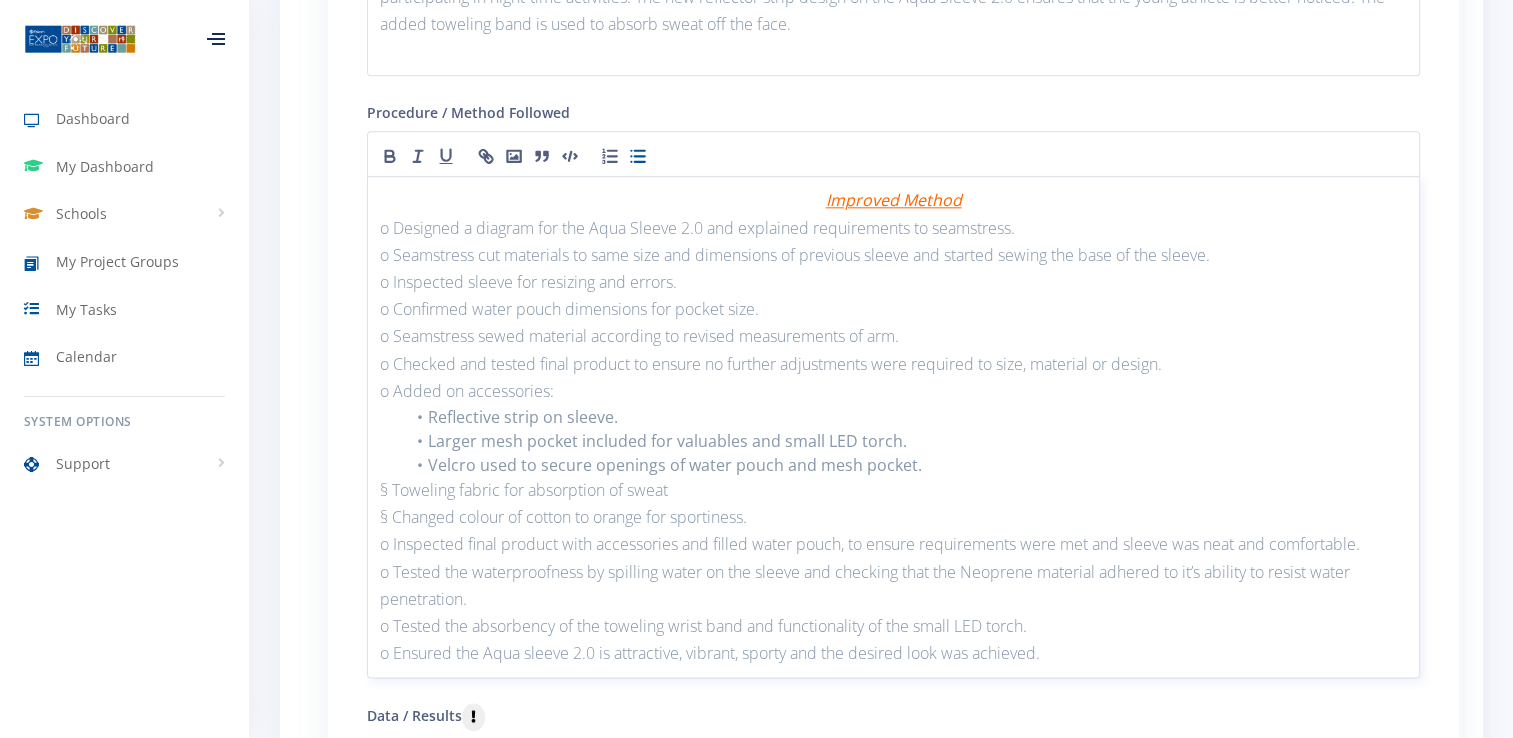click on "§ Toweling fabric for absorption of sweat" at bounding box center (893, 490) 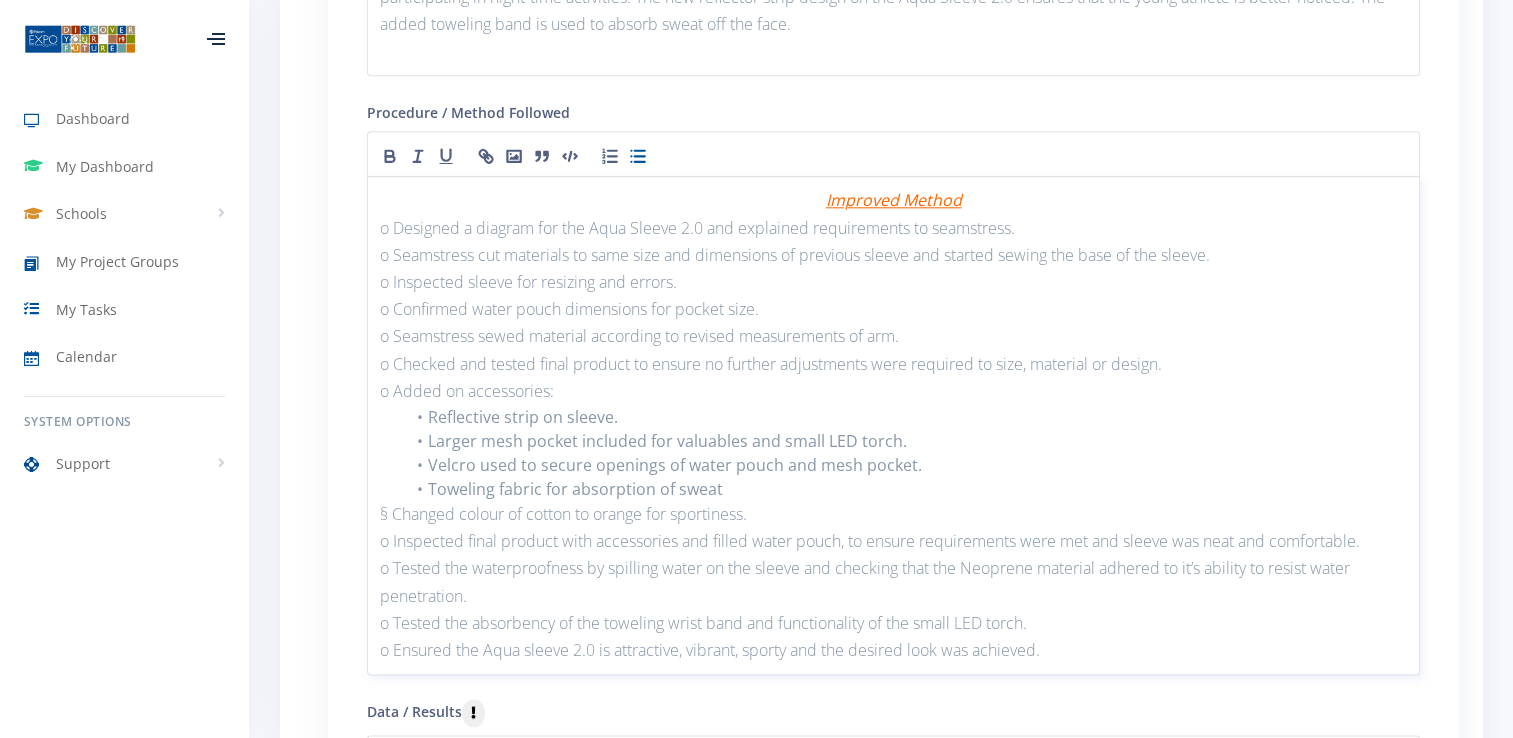 click on "§ Changed colour of cotton to orange for sportiness." at bounding box center [893, 514] 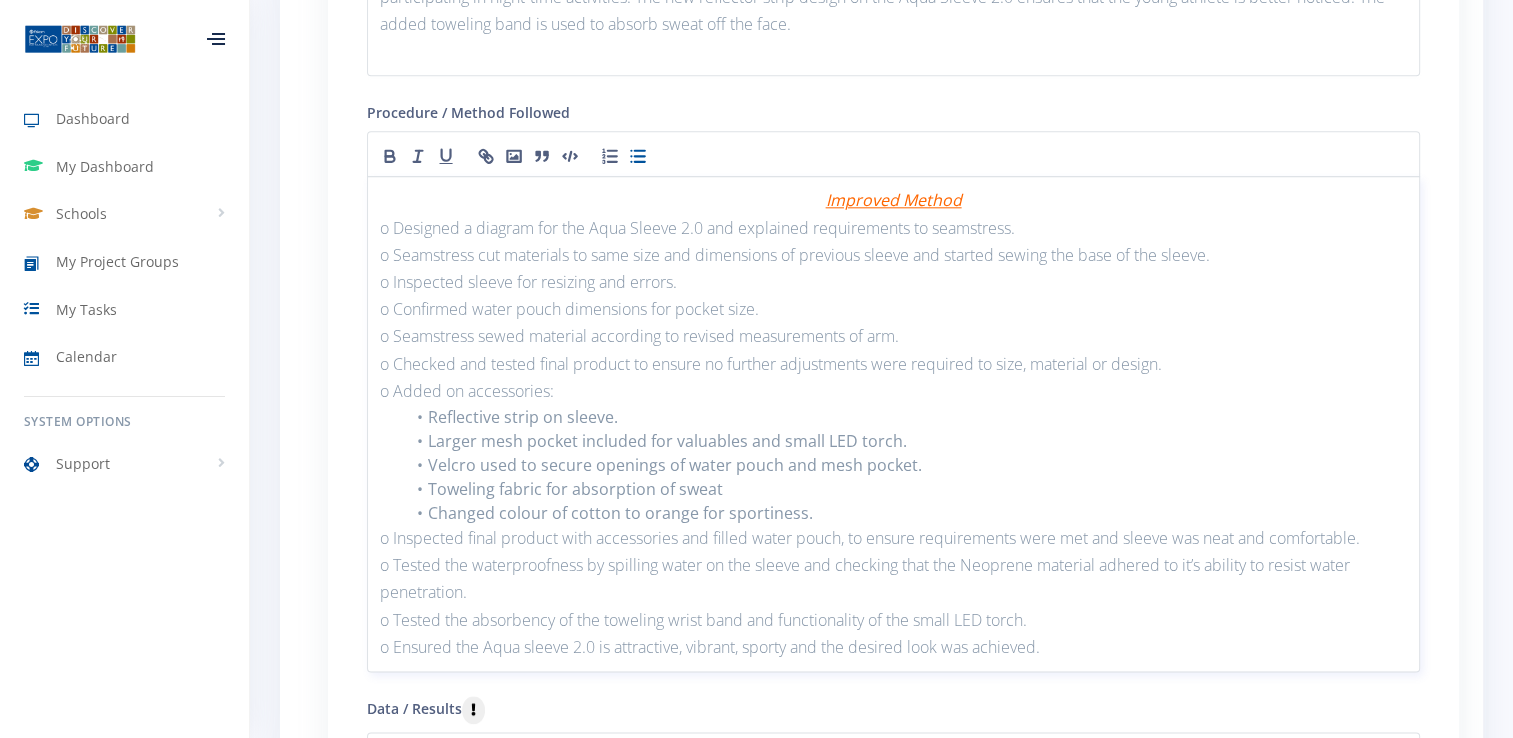 click on "o Inspected final product with accessories and filled water pouch, to ensure requirements were met and sleeve was neat and comfortable." at bounding box center (893, 538) 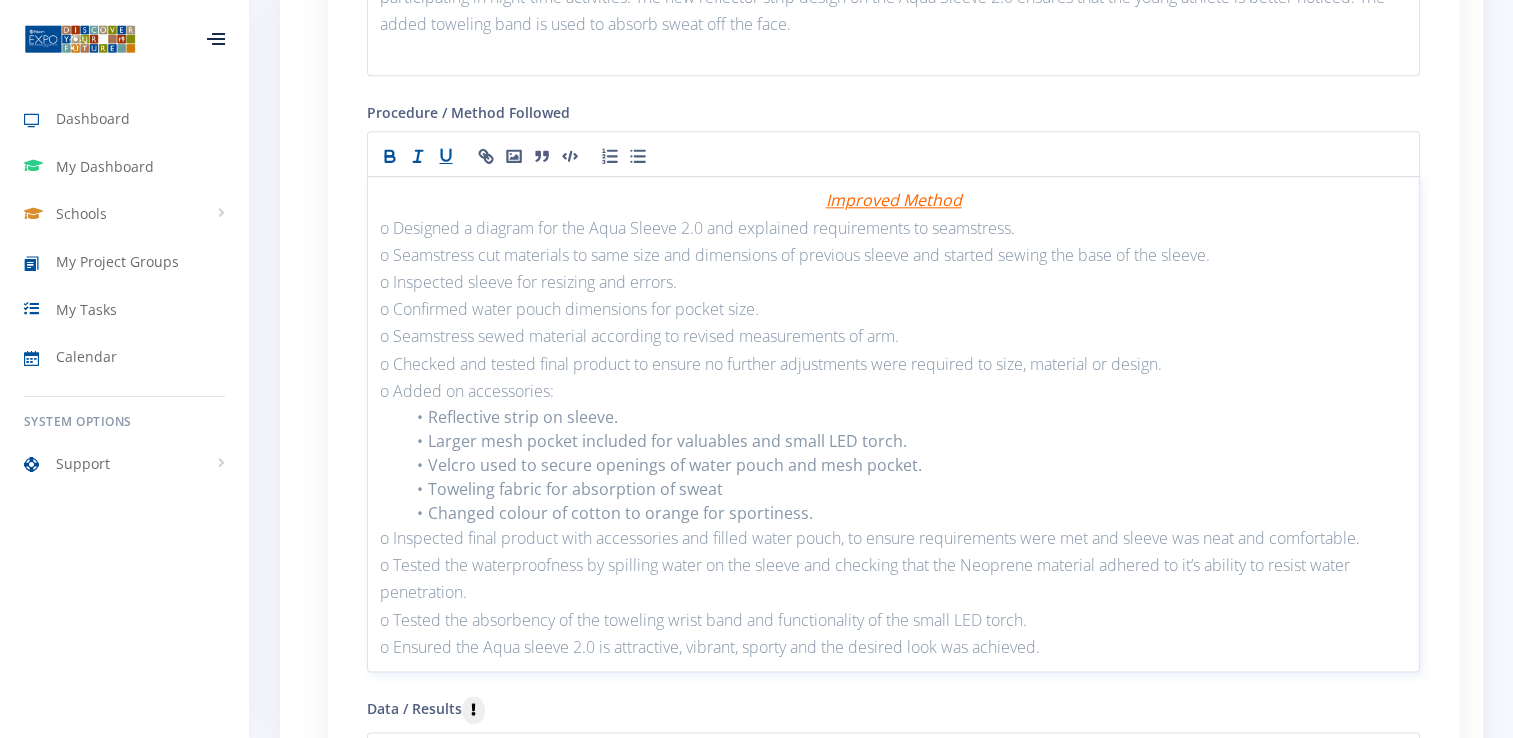 click on "o Added on accessories:" at bounding box center (893, 391) 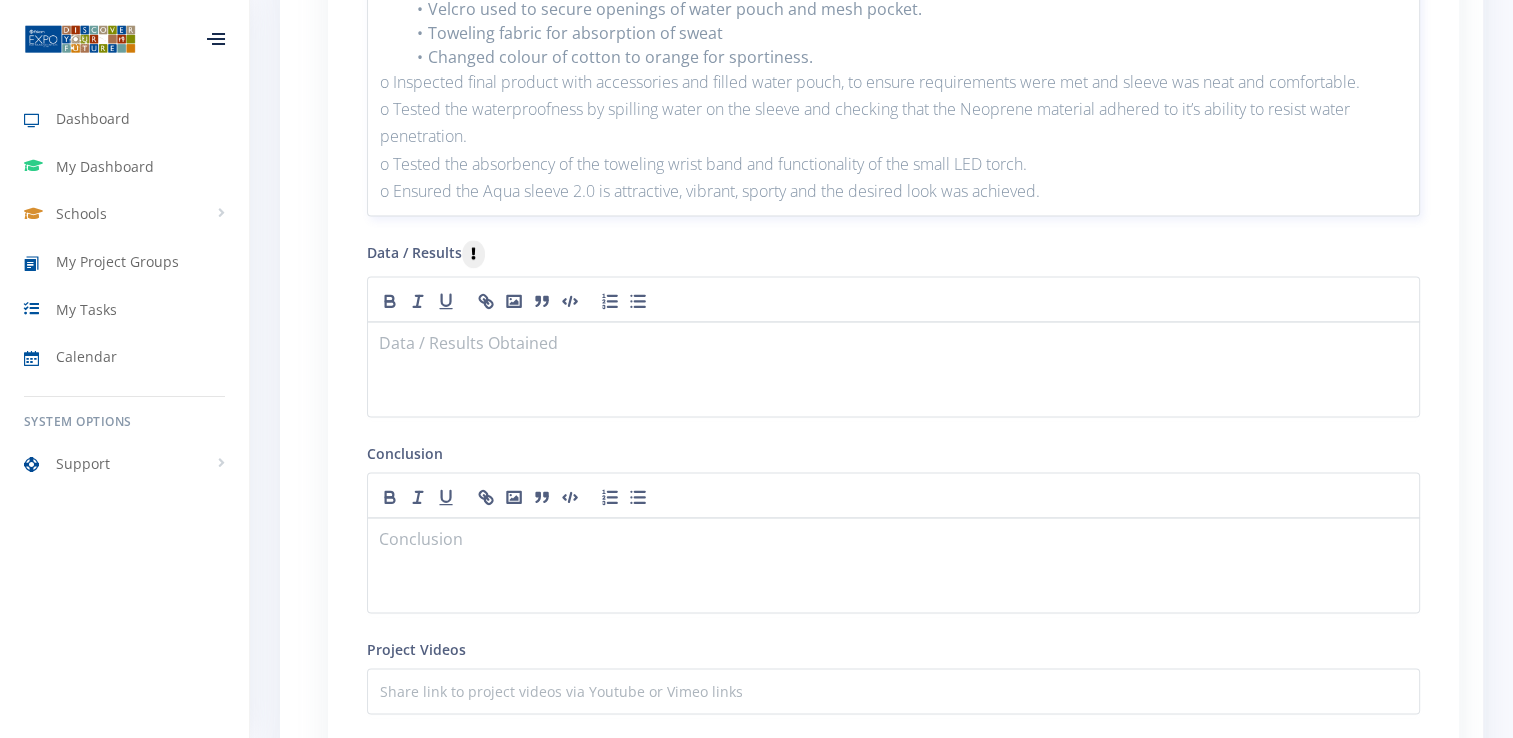 scroll, scrollTop: 2707, scrollLeft: 0, axis: vertical 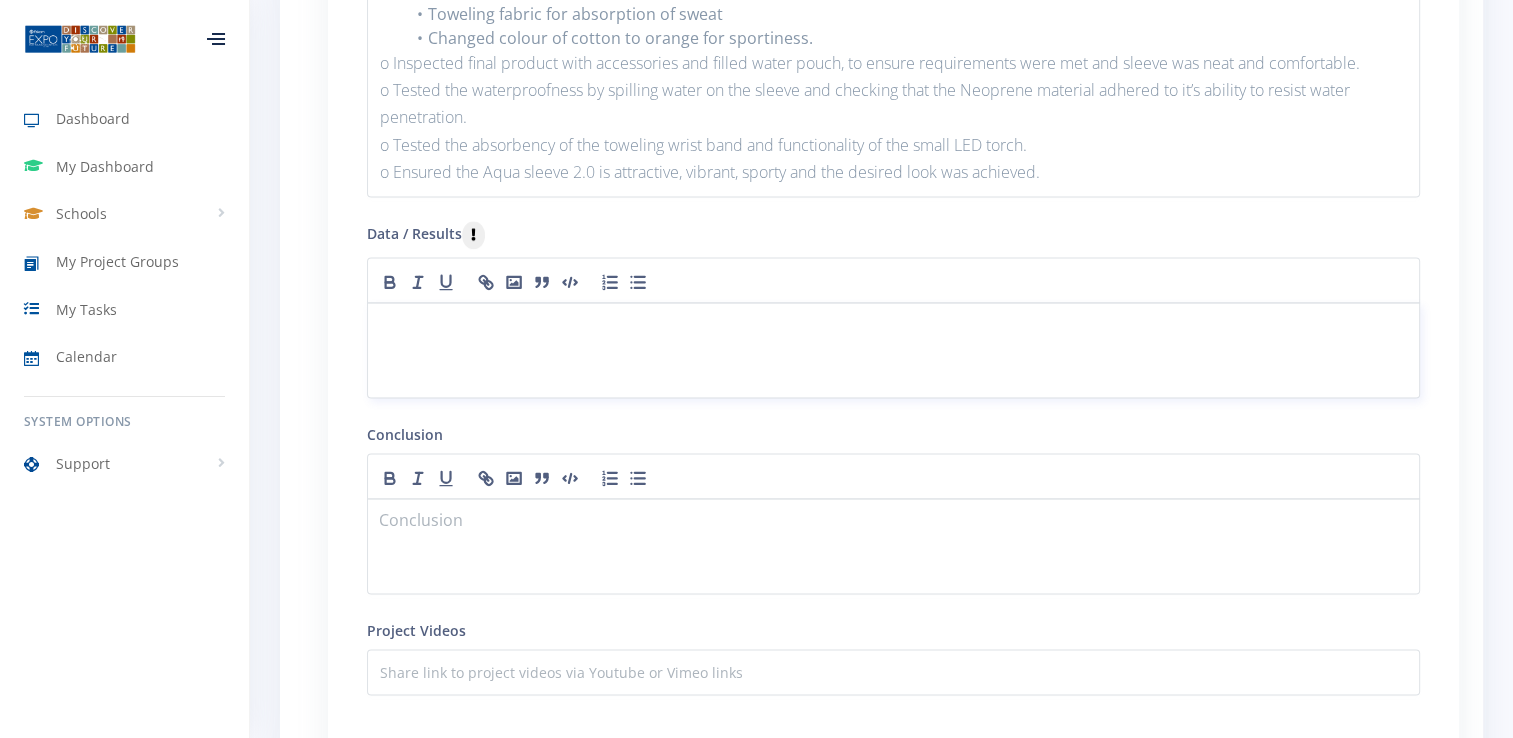 click at bounding box center [893, 350] 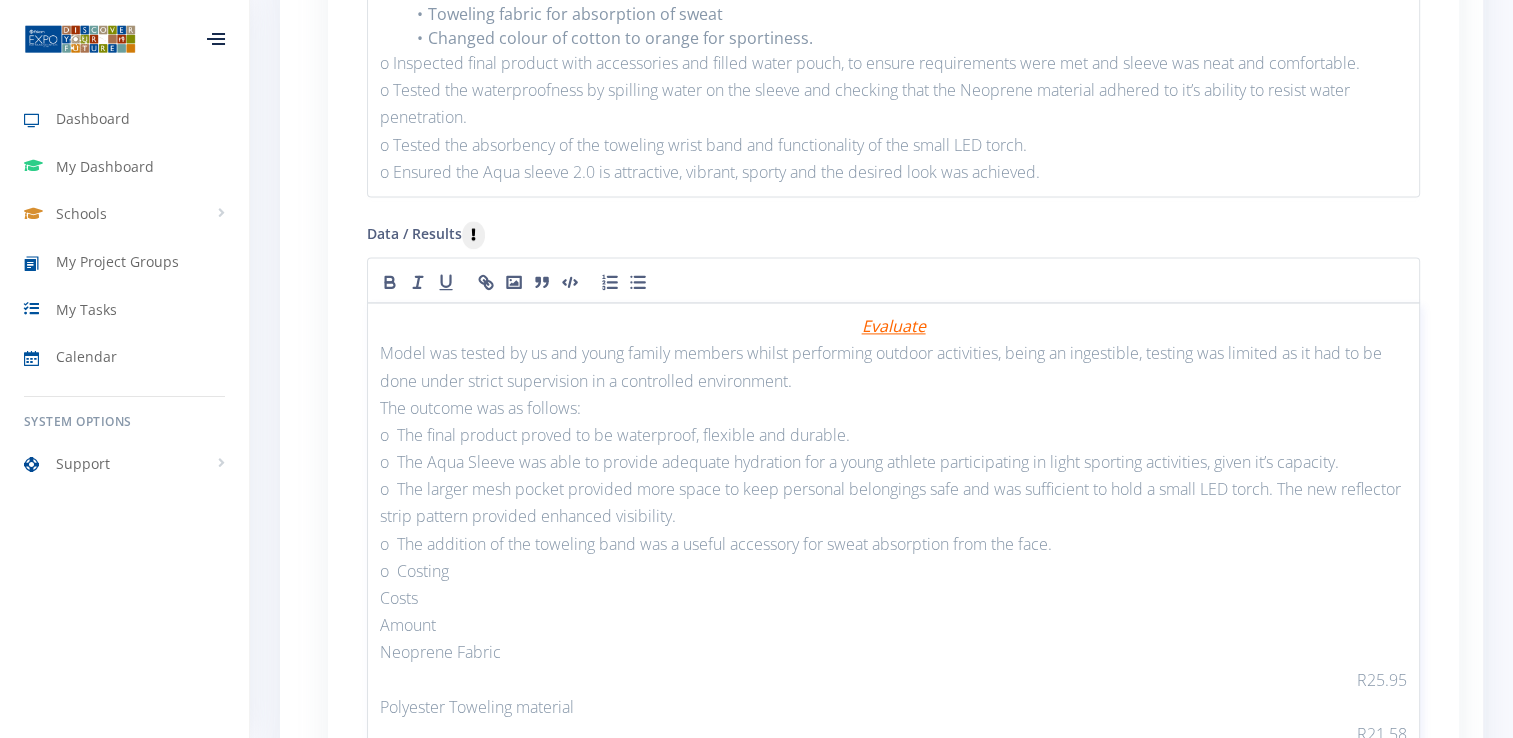 scroll, scrollTop: 0, scrollLeft: 0, axis: both 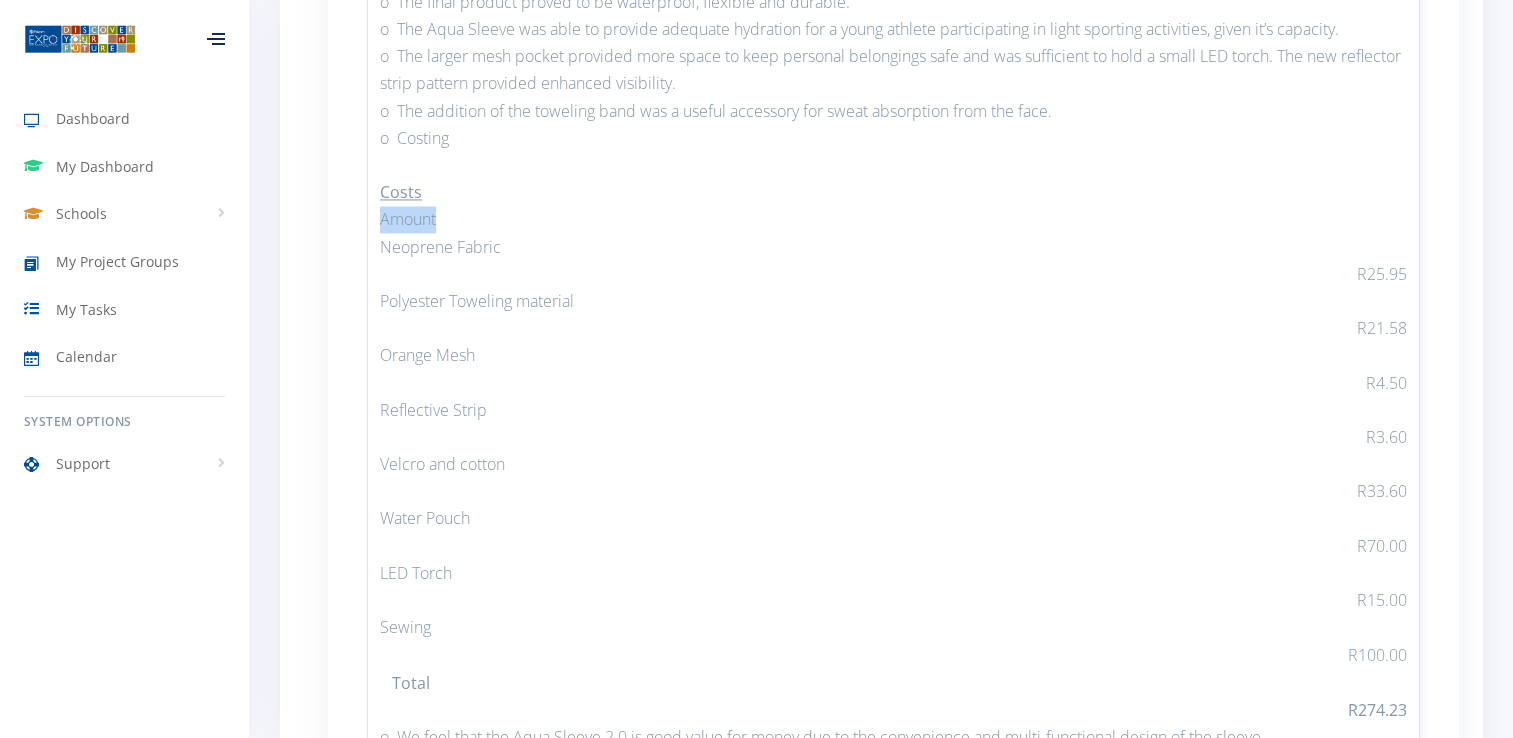 drag, startPoint x: 453, startPoint y: 210, endPoint x: 374, endPoint y: 206, distance: 79.101204 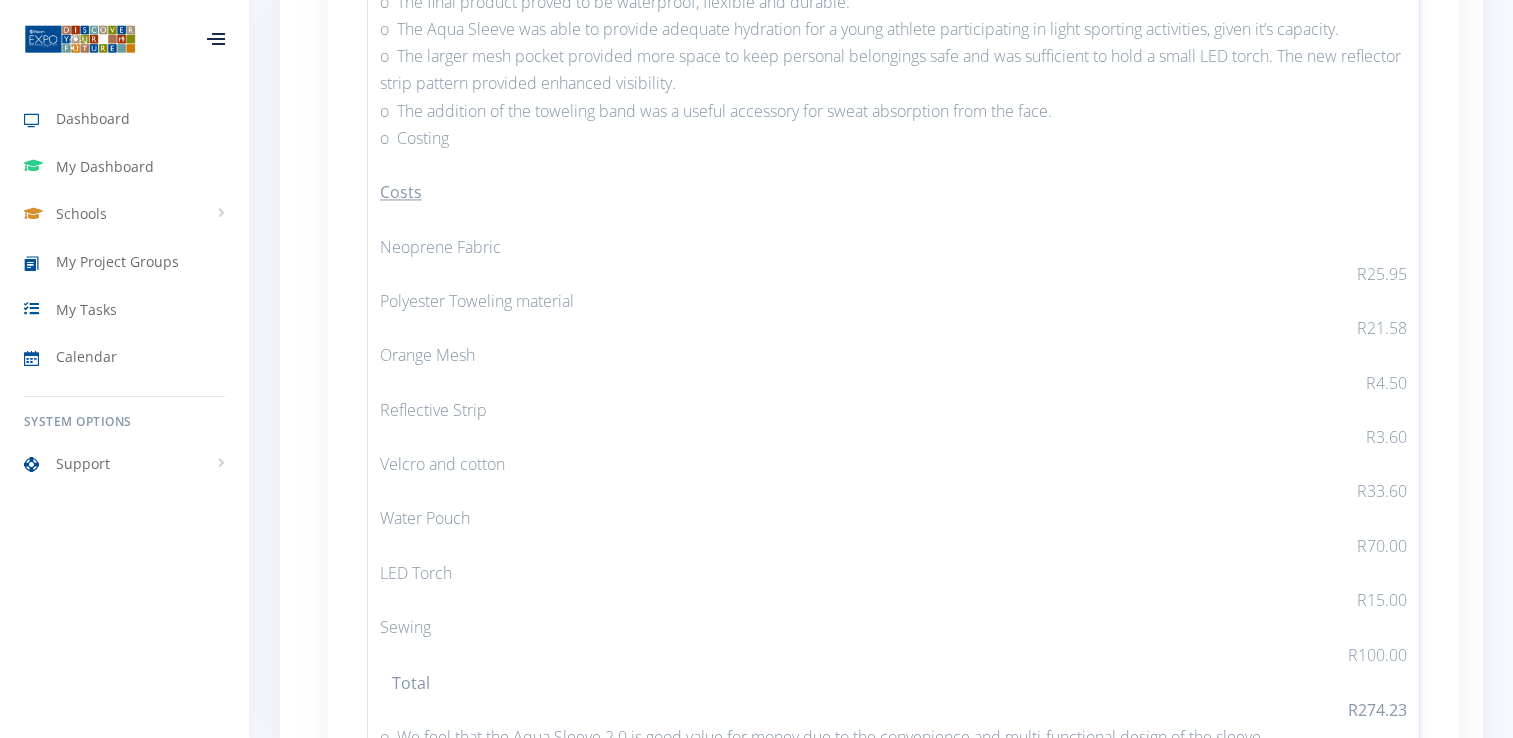 scroll, scrollTop: 3013, scrollLeft: 0, axis: vertical 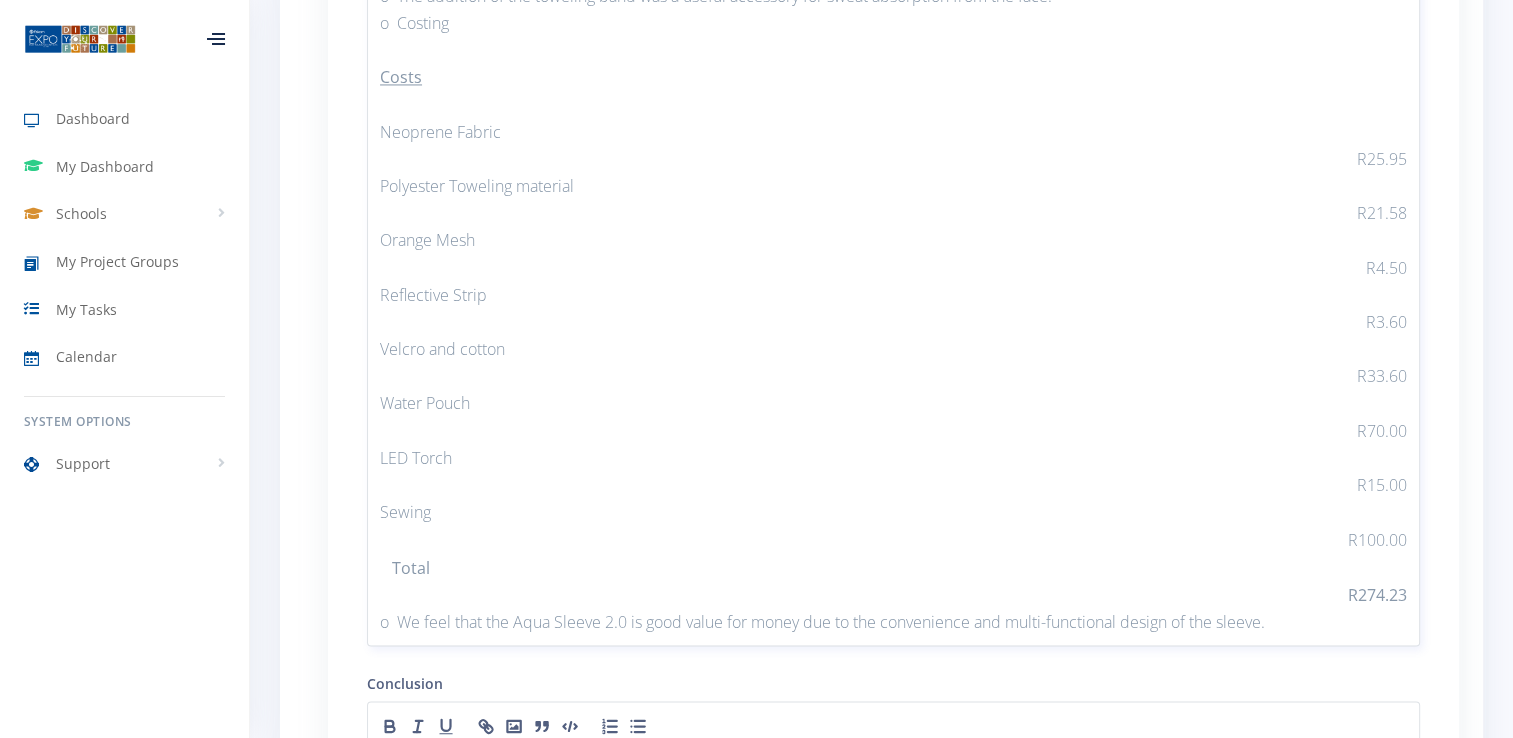 click on "o  We feel that the Aqua Sleeve 2.0 is good value for money due to the convenience and multi-functional design of the sleeve." at bounding box center (893, 621) 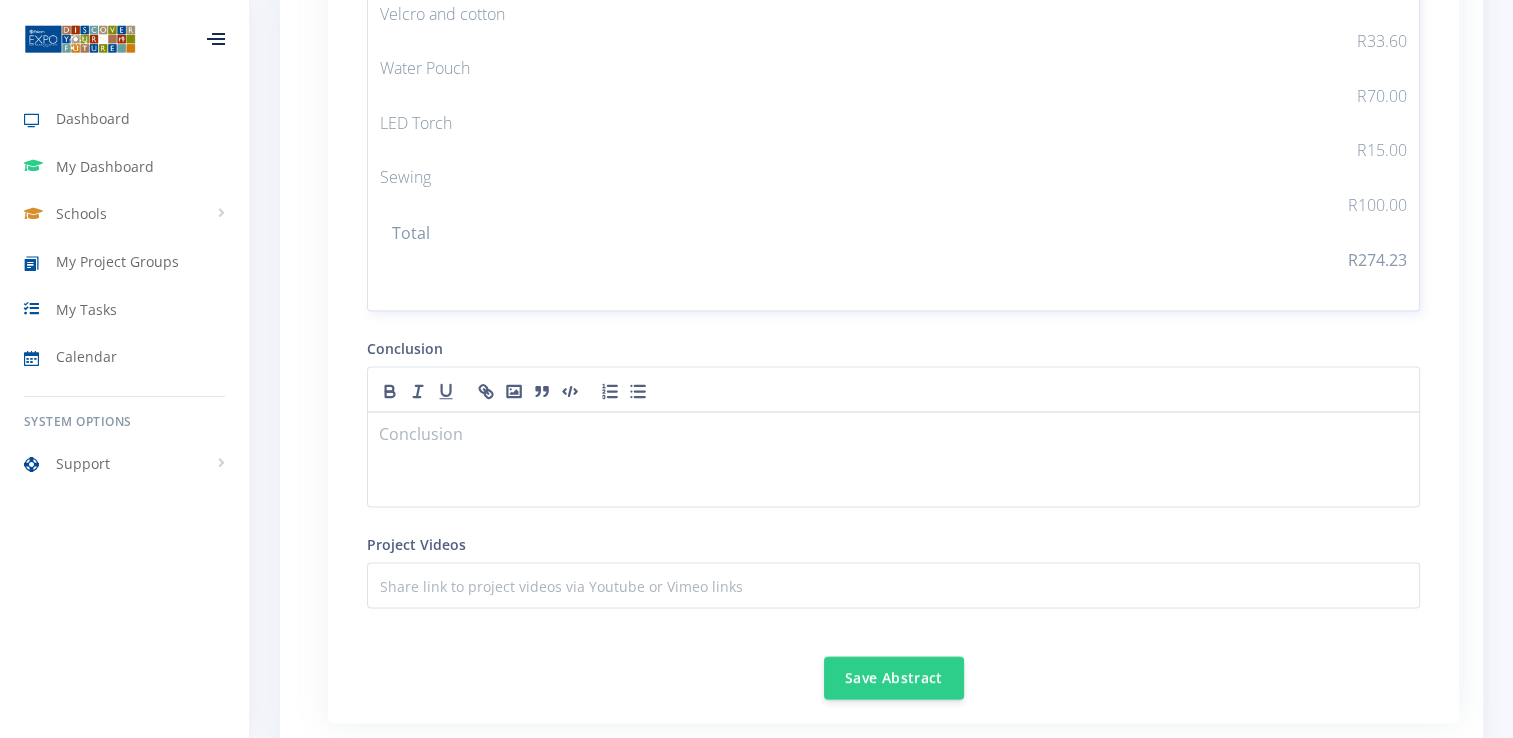 scroll, scrollTop: 3612, scrollLeft: 0, axis: vertical 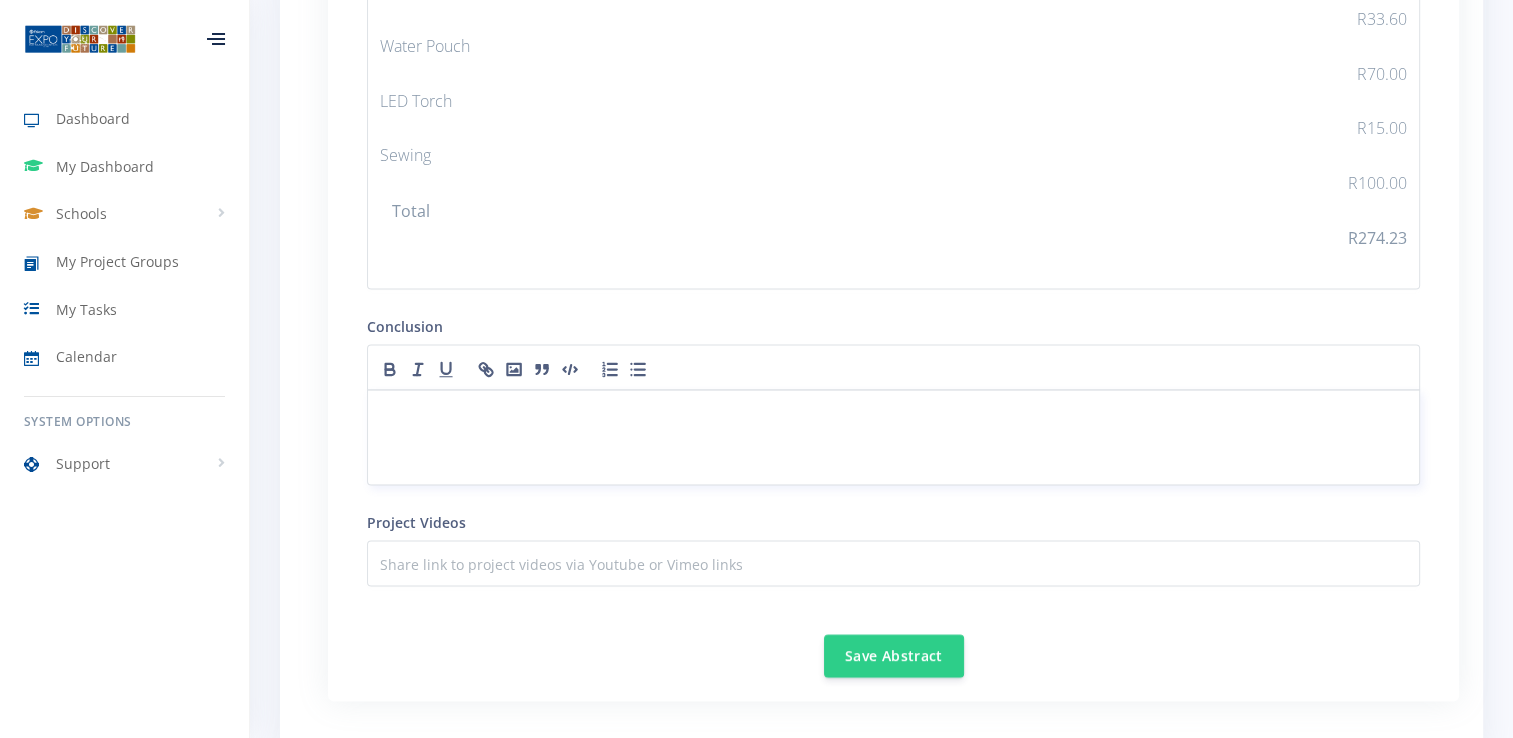 click at bounding box center (893, 437) 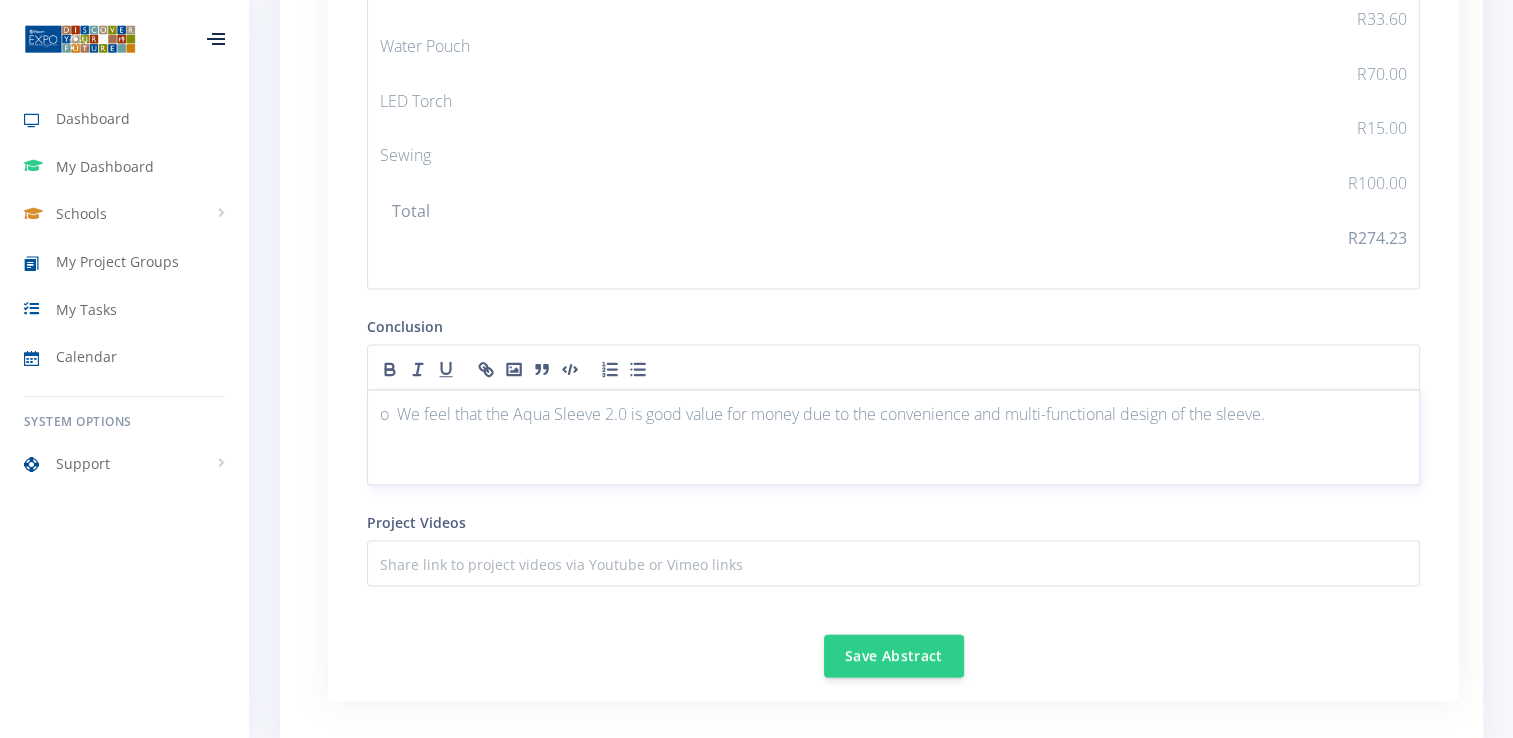 scroll, scrollTop: 0, scrollLeft: 0, axis: both 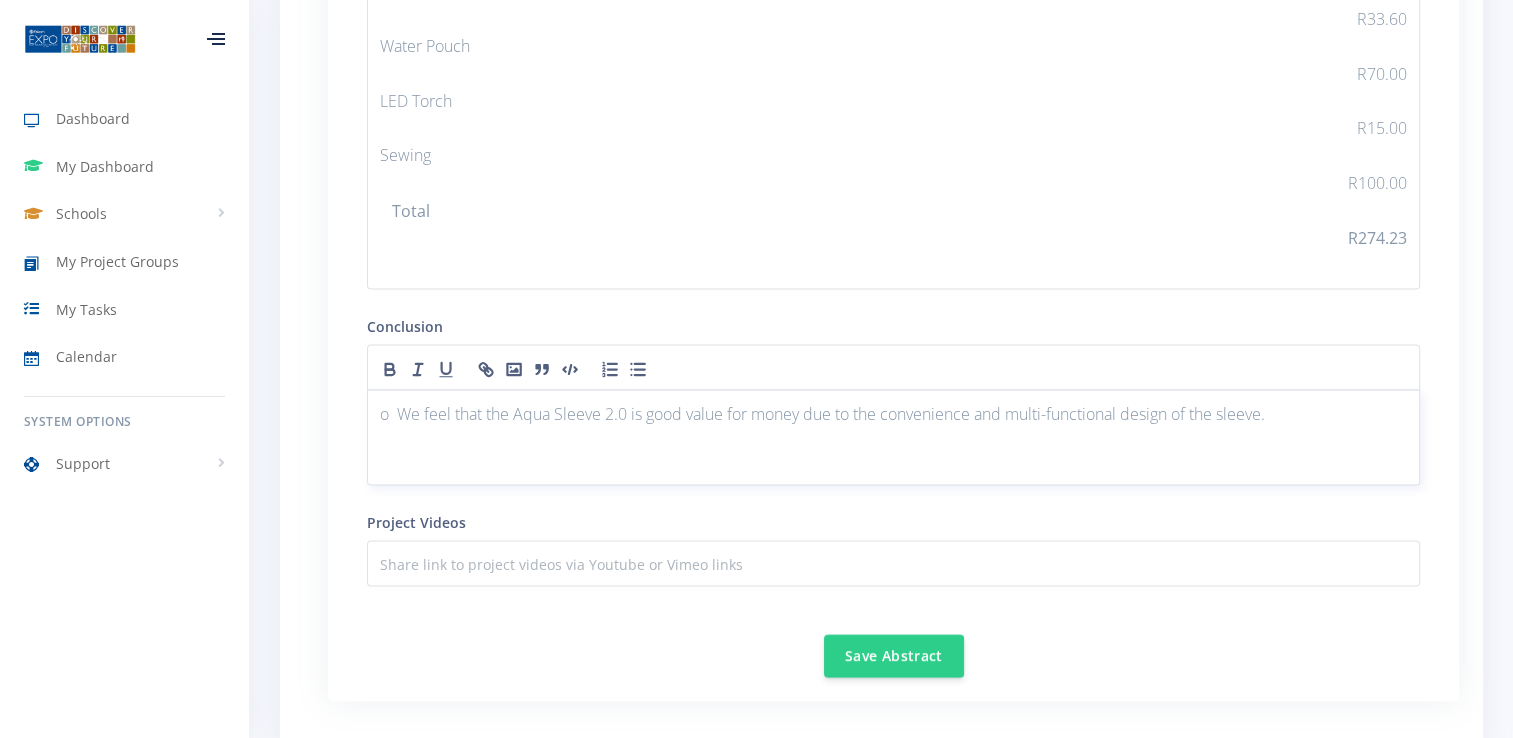 click on "o  We feel that the Aqua Sleeve 2.0 is good value for money due to the convenience and multi-functional design of the sleeve." at bounding box center (822, 413) 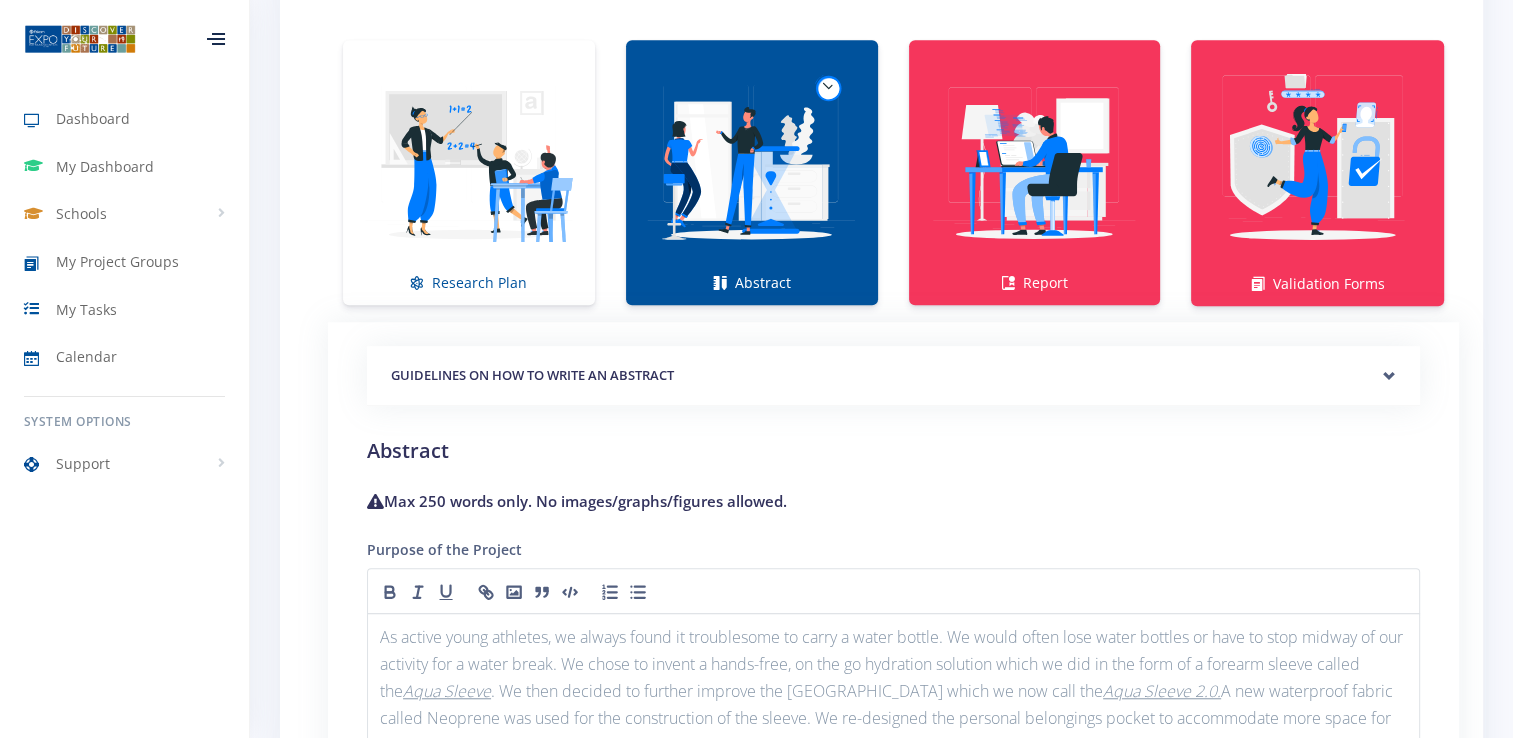 scroll, scrollTop: 1418, scrollLeft: 0, axis: vertical 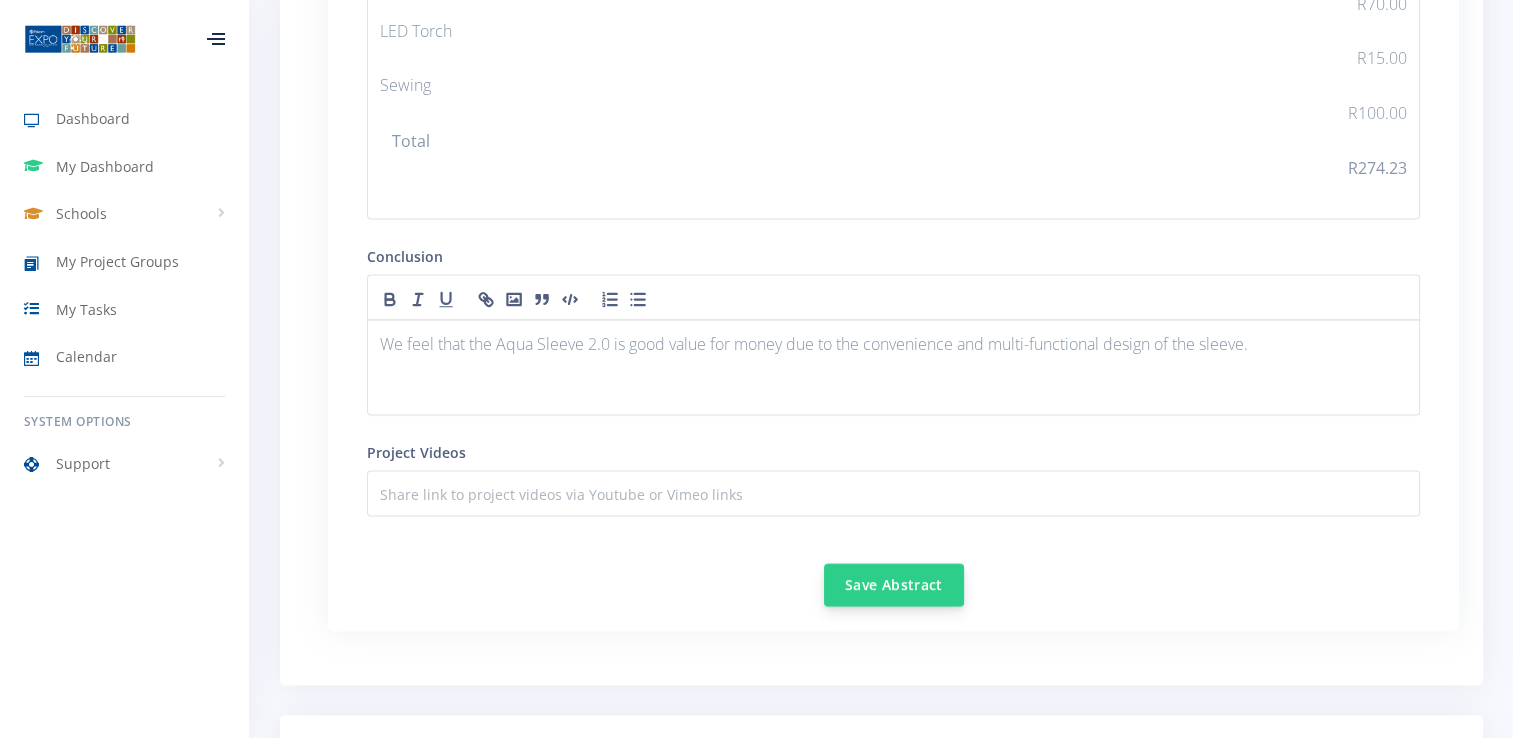 click on "Save Abstract" at bounding box center [894, 584] 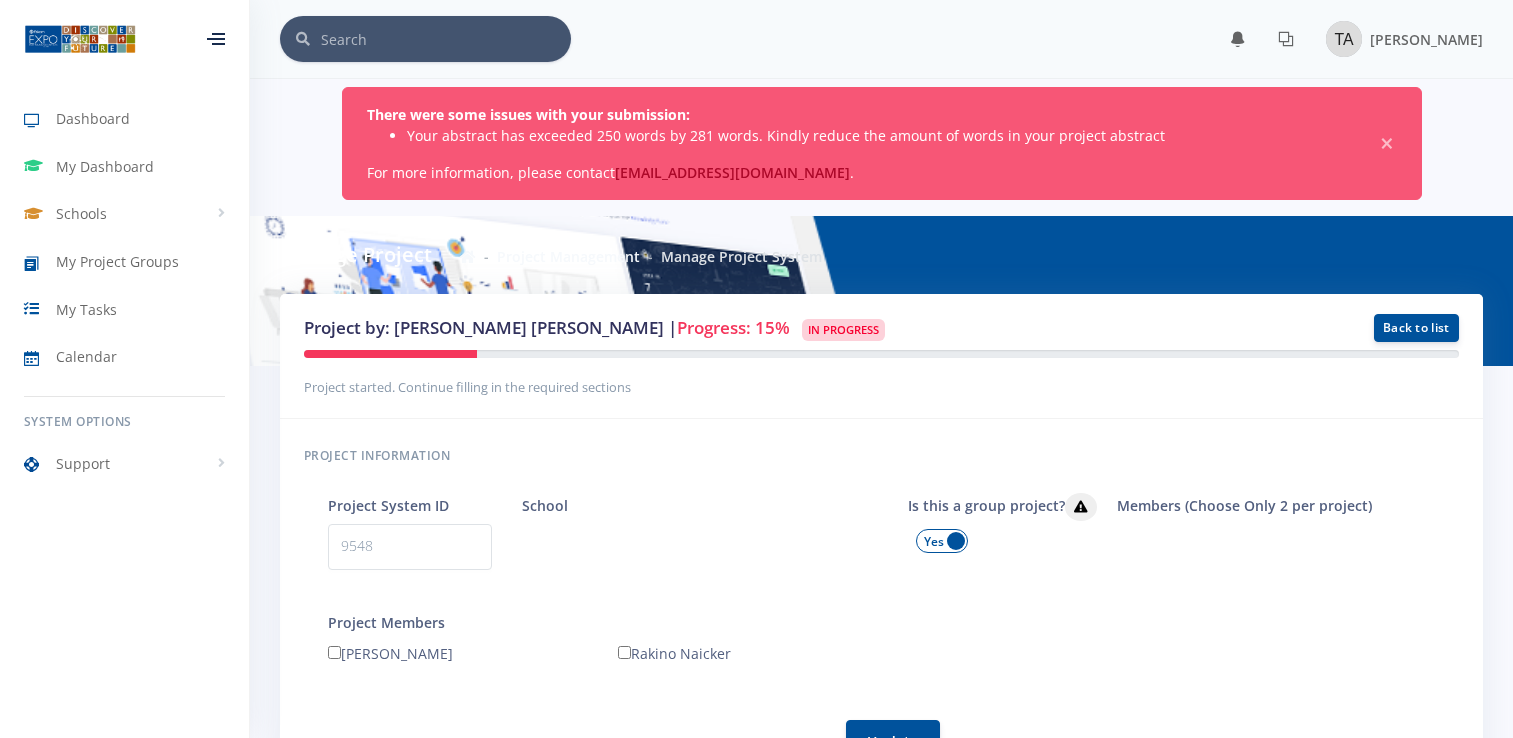 scroll, scrollTop: 0, scrollLeft: 0, axis: both 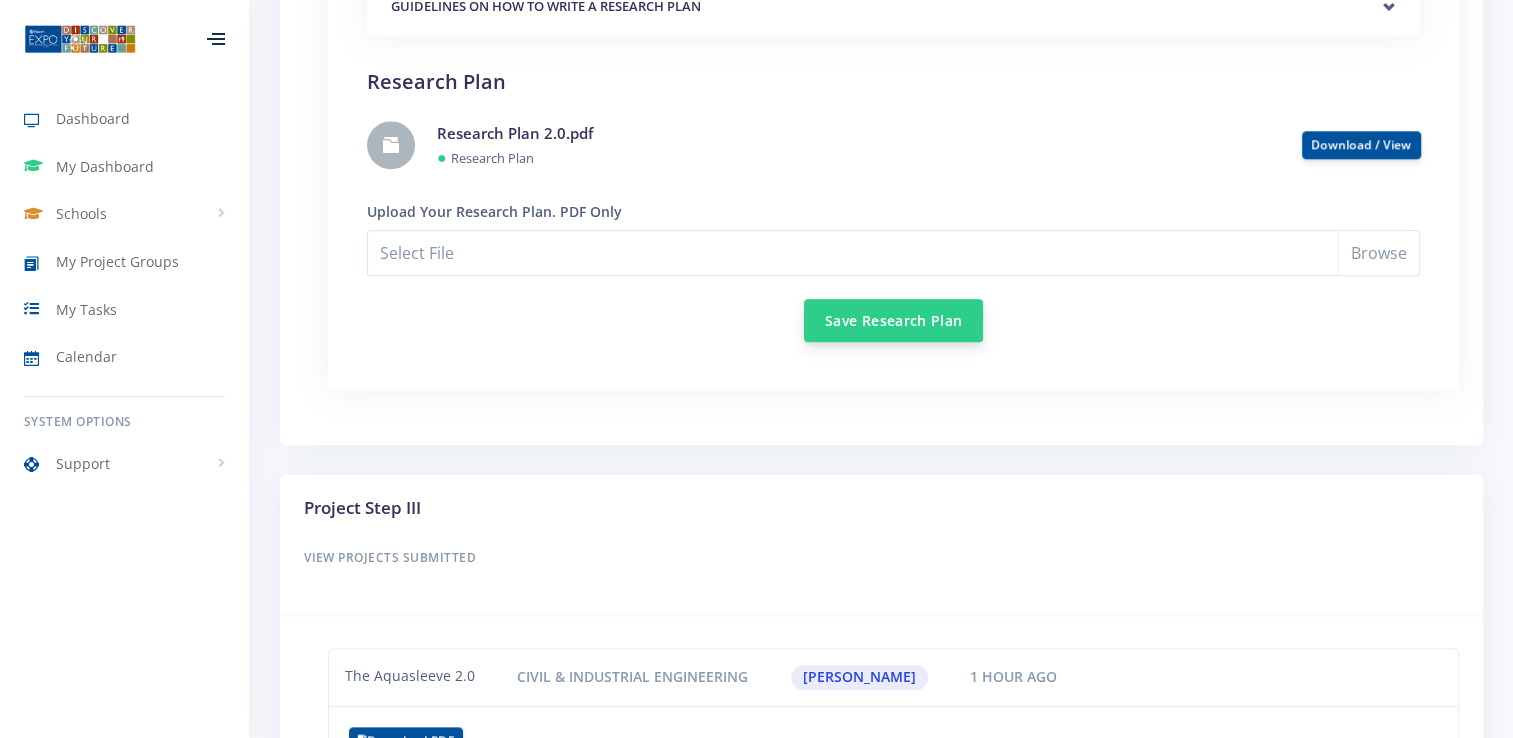 click on "Save Research Plan" at bounding box center (893, 320) 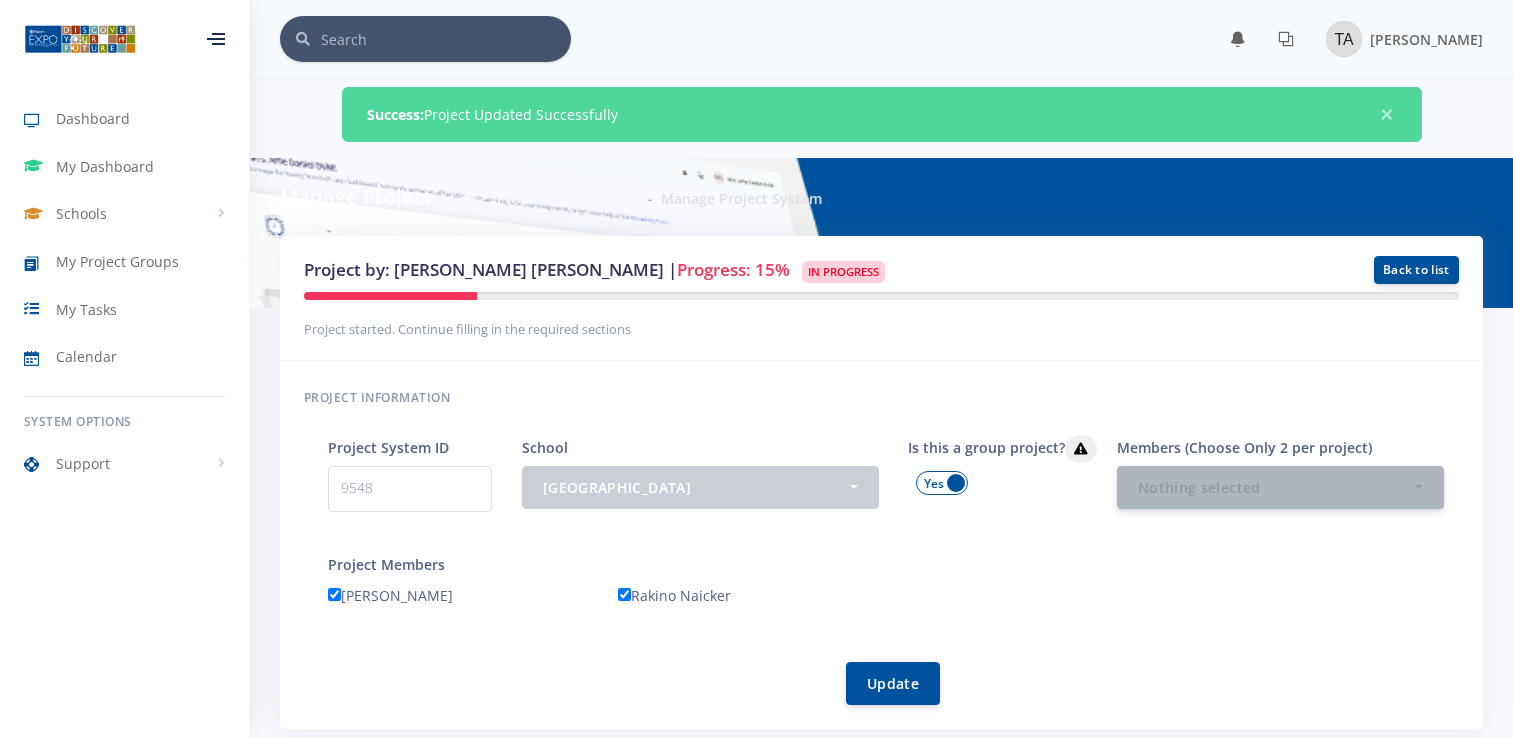 scroll, scrollTop: 0, scrollLeft: 0, axis: both 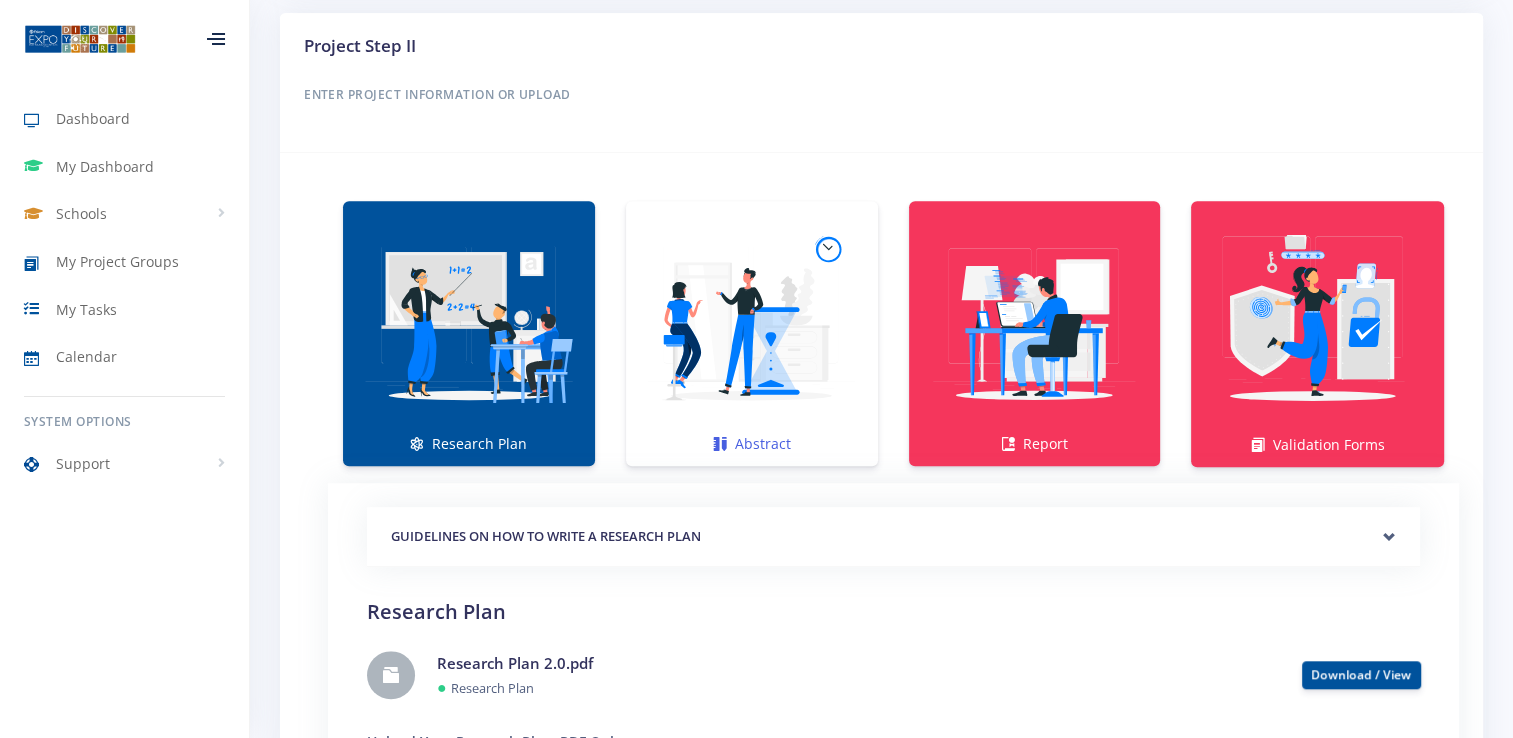 click at bounding box center (752, 323) 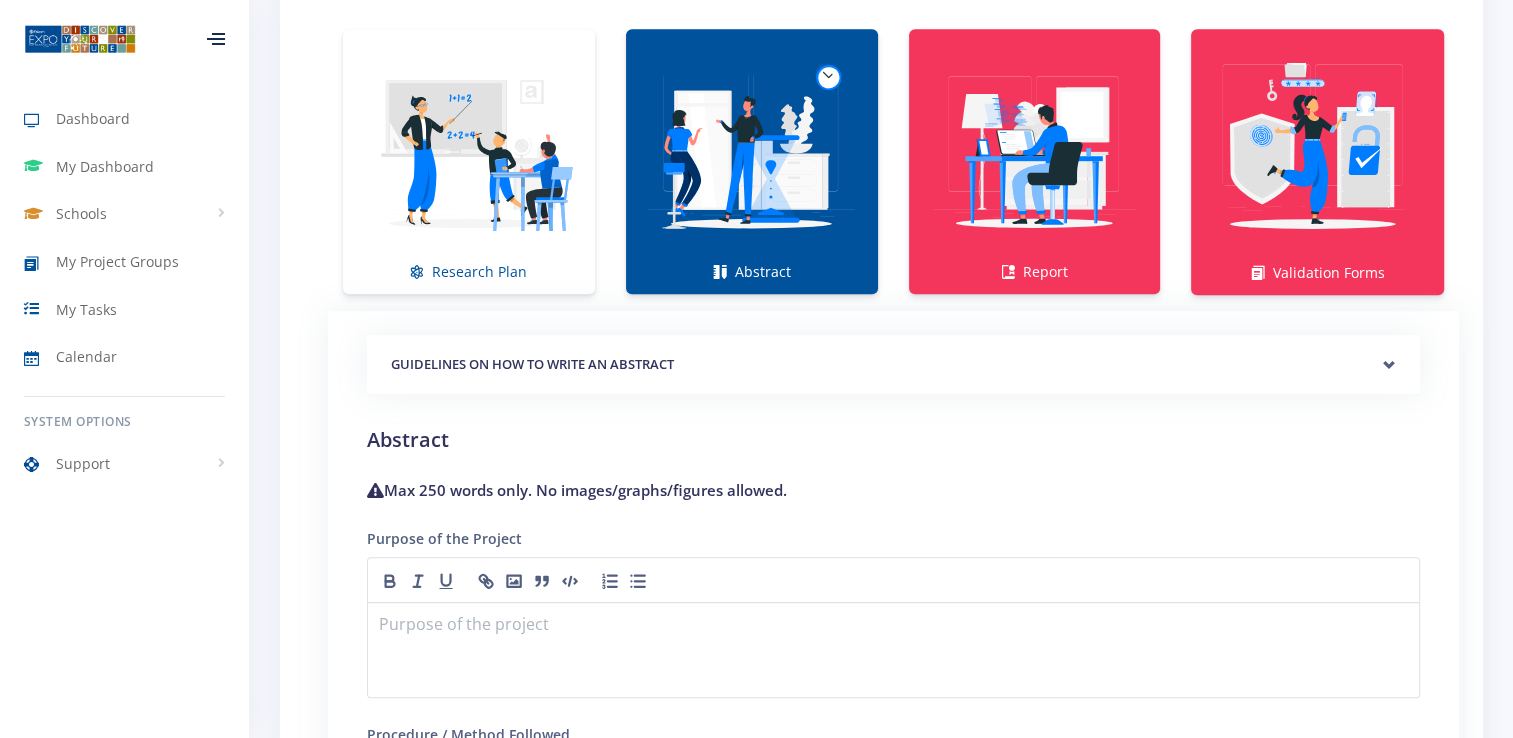 scroll, scrollTop: 1428, scrollLeft: 0, axis: vertical 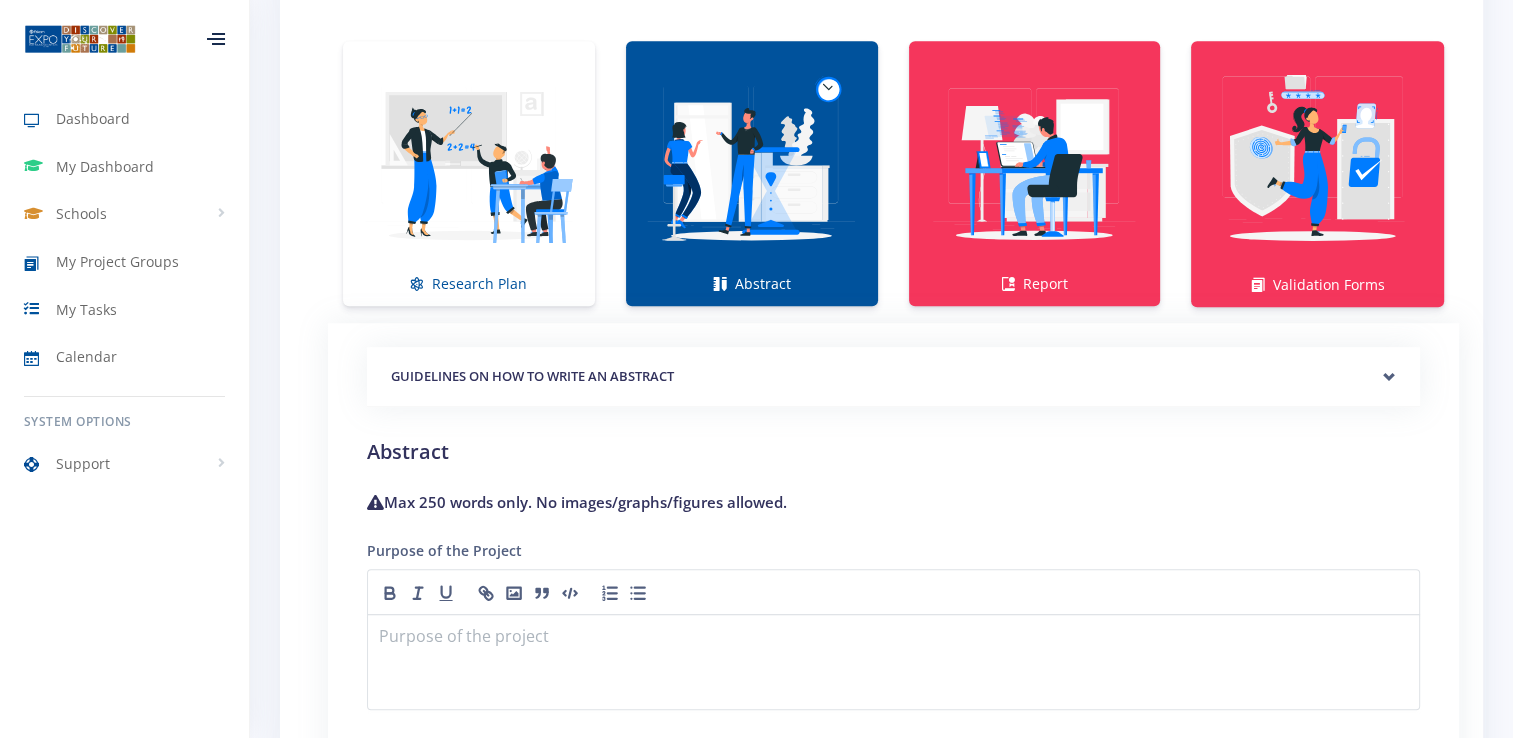 click at bounding box center (752, 163) 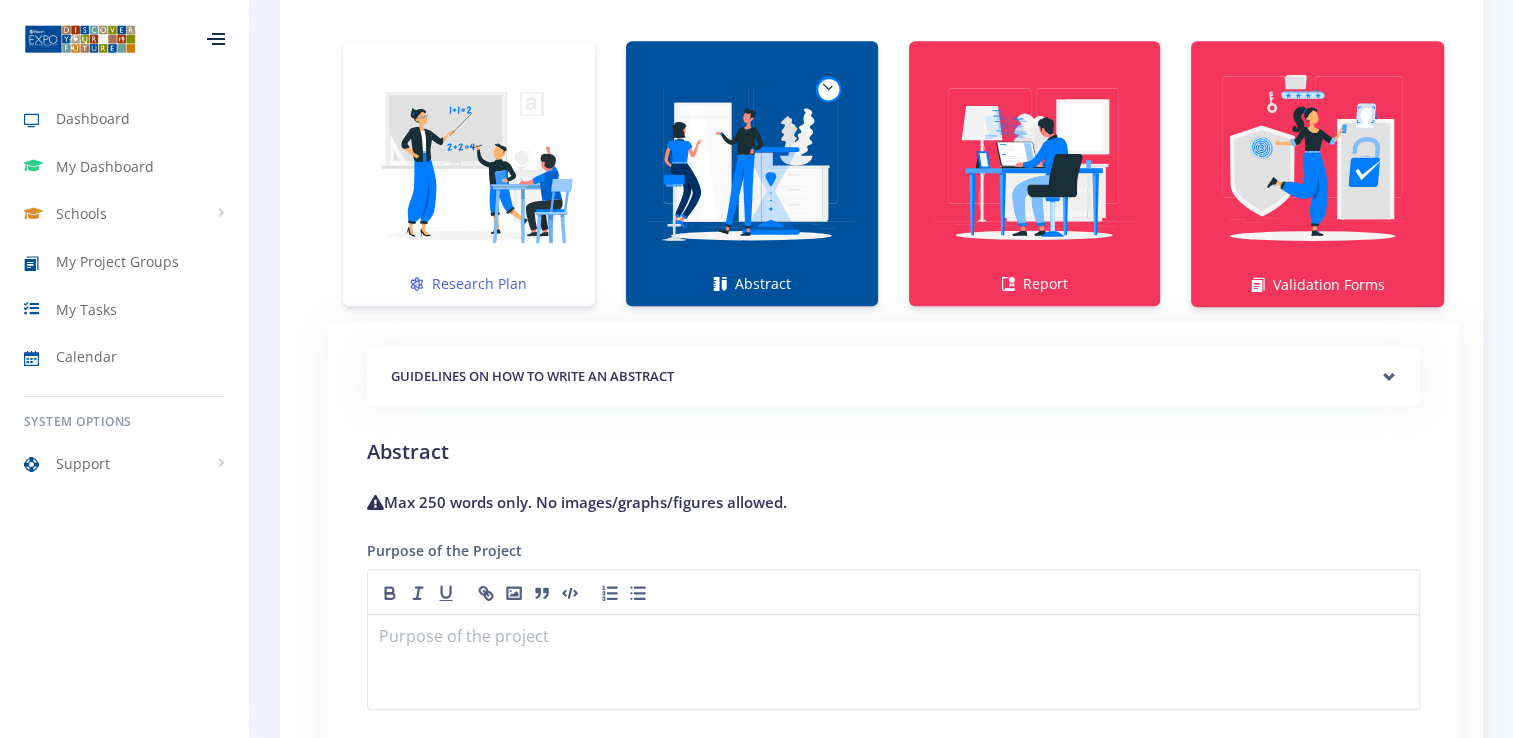 click at bounding box center (469, 163) 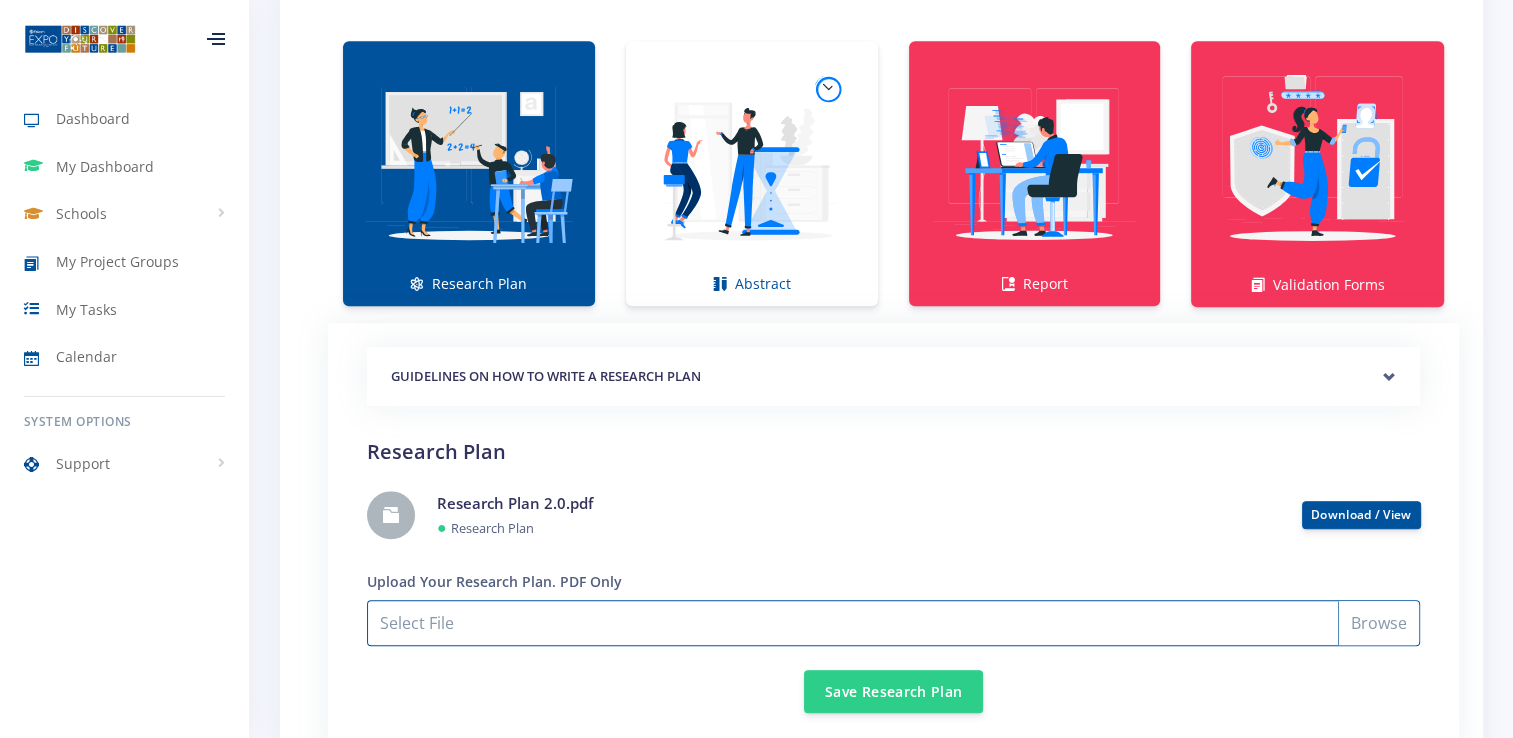 click on "Select File" at bounding box center (893, 623) 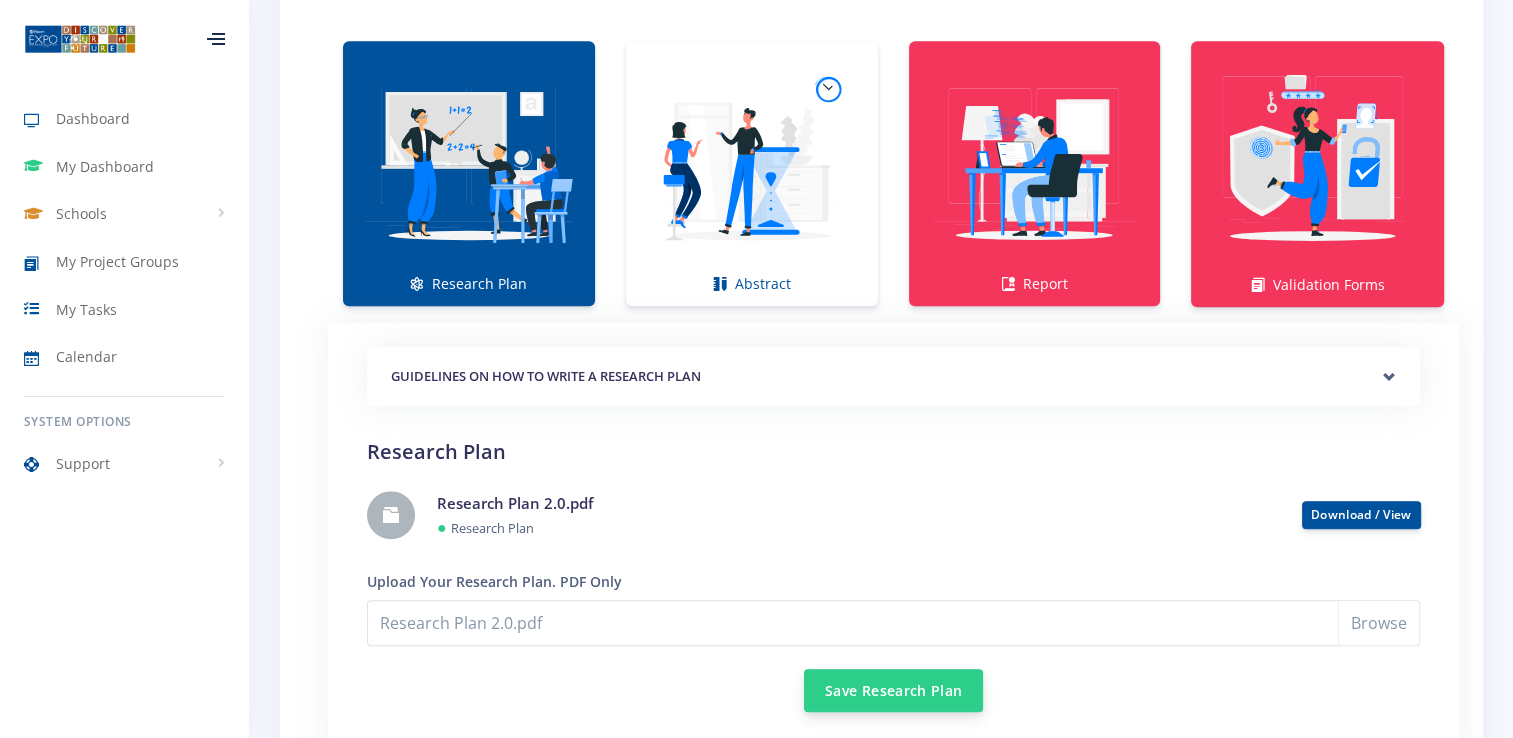click on "Save Research Plan" at bounding box center [893, 690] 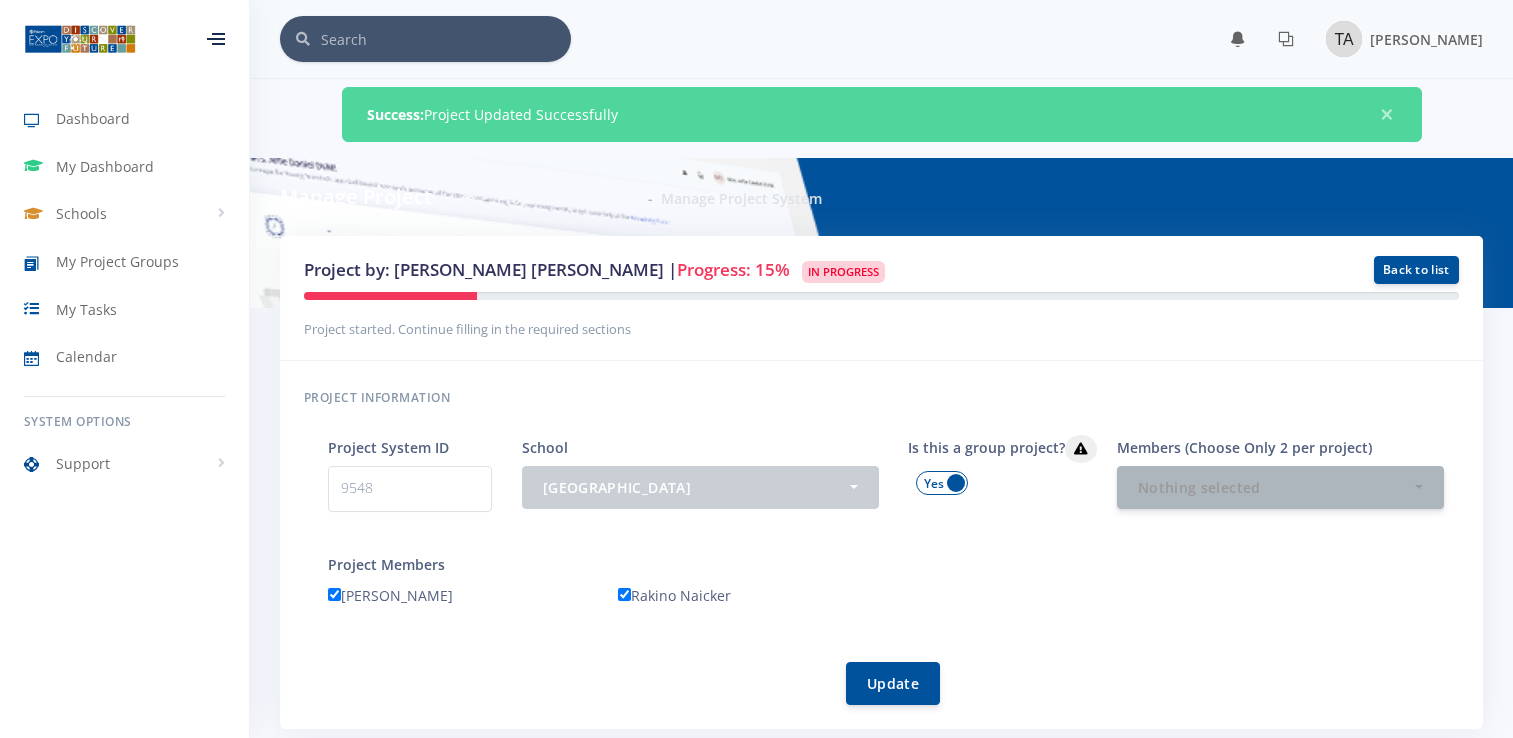scroll, scrollTop: 0, scrollLeft: 0, axis: both 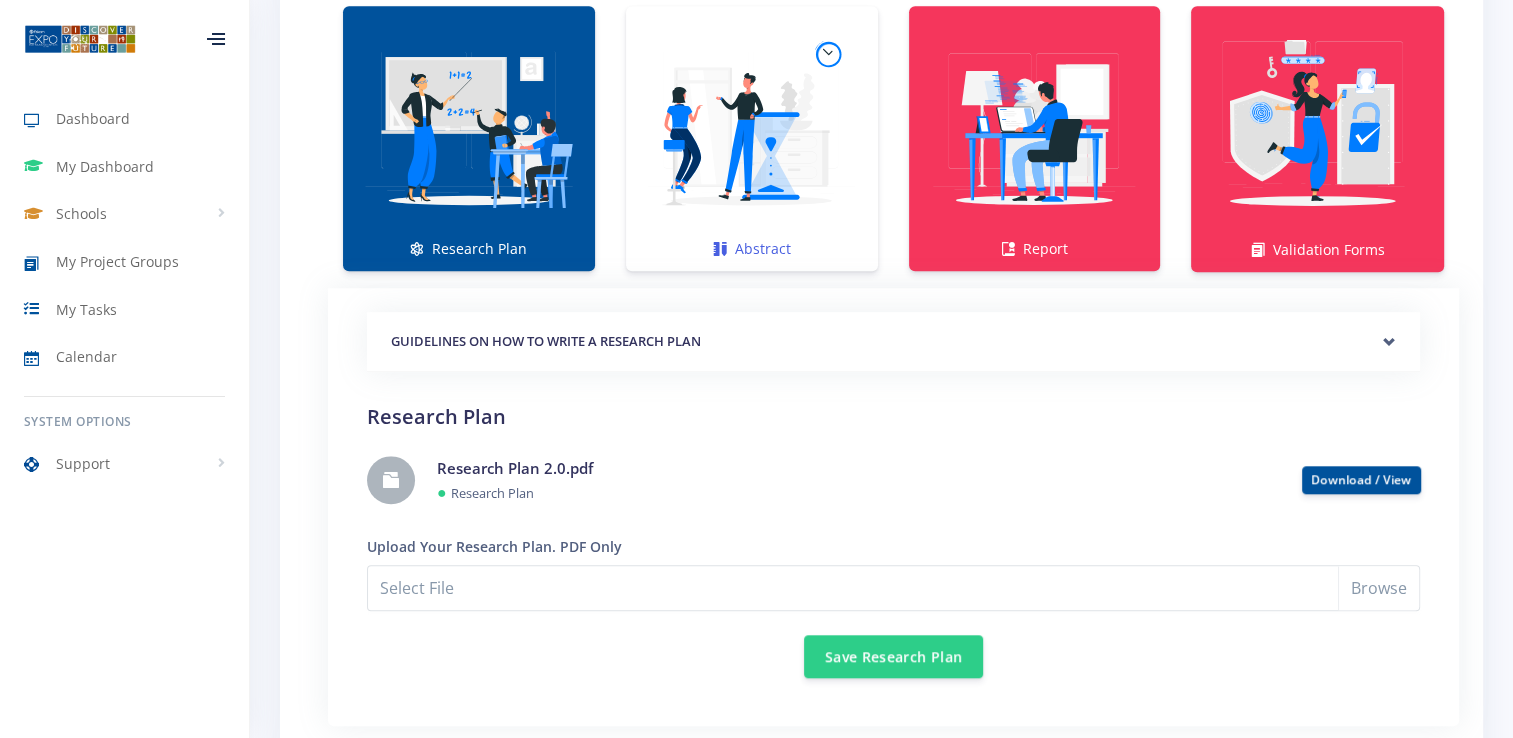 click at bounding box center [752, 128] 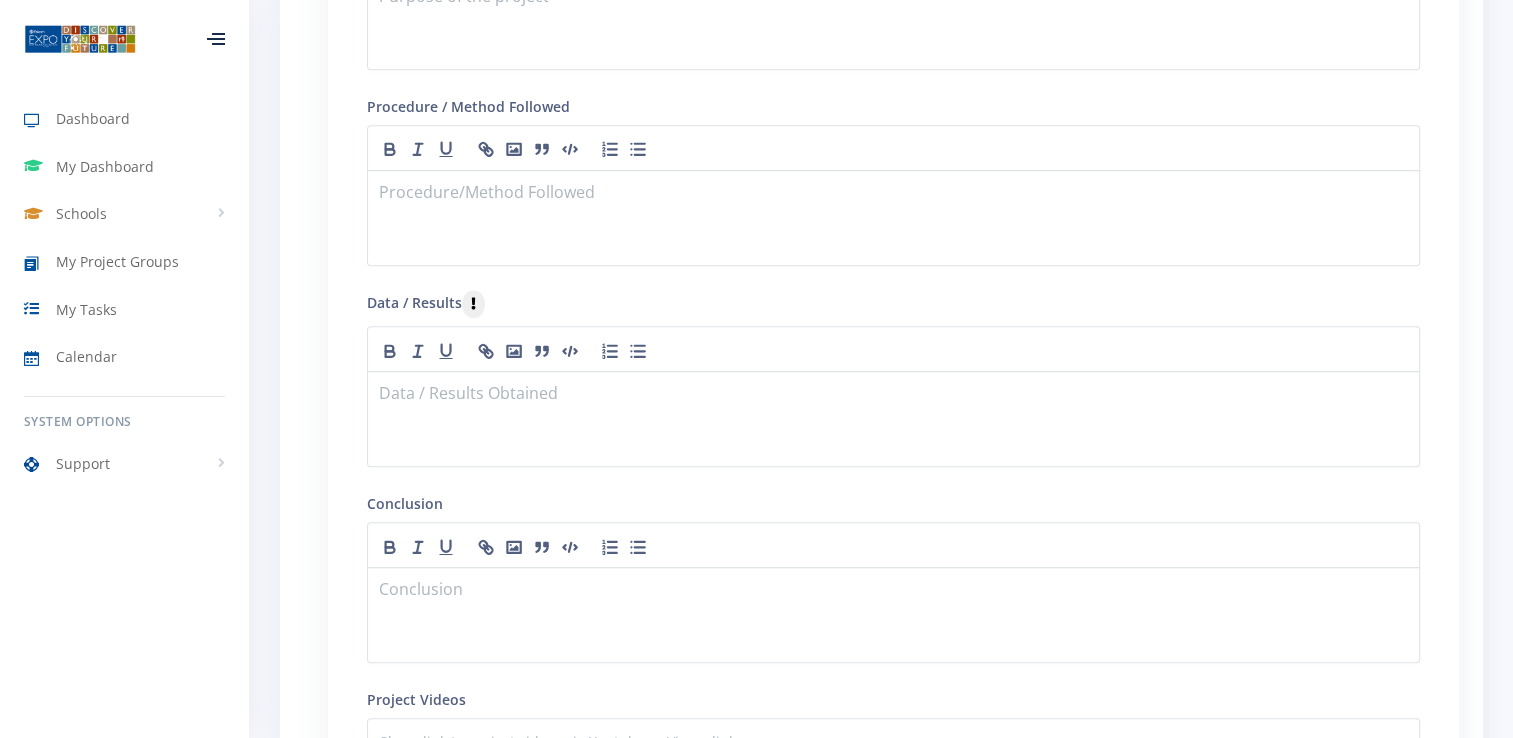 scroll, scrollTop: 2024, scrollLeft: 0, axis: vertical 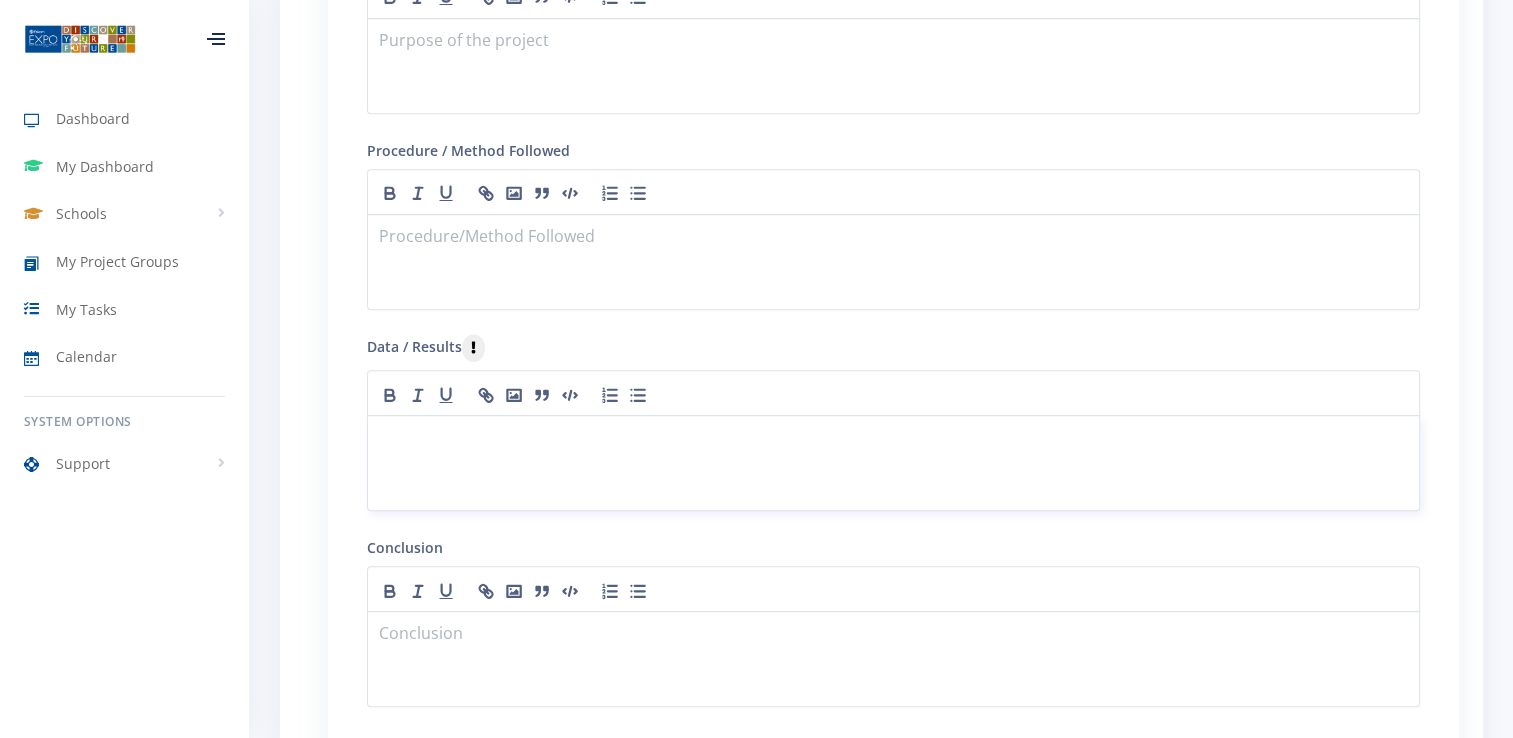 click at bounding box center [893, 463] 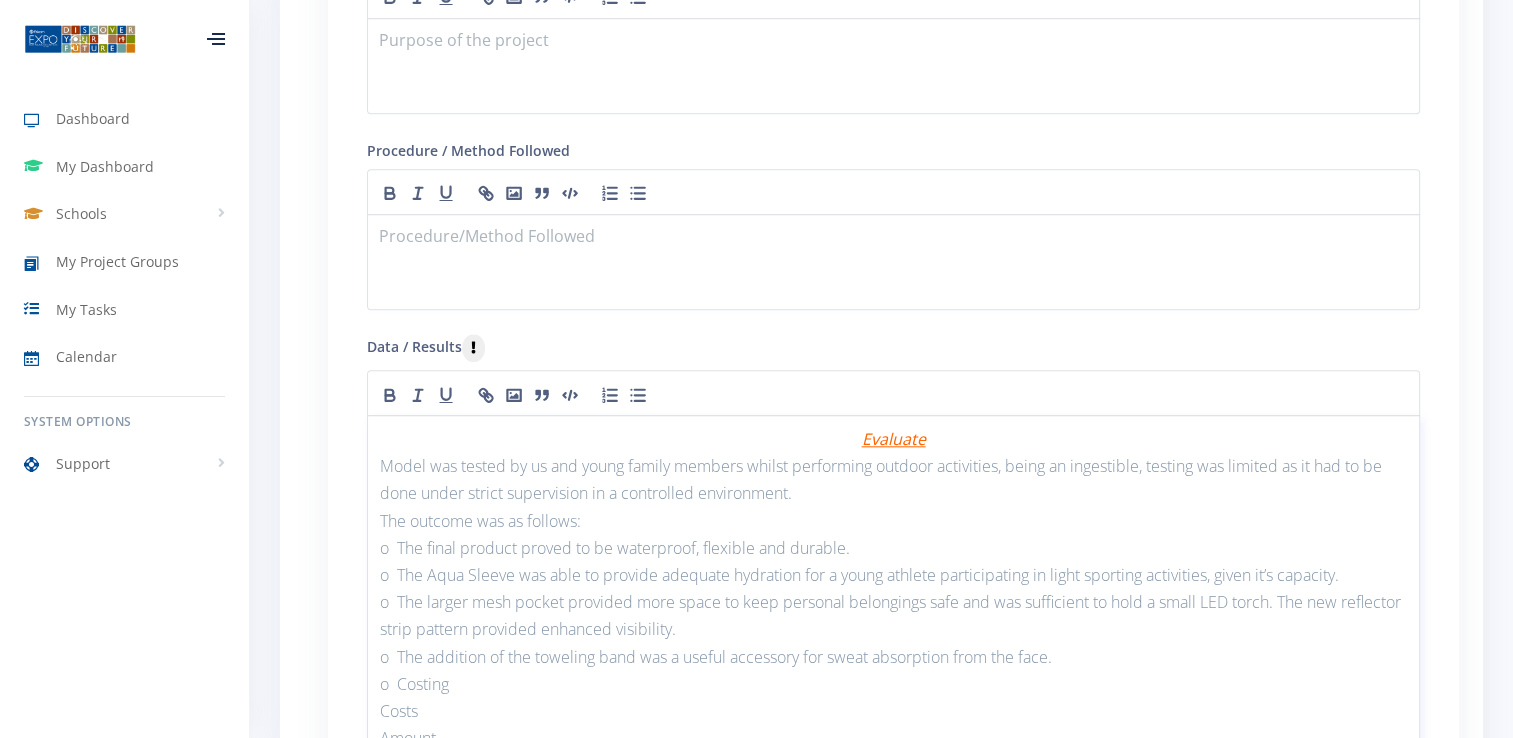 scroll, scrollTop: 0, scrollLeft: 0, axis: both 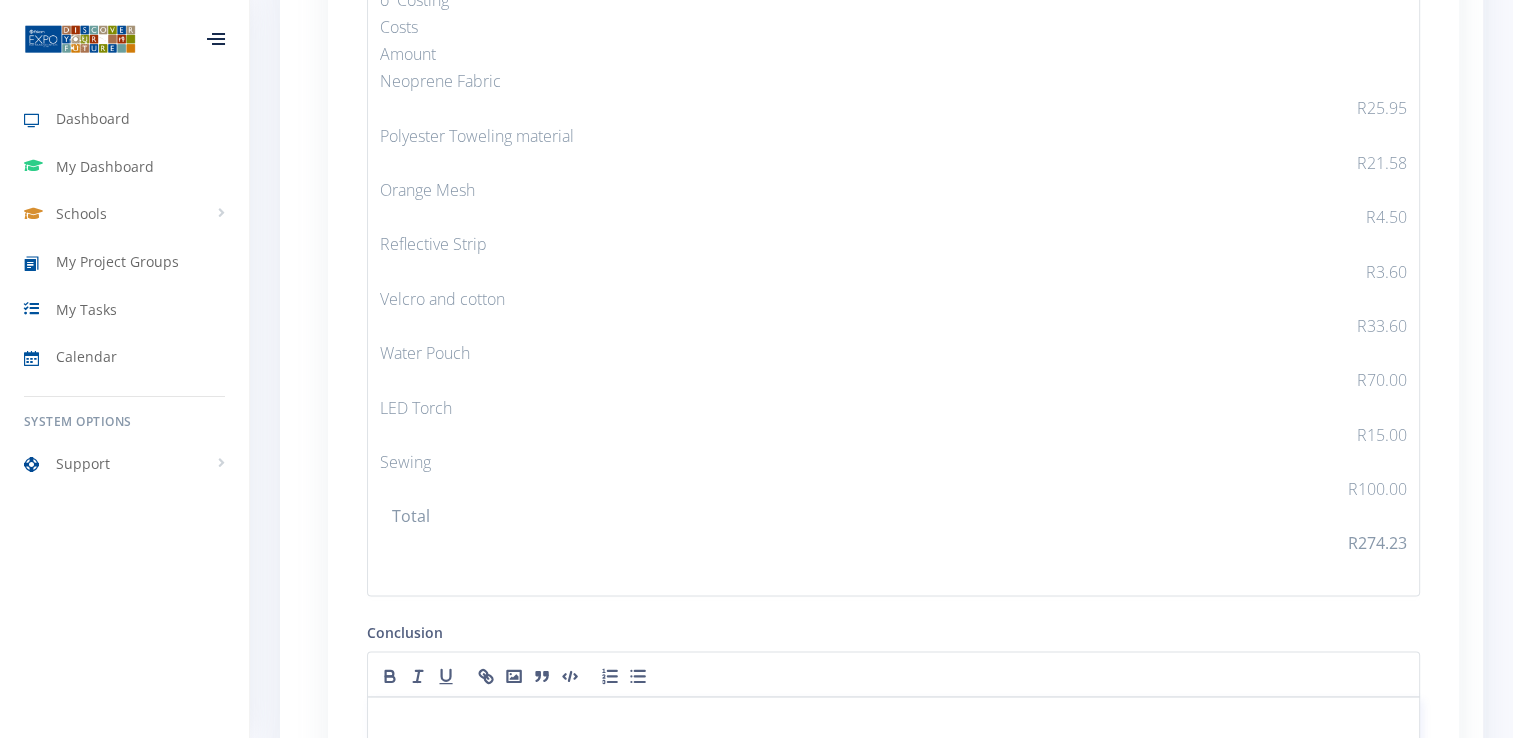 click at bounding box center [893, 720] 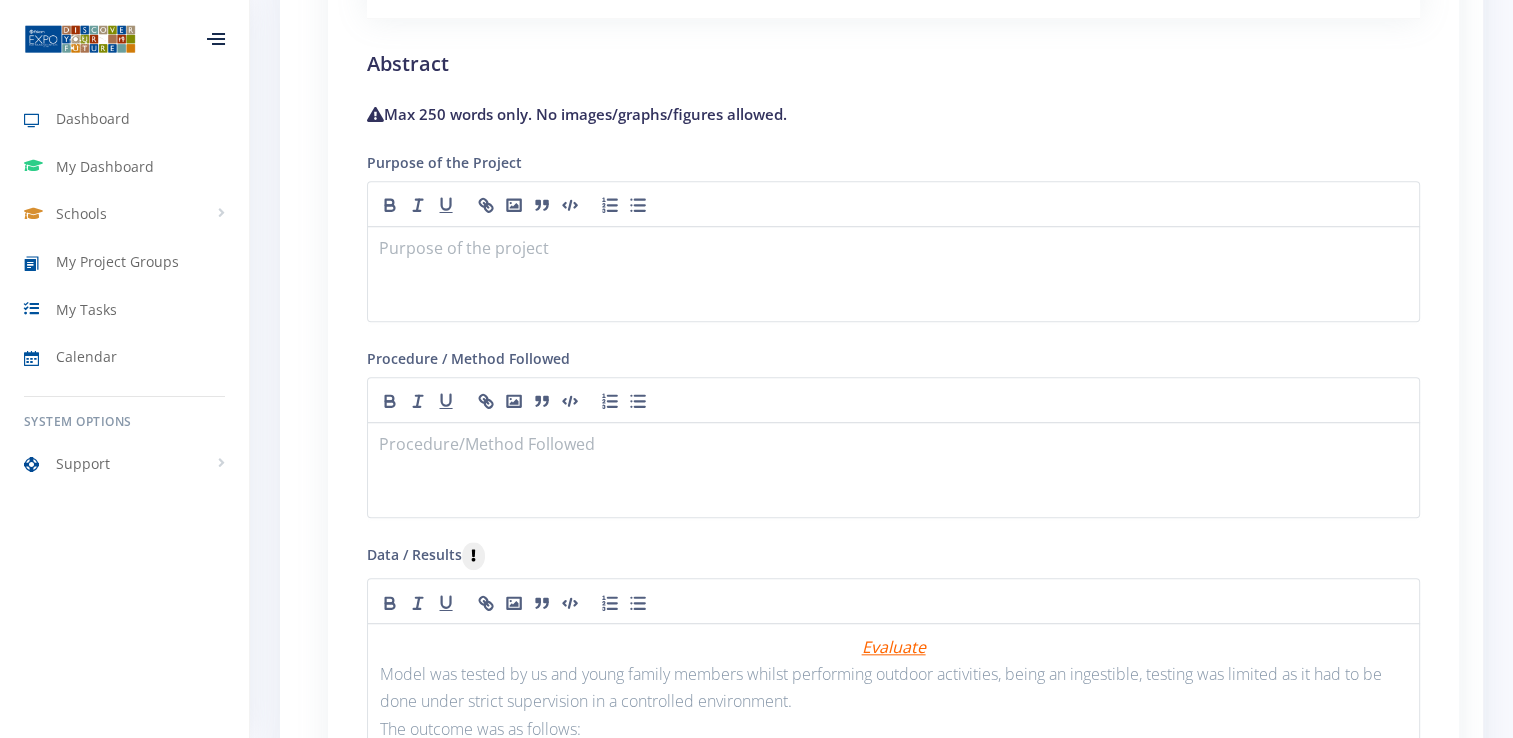 scroll, scrollTop: 1811, scrollLeft: 0, axis: vertical 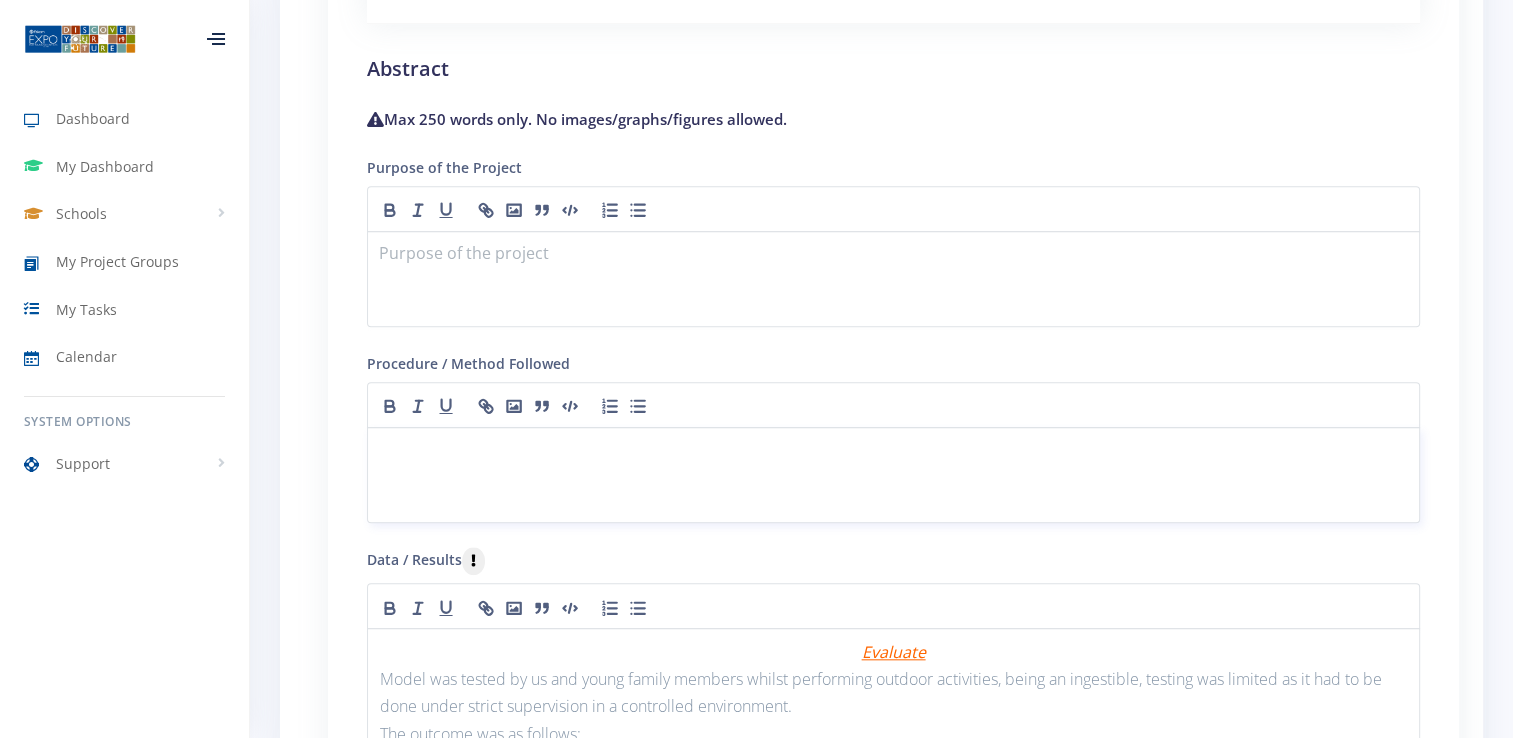 click at bounding box center (893, 475) 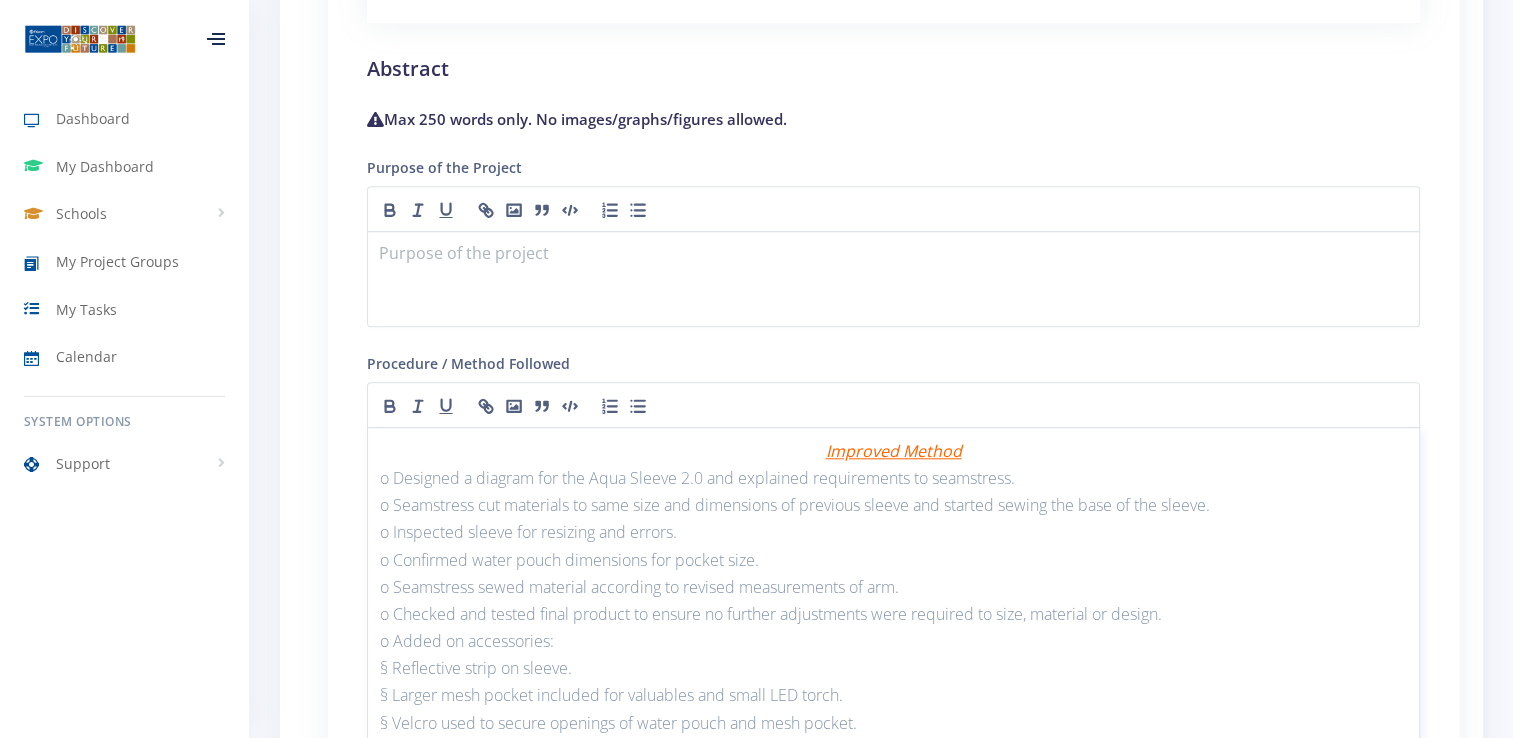 scroll, scrollTop: 0, scrollLeft: 0, axis: both 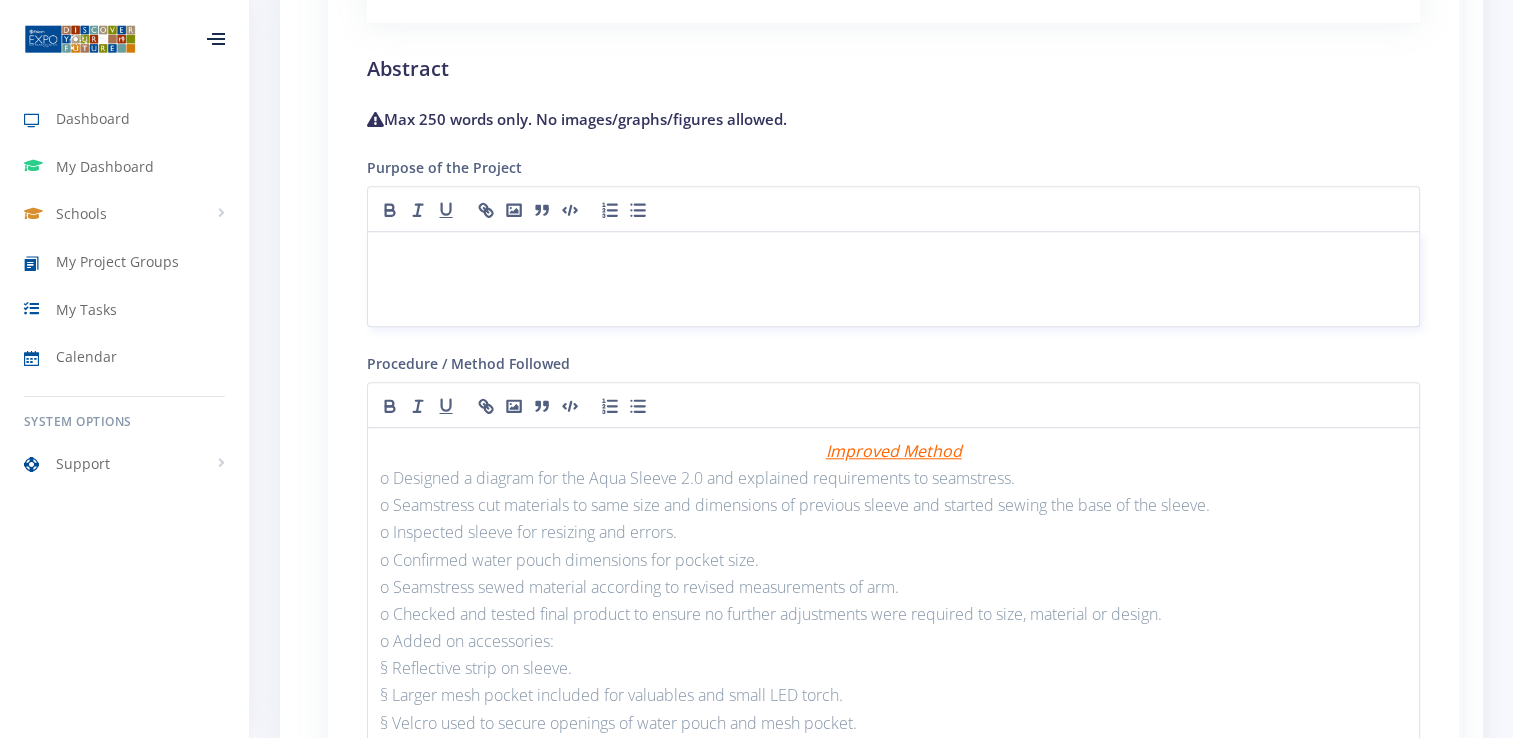 click at bounding box center (893, 279) 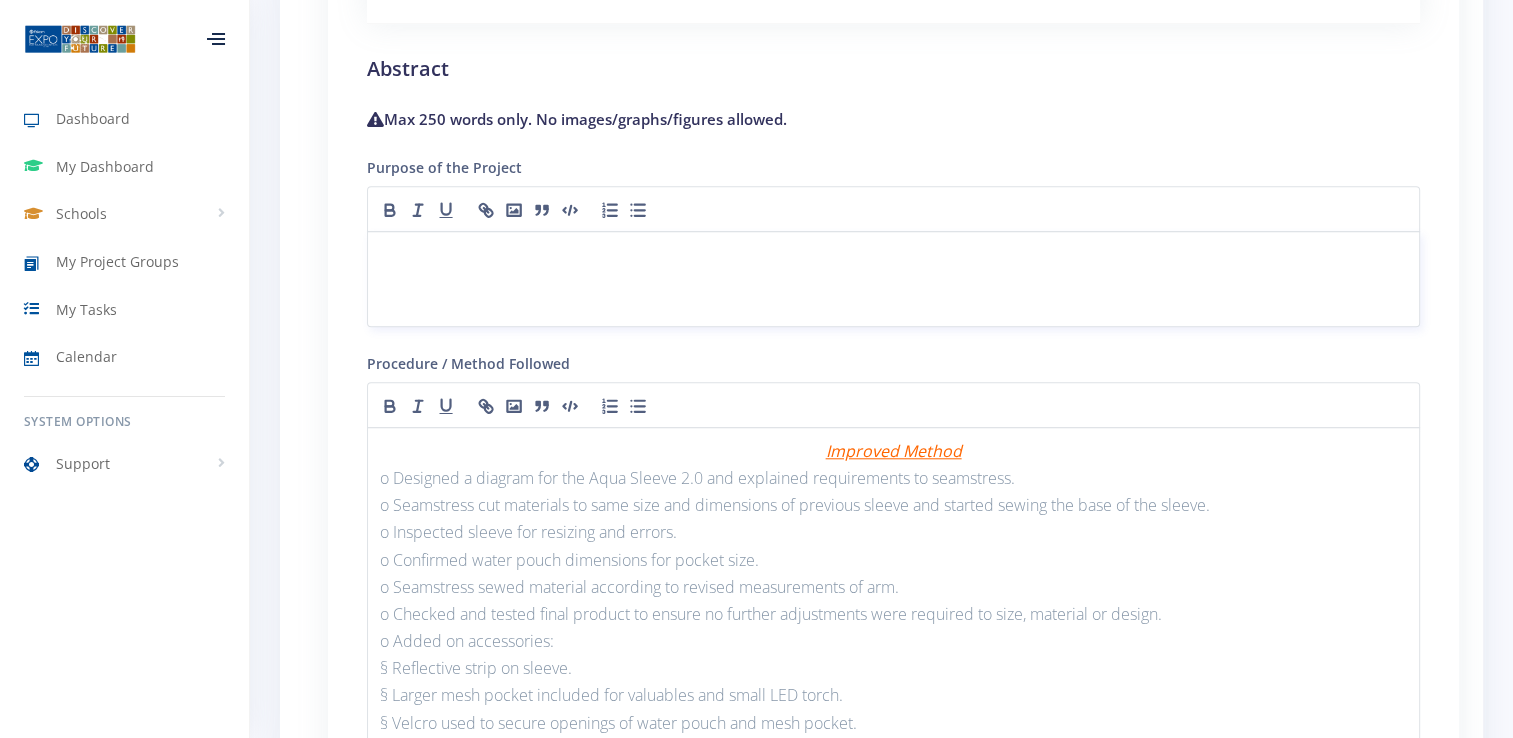 click at bounding box center (893, 279) 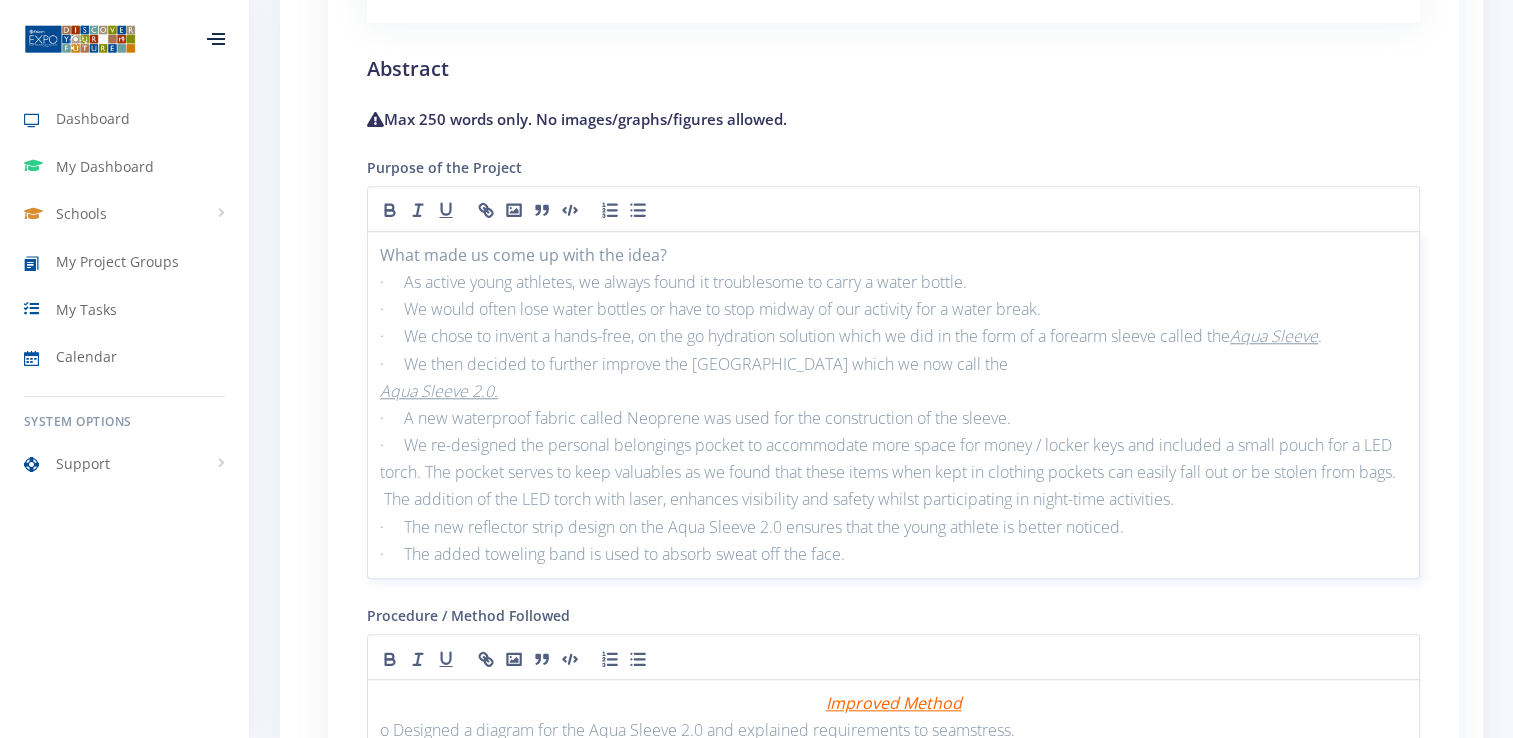 scroll, scrollTop: 0, scrollLeft: 0, axis: both 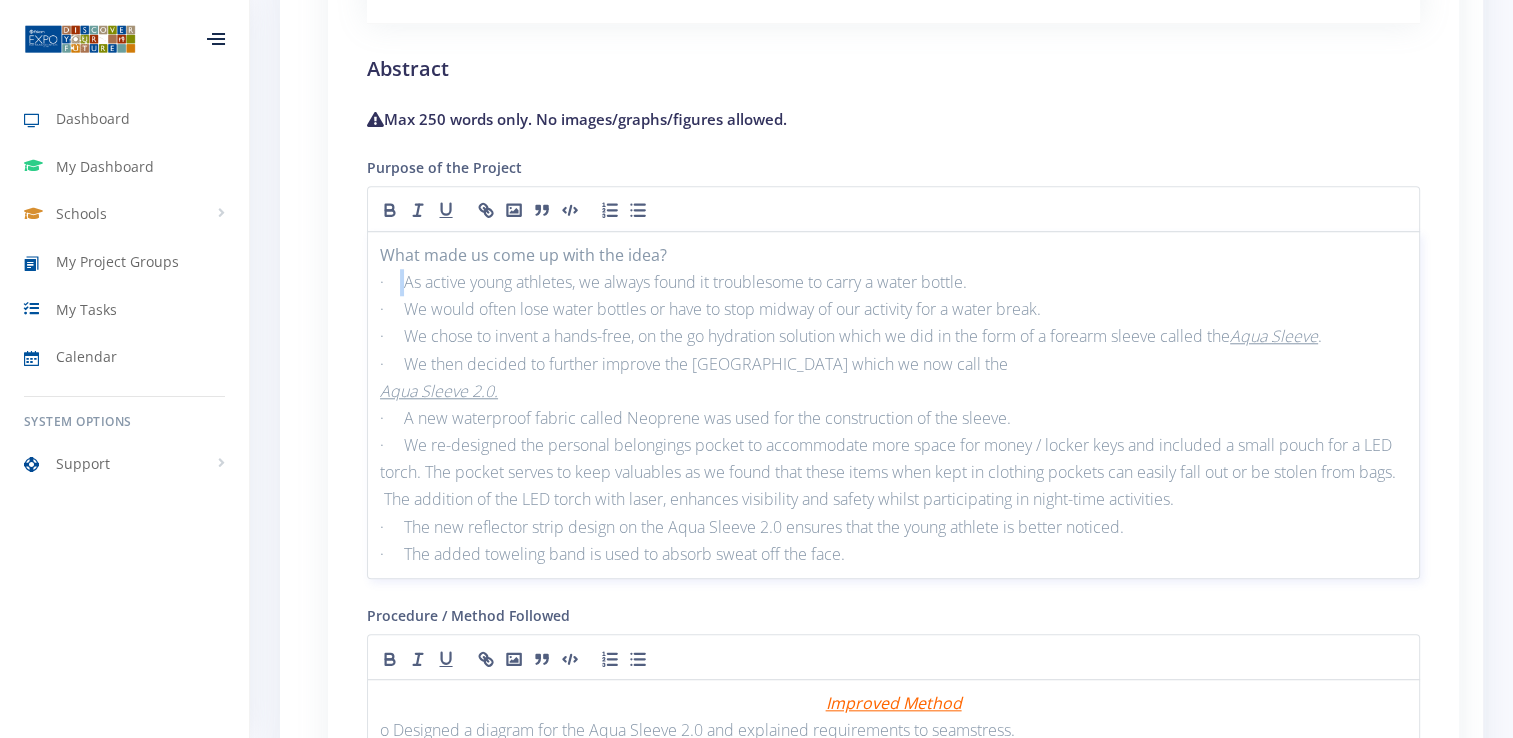 click on "·     As active young athletes, we always found it troublesome to carry a water bottle." at bounding box center (893, 282) 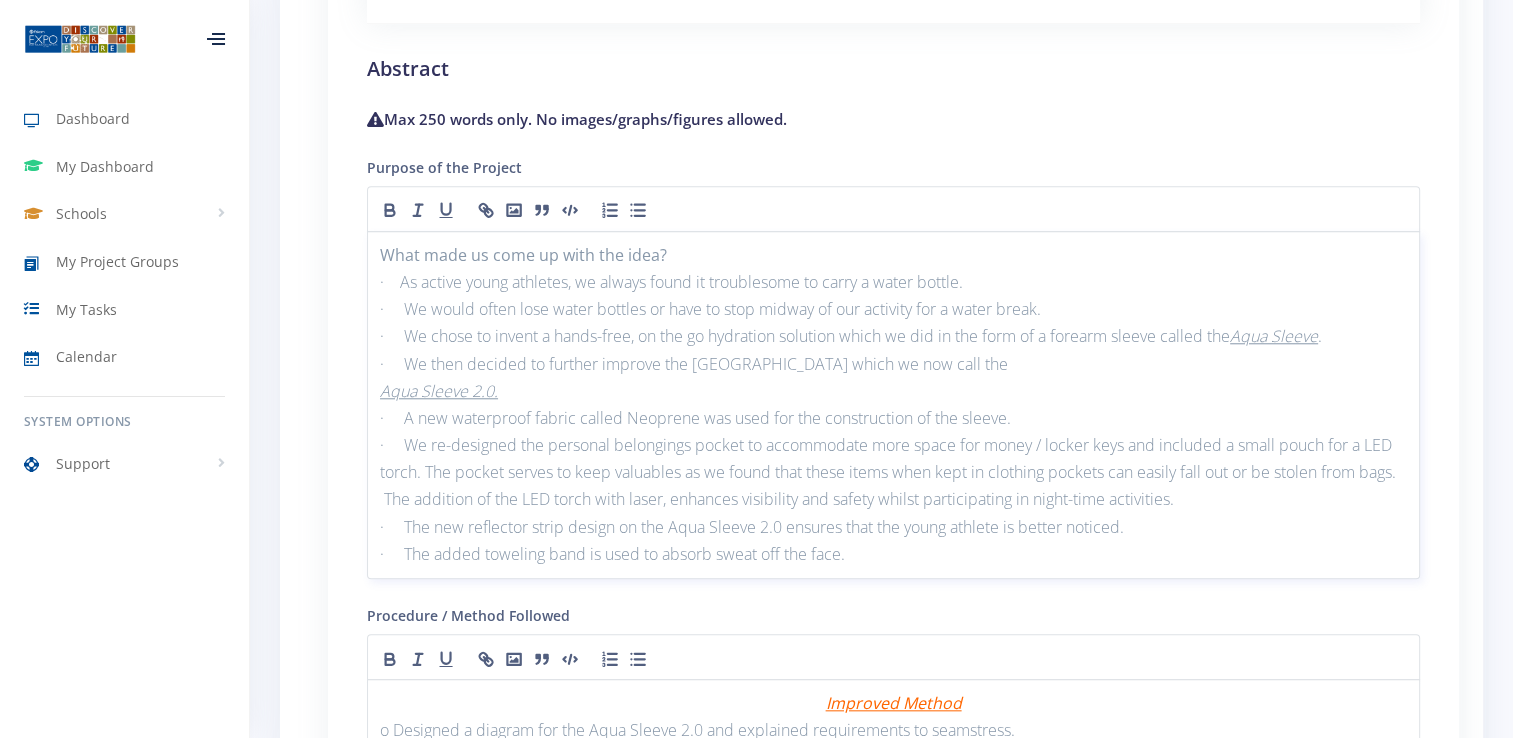 type 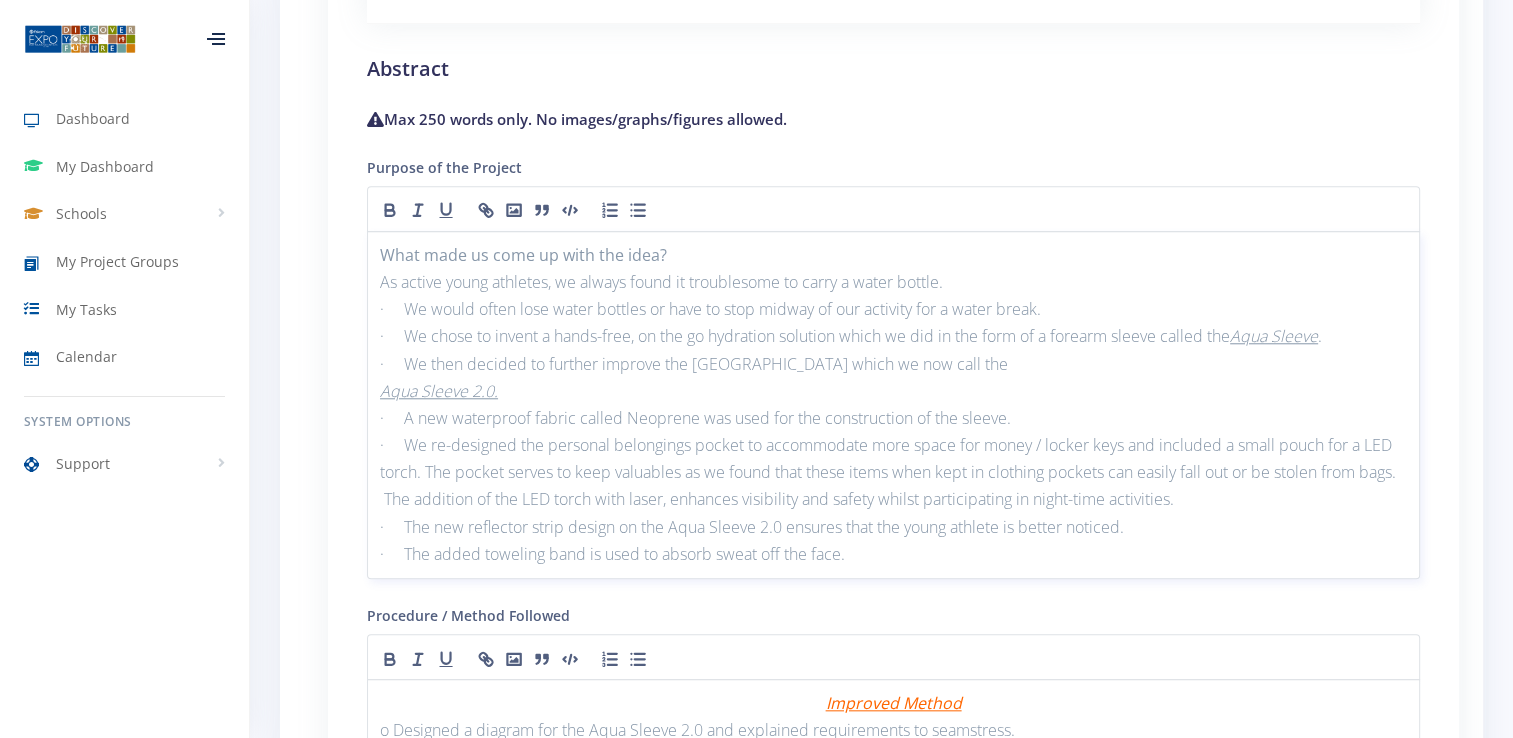 click on "·     We would often lose water bottles or have to stop midway of our activity for a water break." at bounding box center (893, 309) 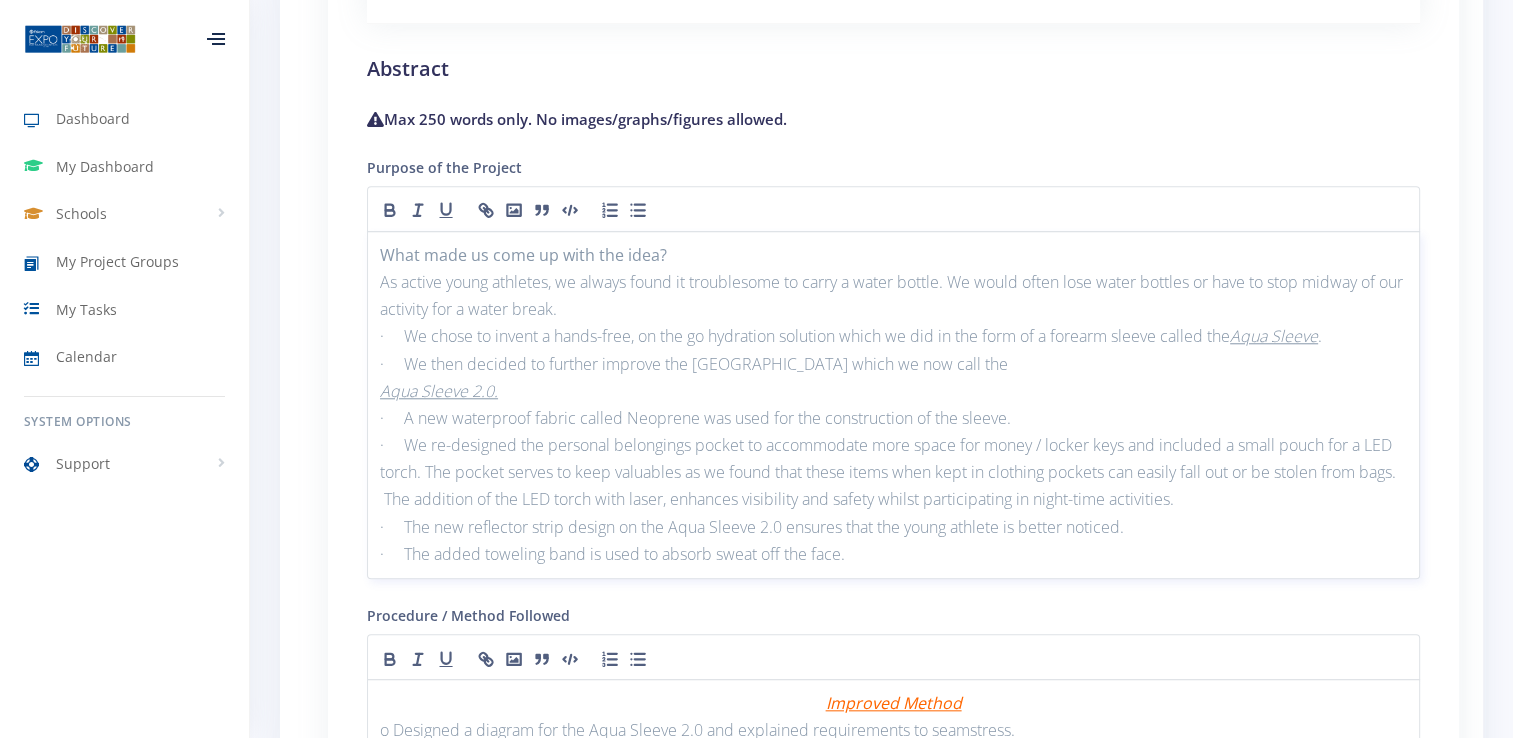 click on "·     We chose to invent a hands-free, on the go hydration solution which we did in the form of a forearm sleeve called the  Aqua Sleeve ." at bounding box center (893, 336) 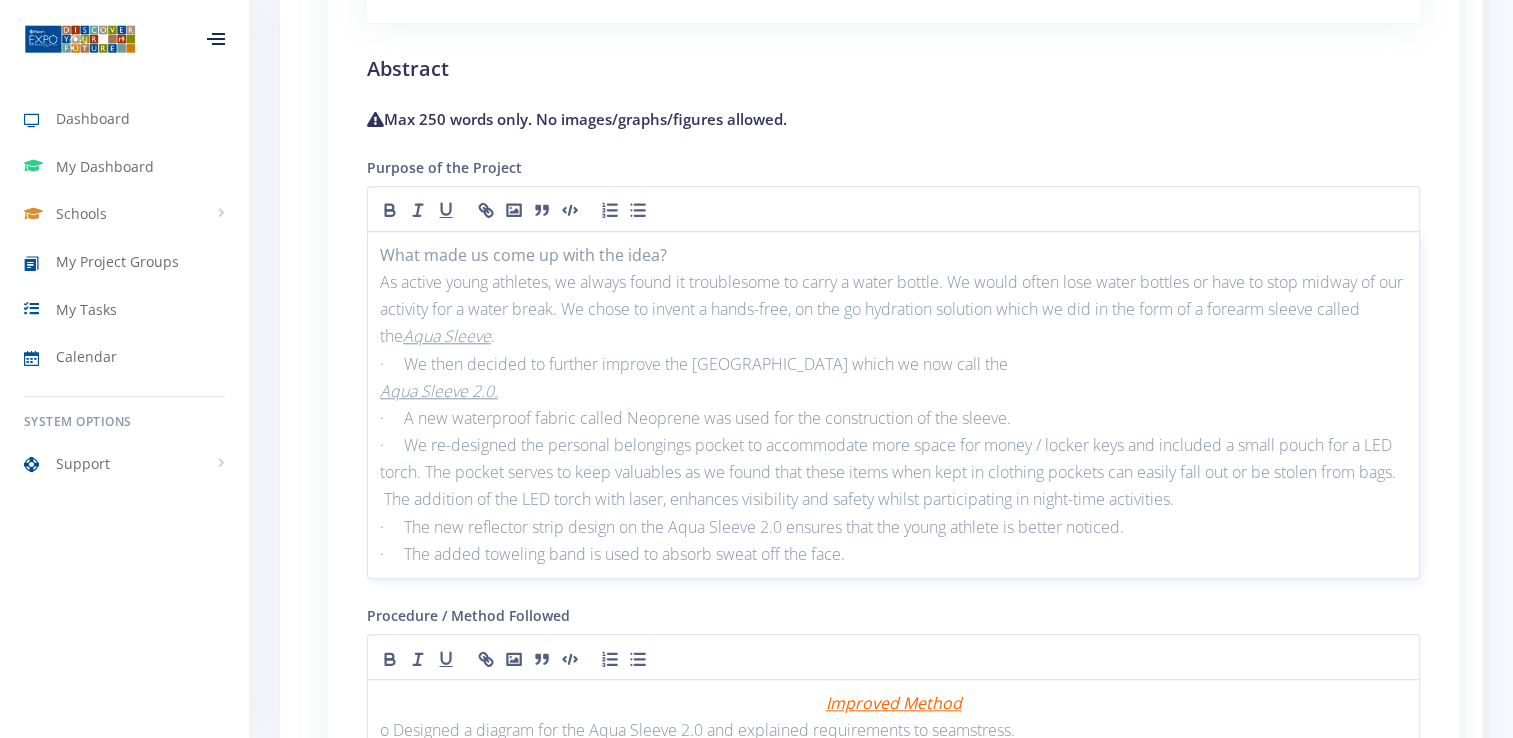 click on "·     We then decided to further improve the Aqua Sleeve which we now call the" at bounding box center (893, 364) 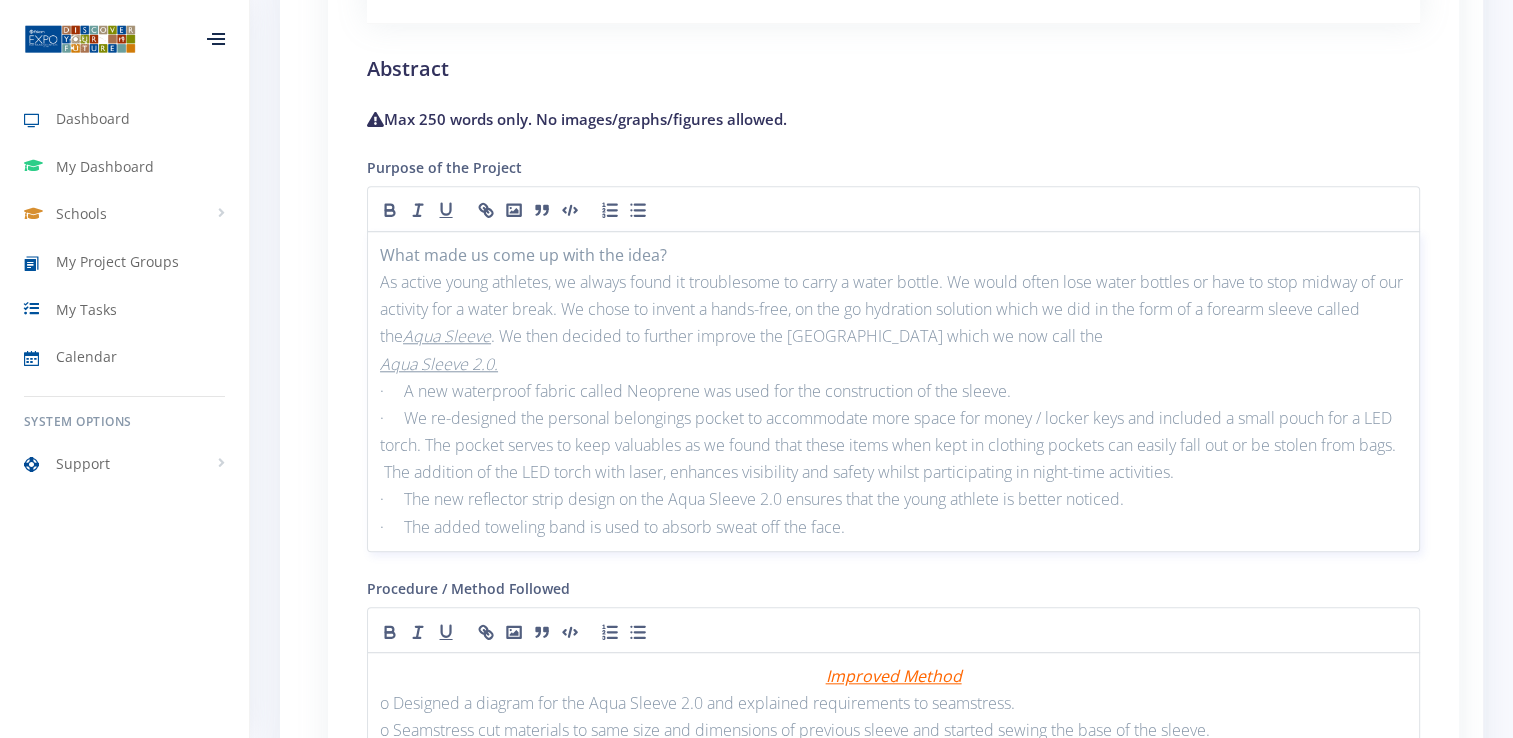 click on "What made us come up with the idea? As active young athletes, we always found it troublesome to carry a water bottle. We would often lose water bottles or have to stop midway of our activity for a water break. We chose to invent a hands-free, on the go hydration solution which we did in the form of a forearm sleeve called the  Aqua Sleeve . We then decided to further improve the Aqua Sleeve which we now call the  Aqua Sleeve 2.0. ·     A new waterproof fabric called Neoprene was used for the construction of the sleeve. ·     We re-designed the personal belongings pocket to accommodate more space for money / locker keys and included a small pouch for a LED torch. The pocket serves to keep valuables as we found that these items when kept in clothing pockets can easily fall out or be stolen from bags.  The addition of the LED torch with laser, enhances visibility and safety whilst participating in night-time activities. ·     The added toweling band is used to absorb sweat off the face." at bounding box center (893, 391) 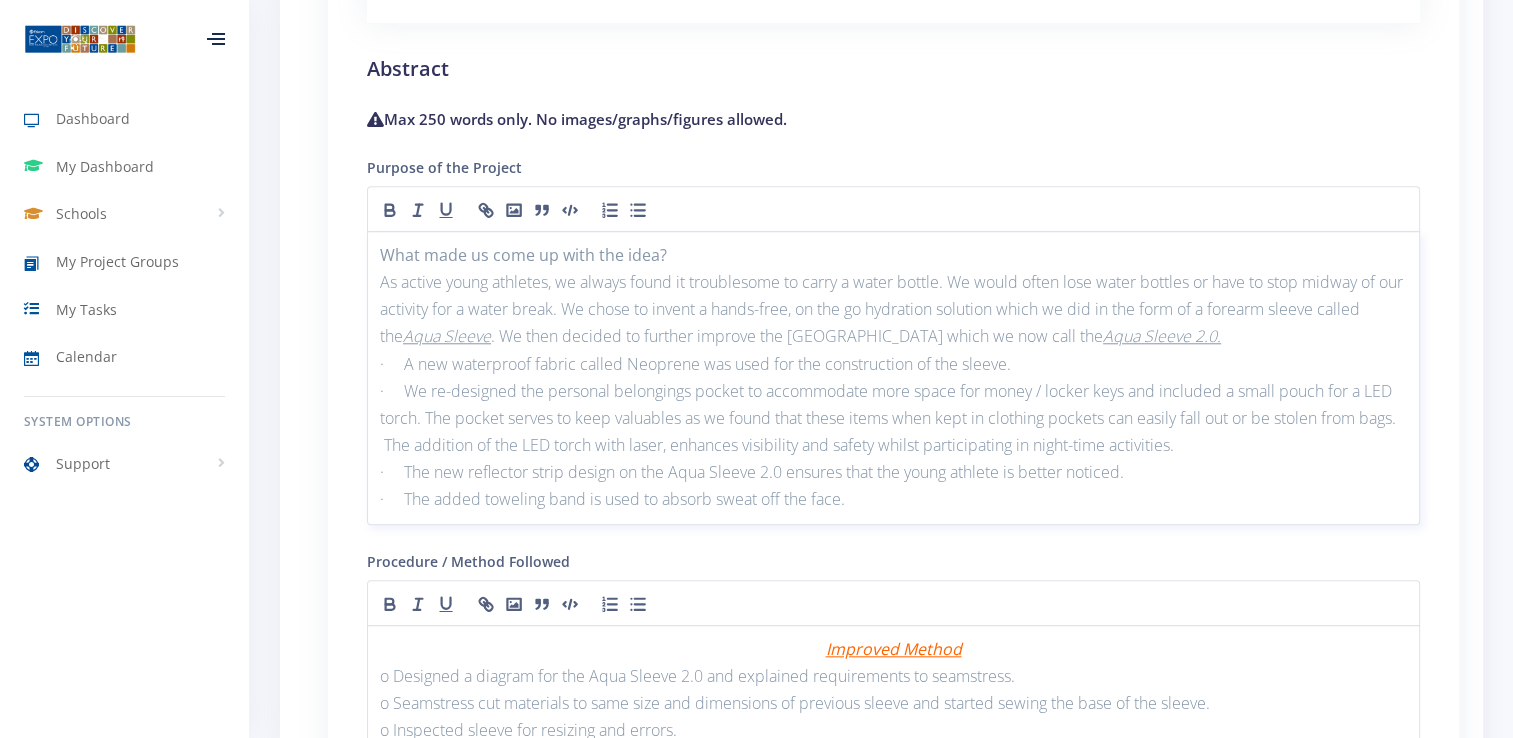 click on "·     A new waterproof fabric called Neoprene was used for the construction of the sleeve." at bounding box center (893, 364) 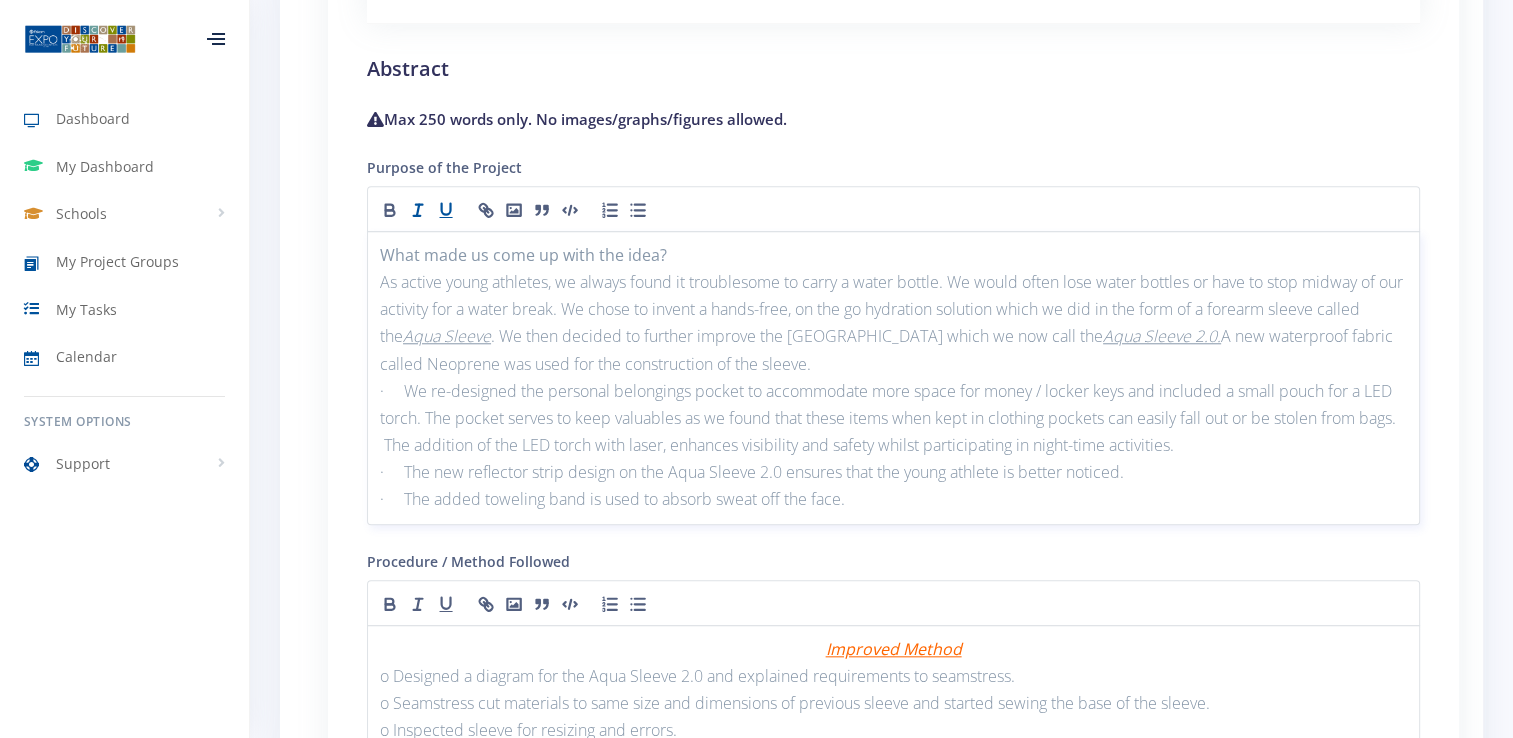 click on "·     We re-designed the personal belongings pocket to accommodate more space for money / locker keys and included a small pouch for a LED torch. The pocket serves to keep valuables as we found that these items when kept in clothing pockets can easily fall out or be stolen from bags.  The addition of the LED torch with laser, enhances visibility and safety whilst participating in night-time activities." at bounding box center (893, 419) 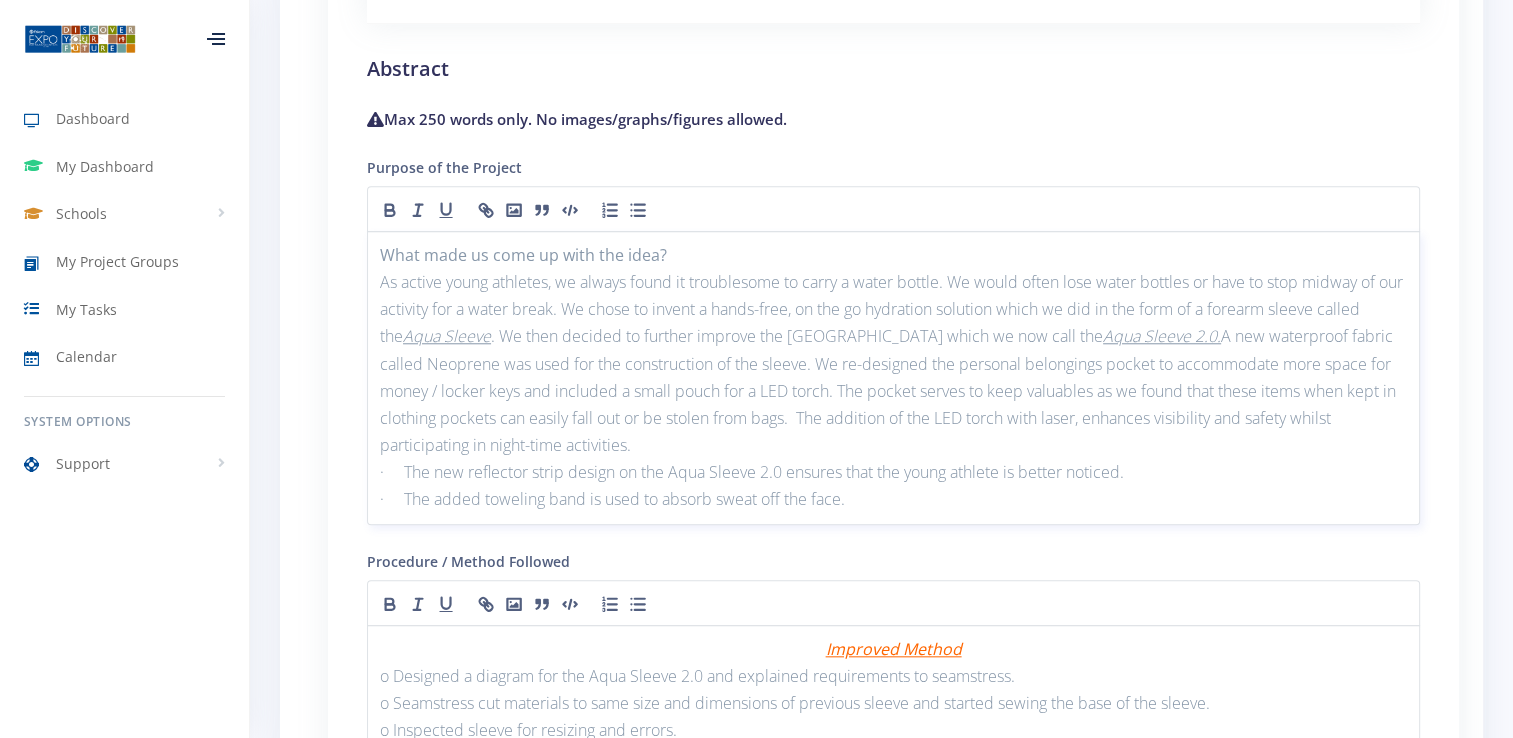 click on "·     The new reflector strip design on the Aqua Sleeve 2.0 ensures that the young athlete is better noticed." at bounding box center [893, 472] 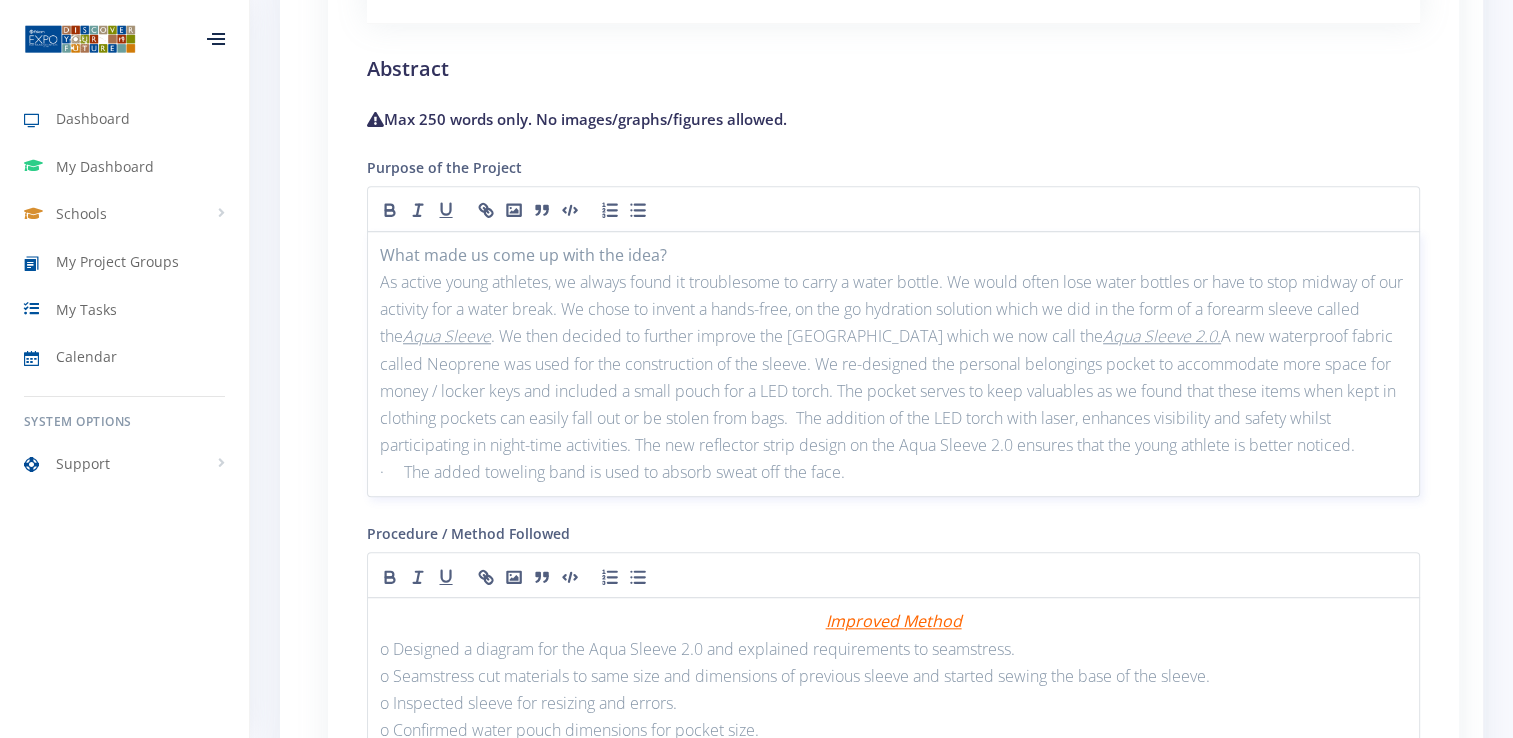 click on "·     The added toweling band is used to absorb sweat off the face." at bounding box center (893, 472) 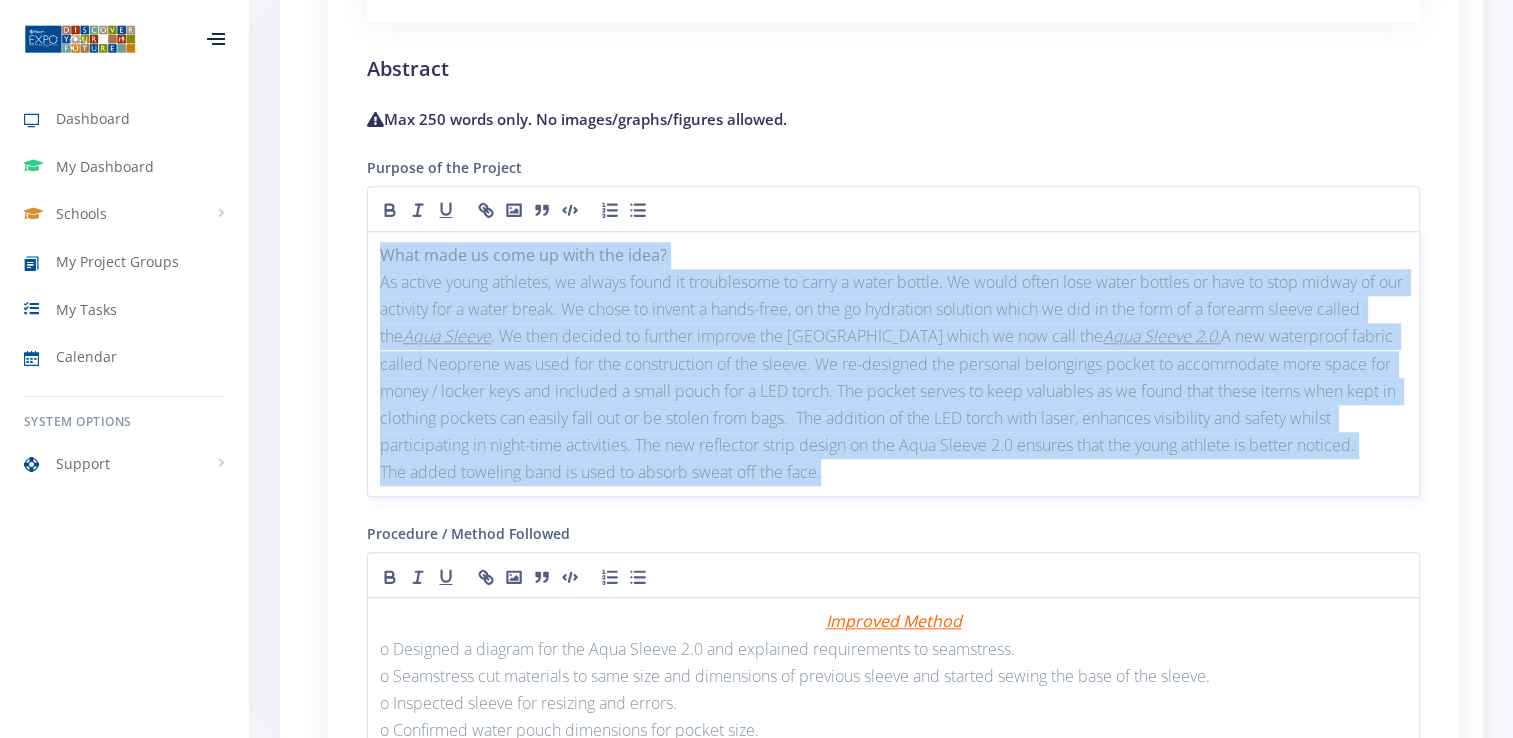drag, startPoint x: 835, startPoint y: 470, endPoint x: 378, endPoint y: 251, distance: 506.76425 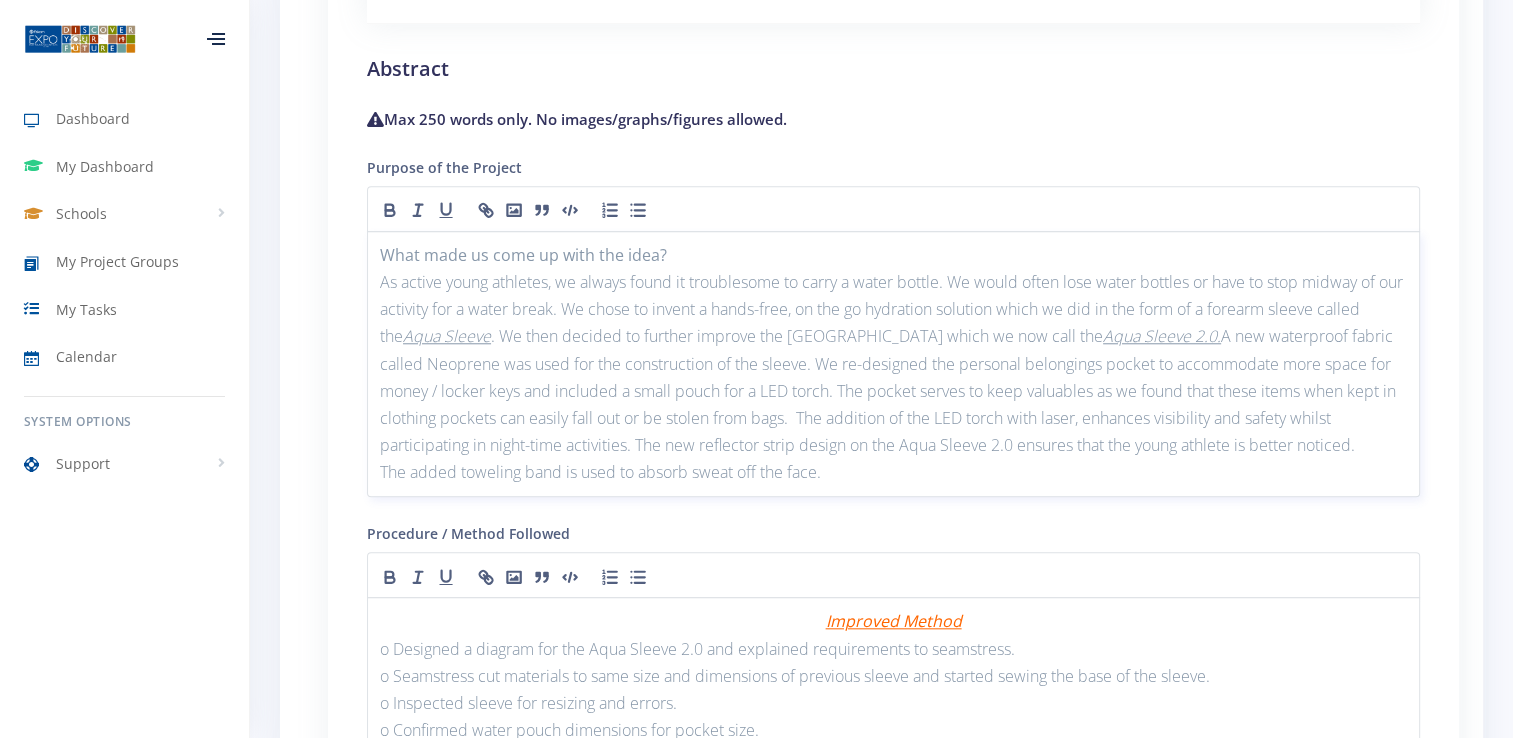 click on "The added toweling band is used to absorb sweat off the face." at bounding box center [893, 472] 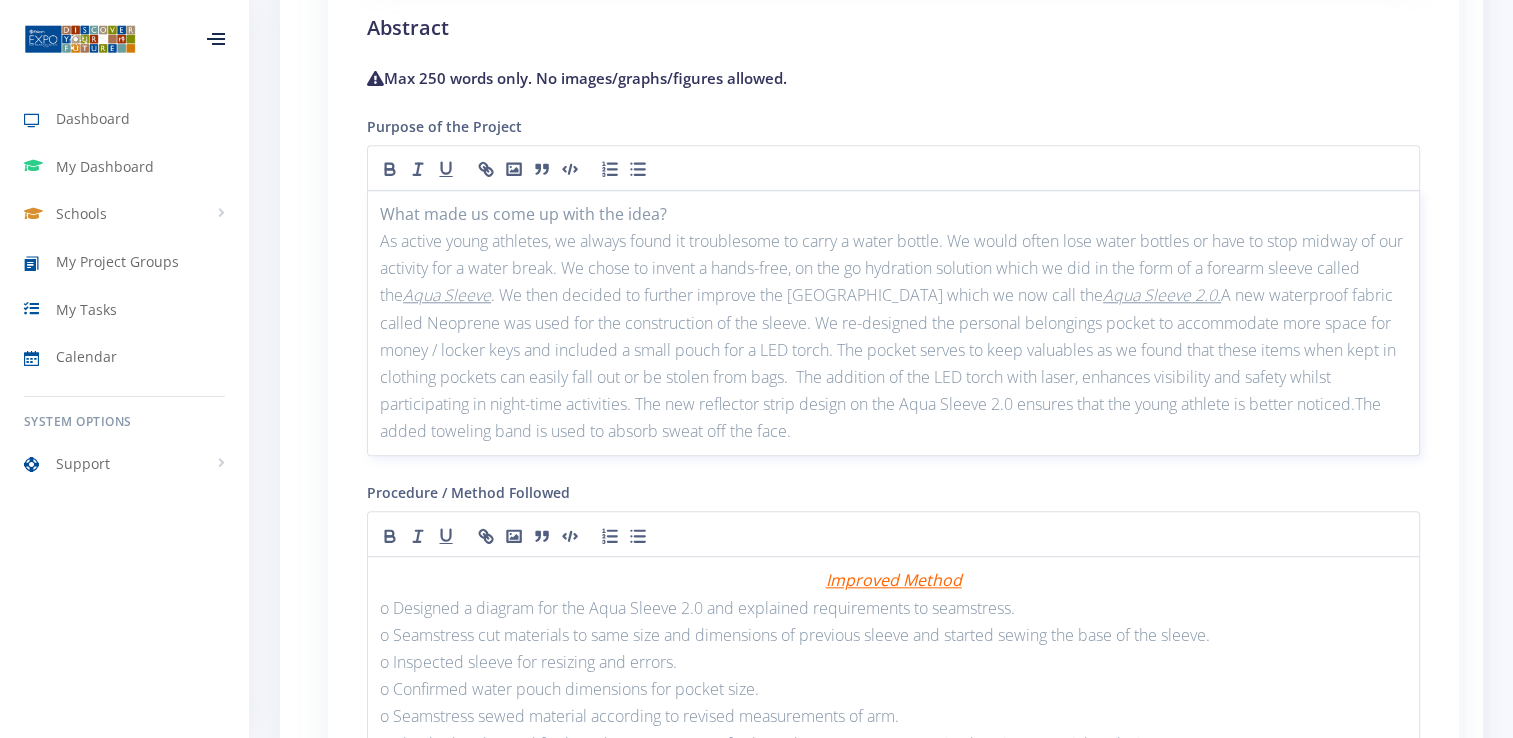 scroll, scrollTop: 1864, scrollLeft: 0, axis: vertical 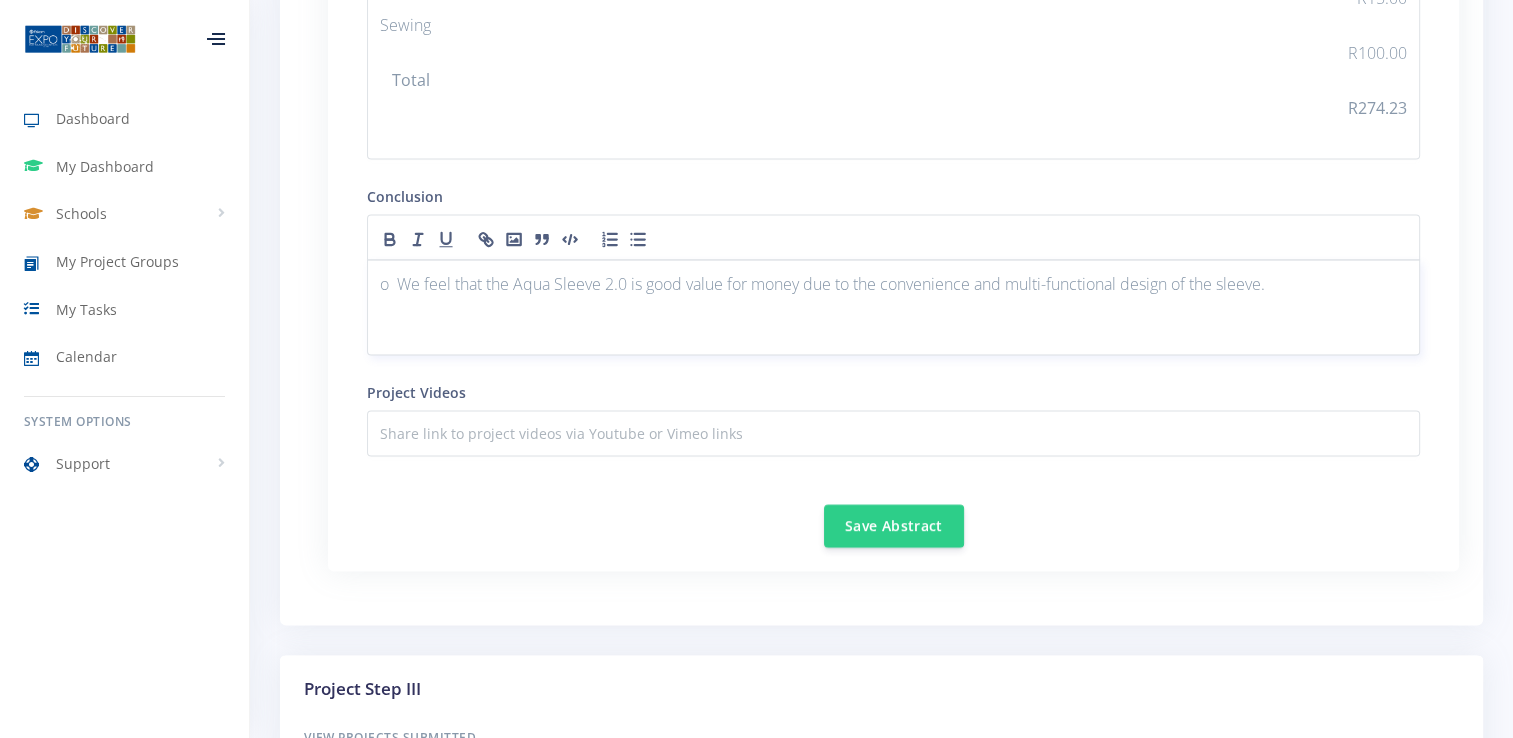 type 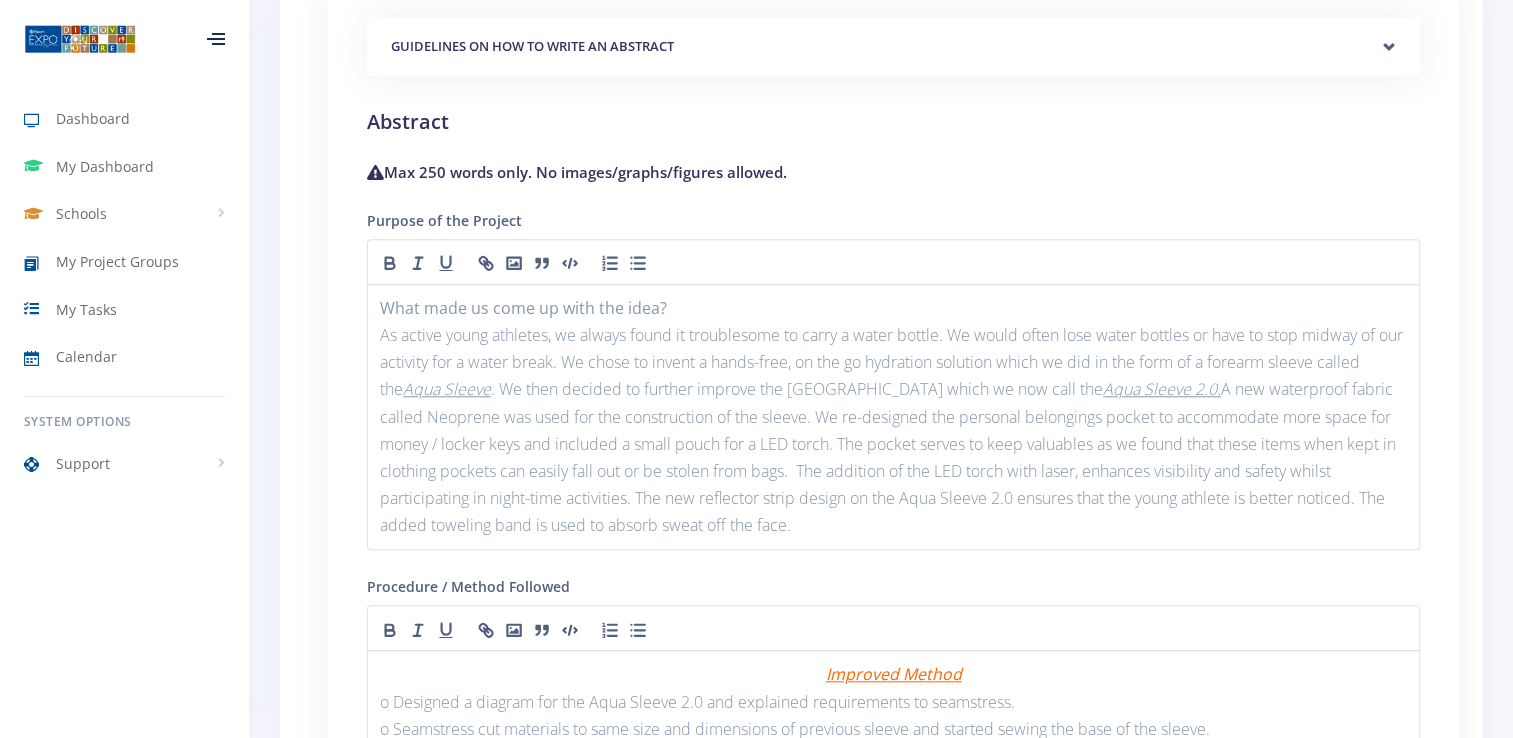 scroll, scrollTop: 1742, scrollLeft: 0, axis: vertical 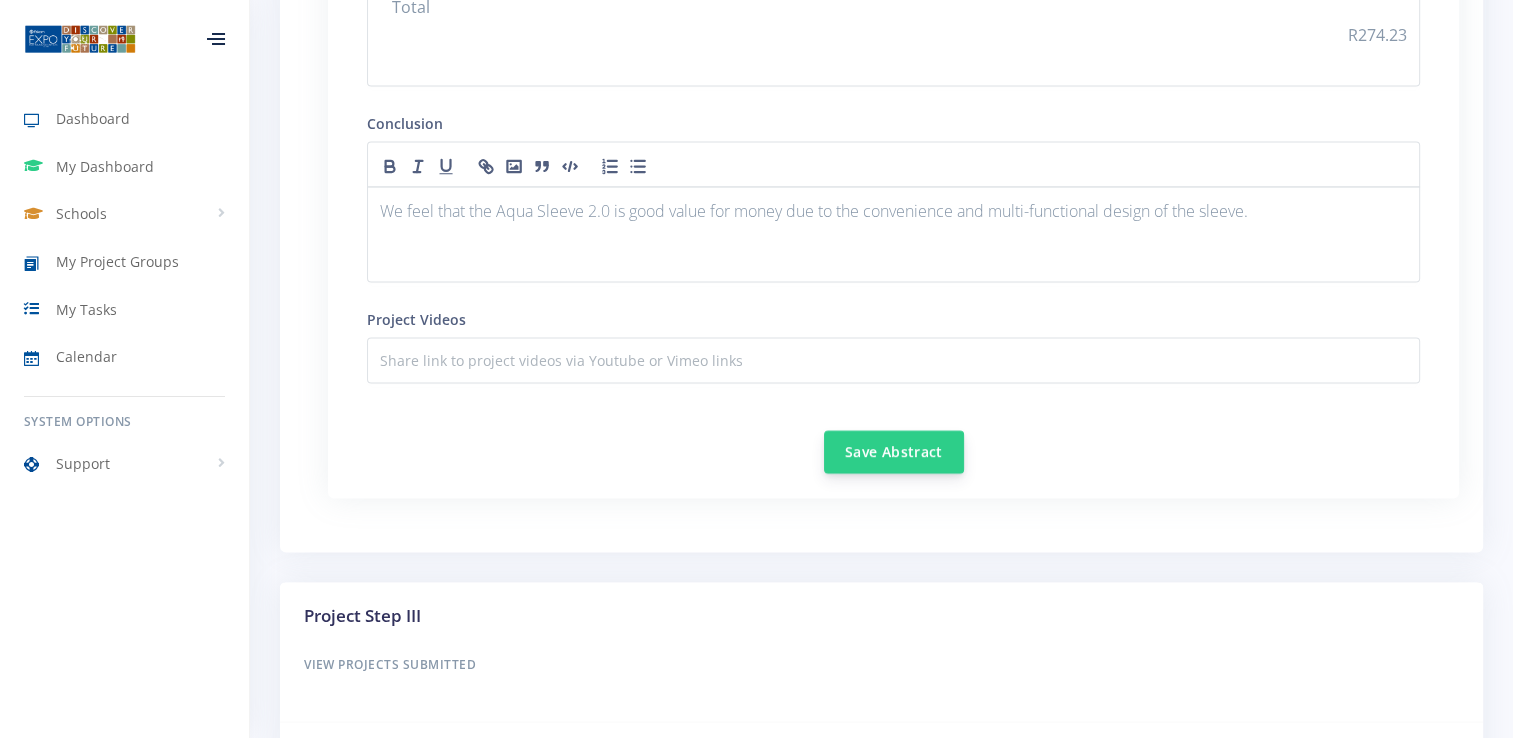 click on "Save Abstract" at bounding box center [894, 452] 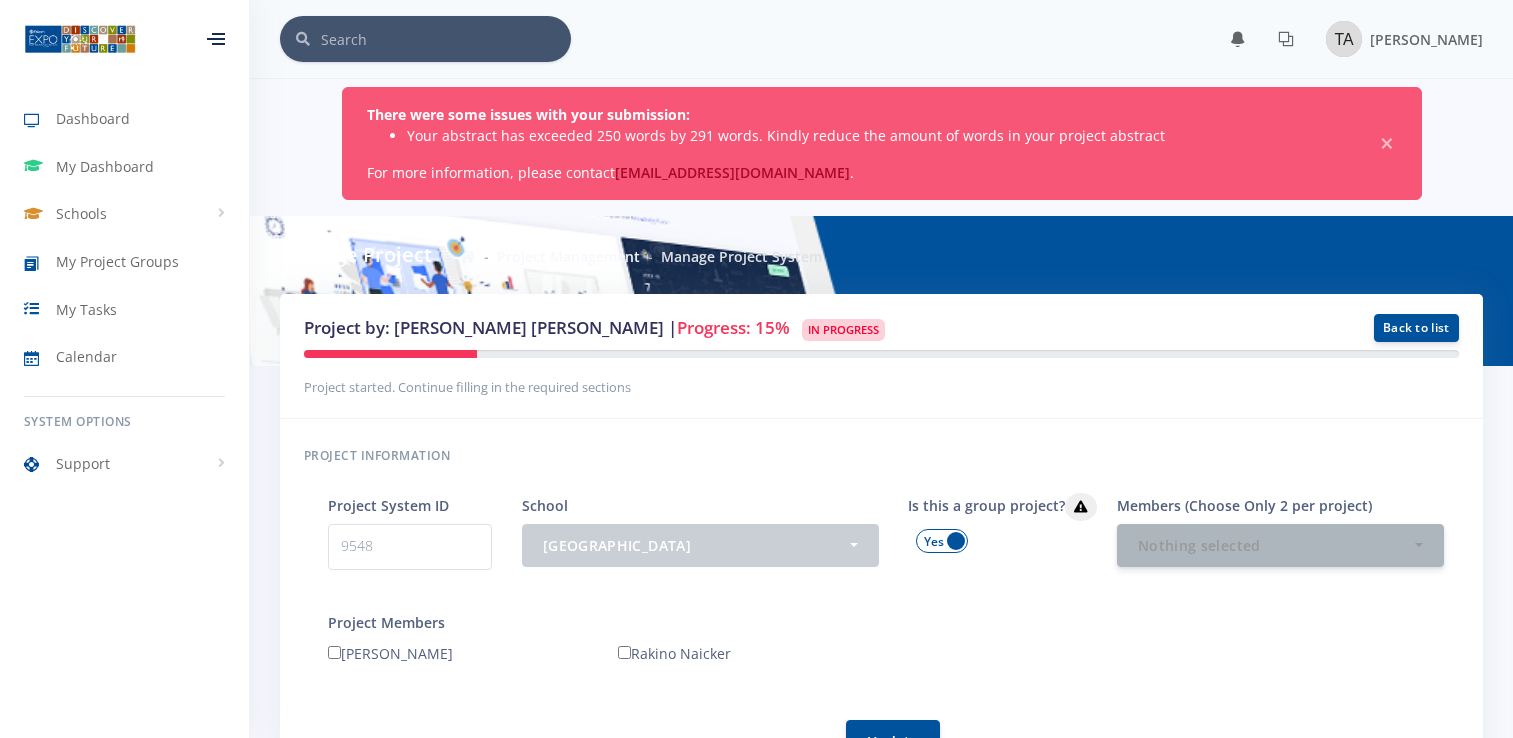 scroll, scrollTop: 0, scrollLeft: 0, axis: both 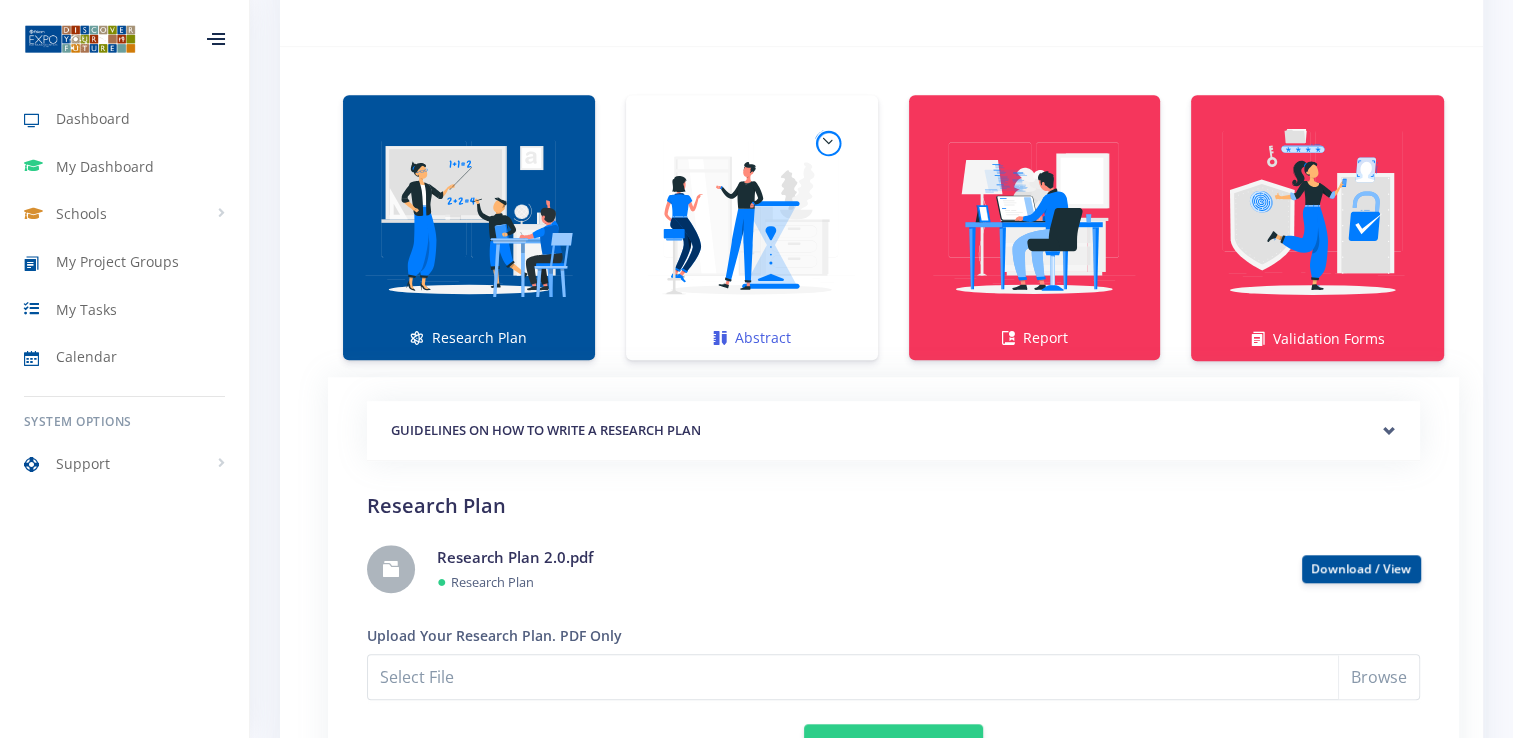 click at bounding box center [752, 217] 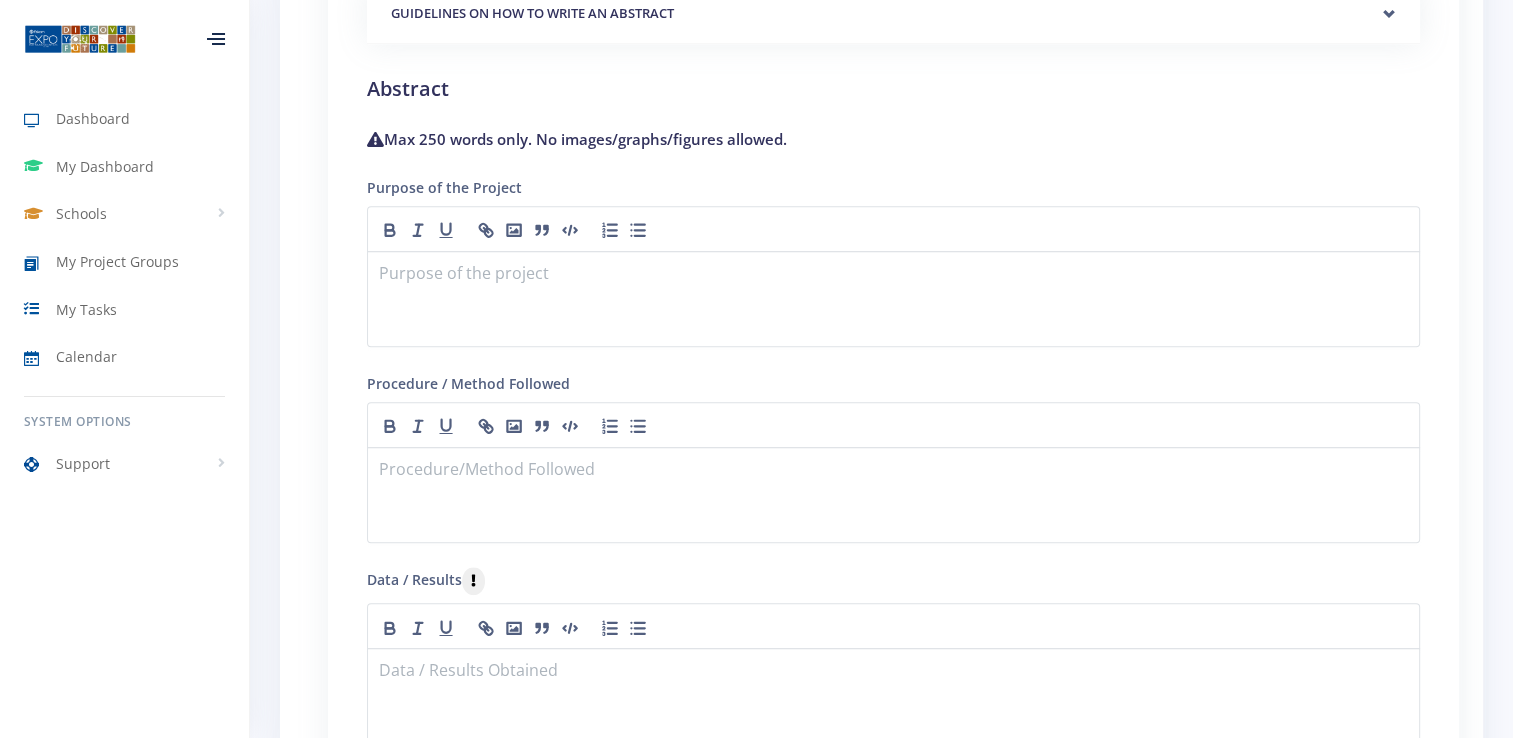 scroll, scrollTop: 1857, scrollLeft: 0, axis: vertical 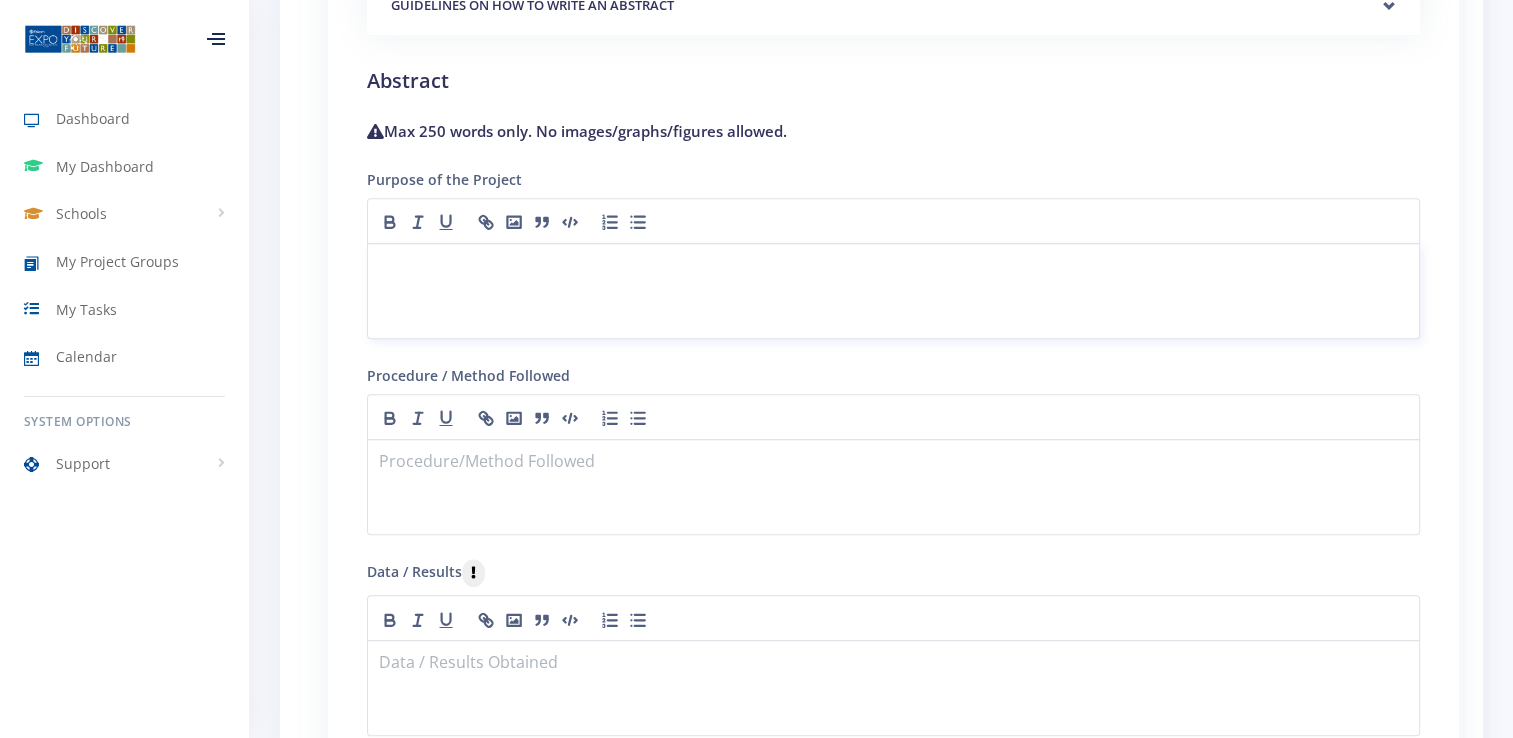 click at bounding box center [893, 267] 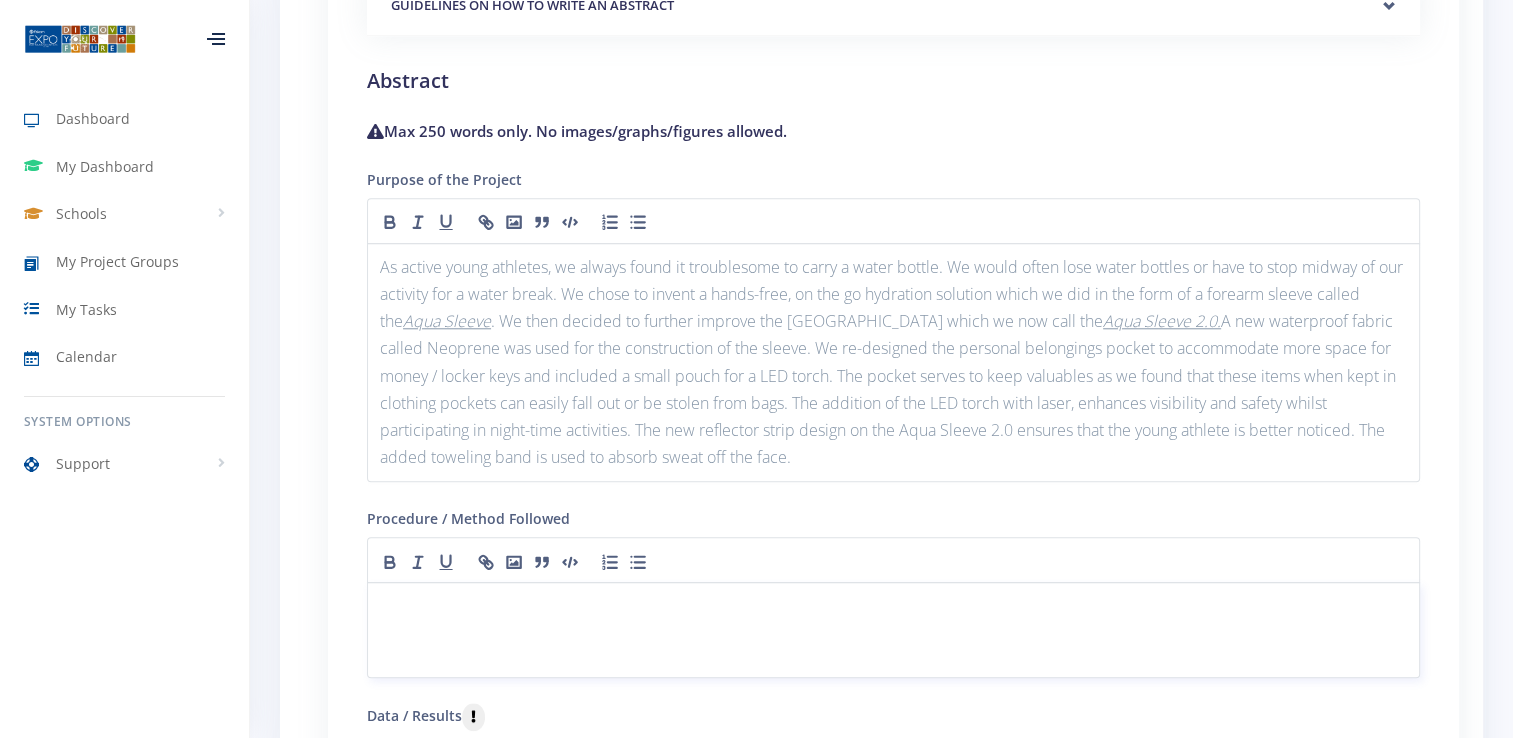click at bounding box center (893, 630) 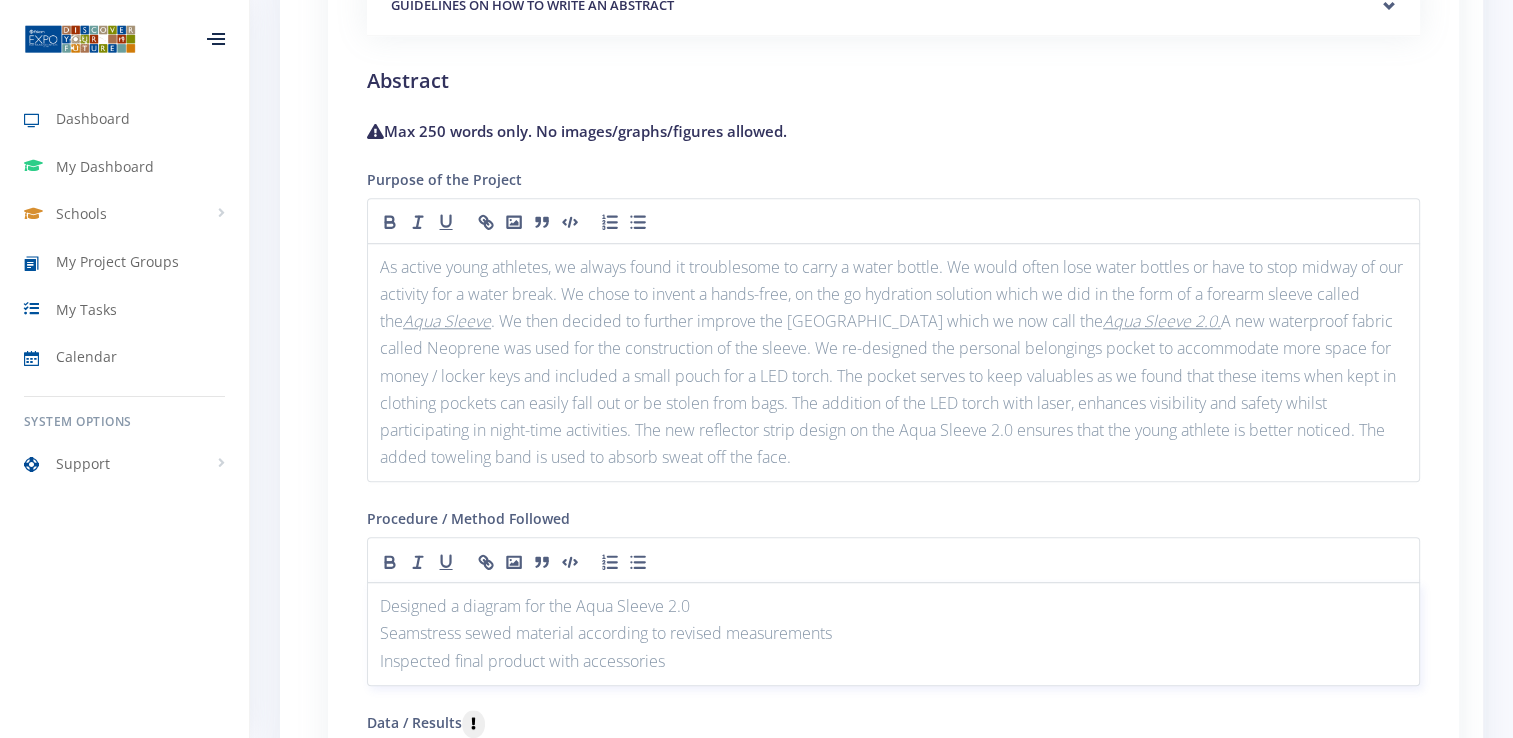 click on "Inspected final product with accessories" at bounding box center [893, 661] 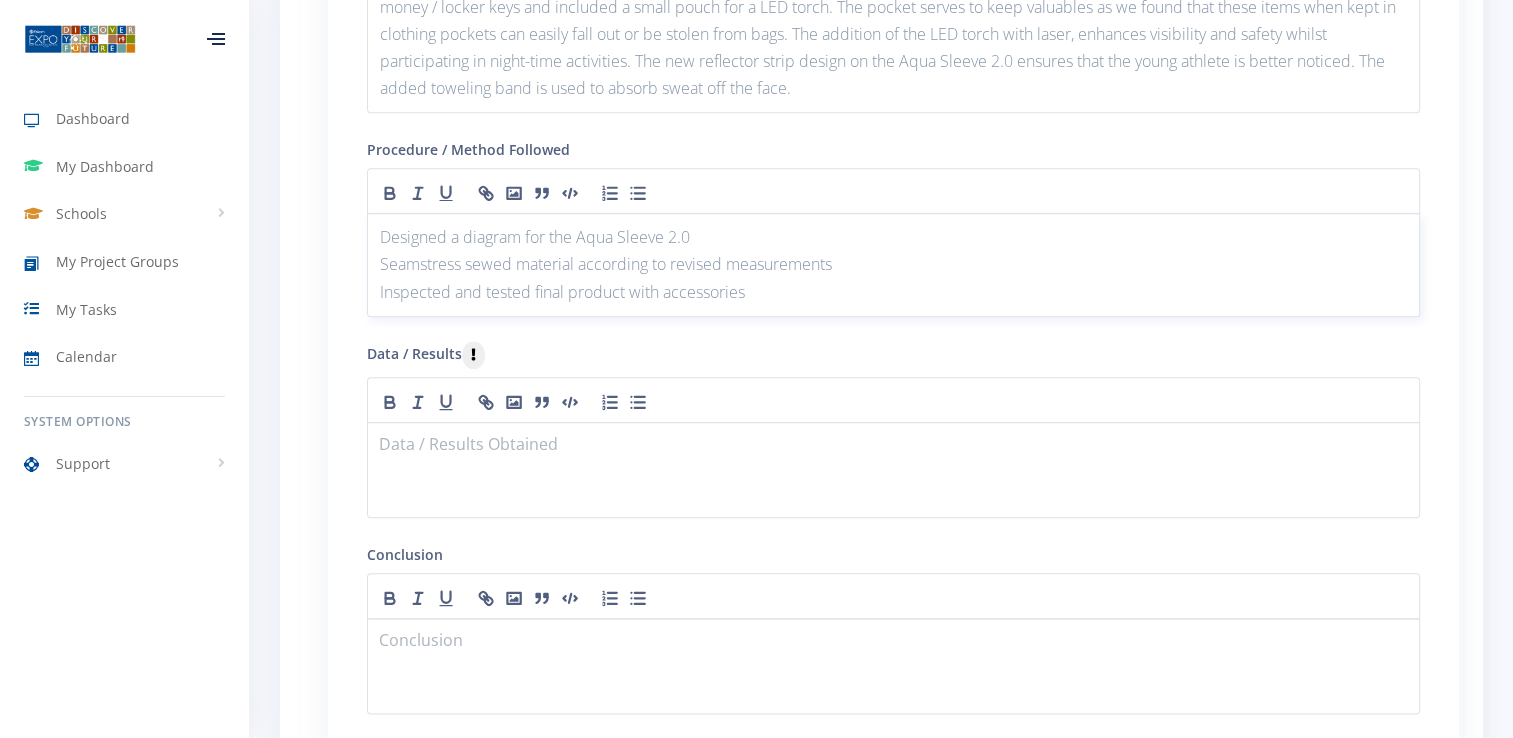 scroll, scrollTop: 2239, scrollLeft: 0, axis: vertical 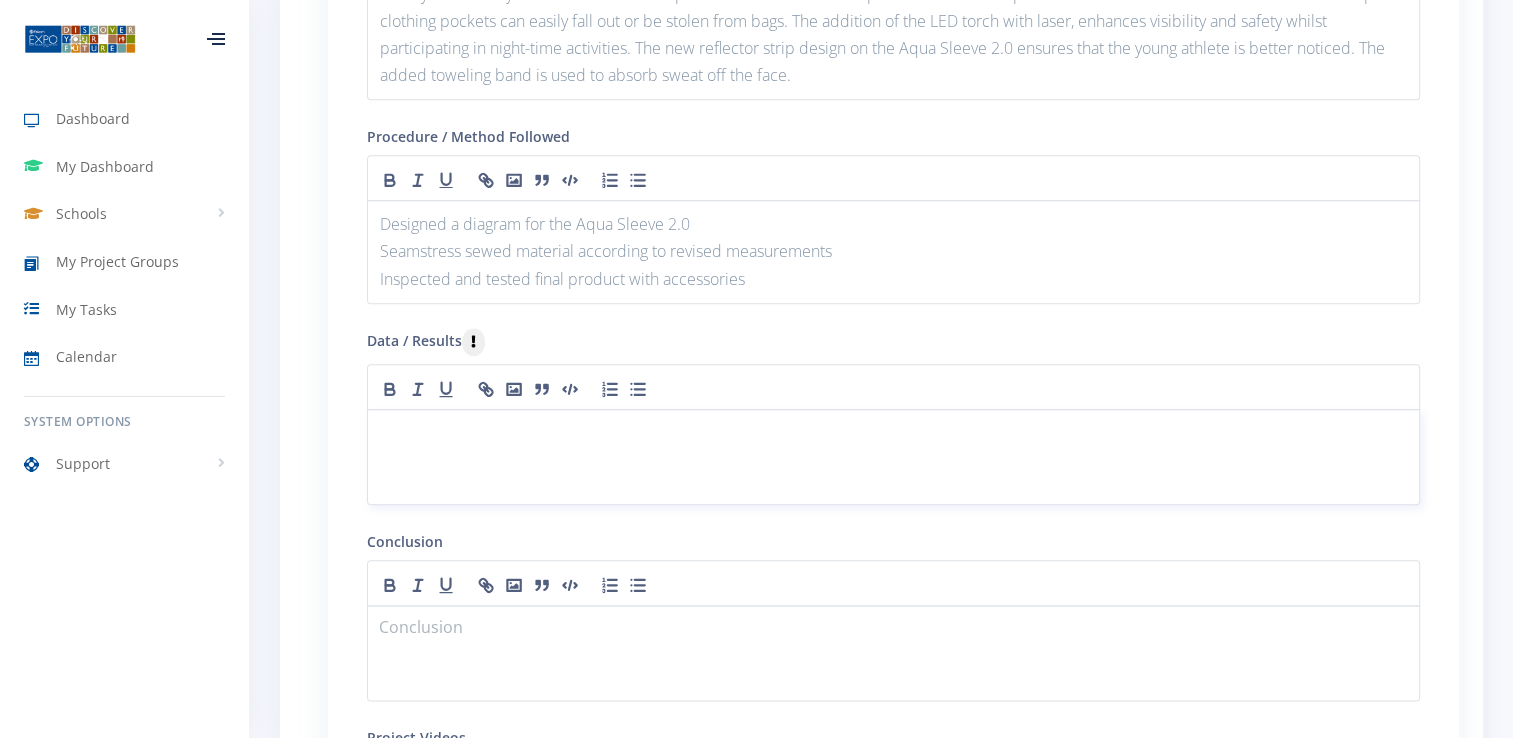 click at bounding box center (893, 457) 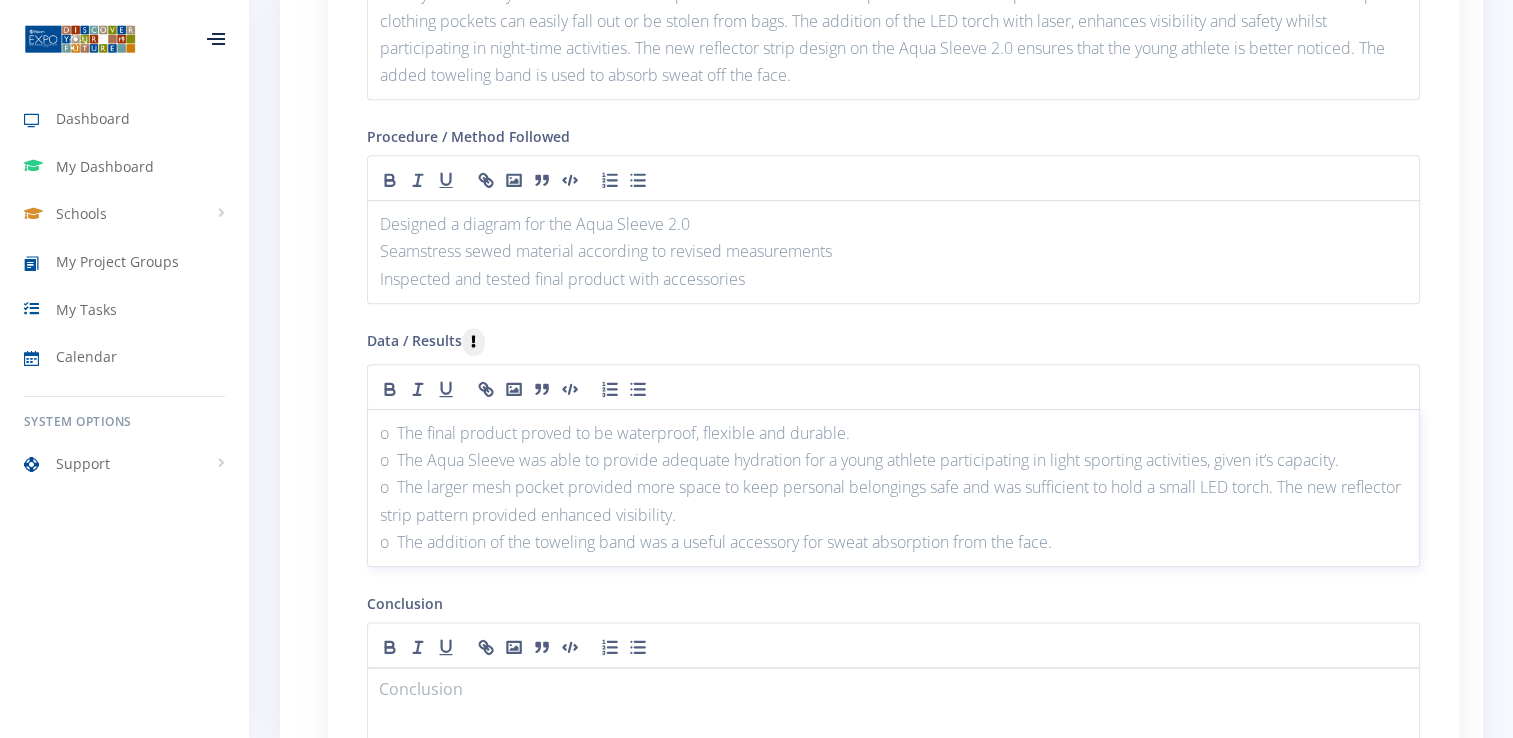 scroll, scrollTop: 0, scrollLeft: 0, axis: both 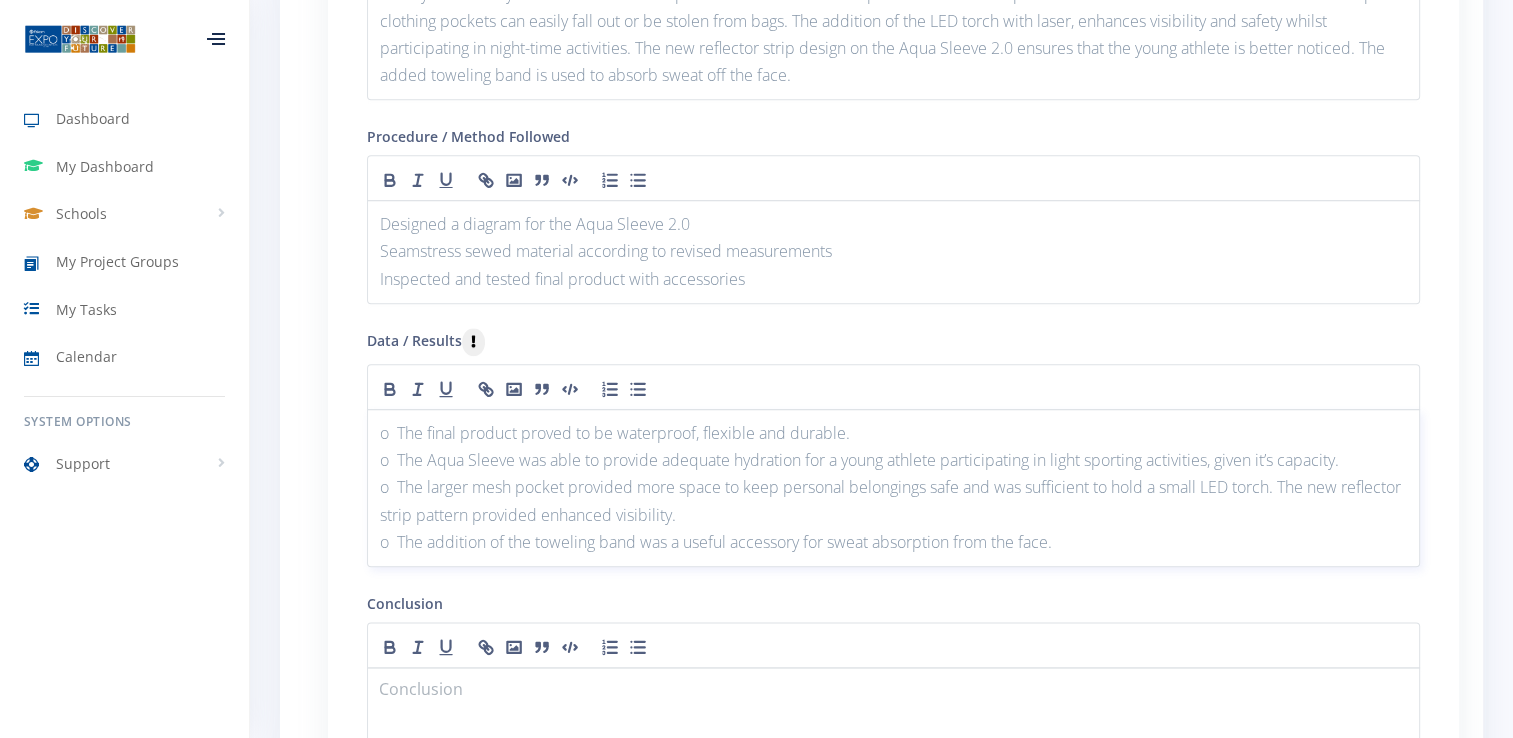 click on "o  The final product proved to be waterproof, flexible and durable." at bounding box center (893, 433) 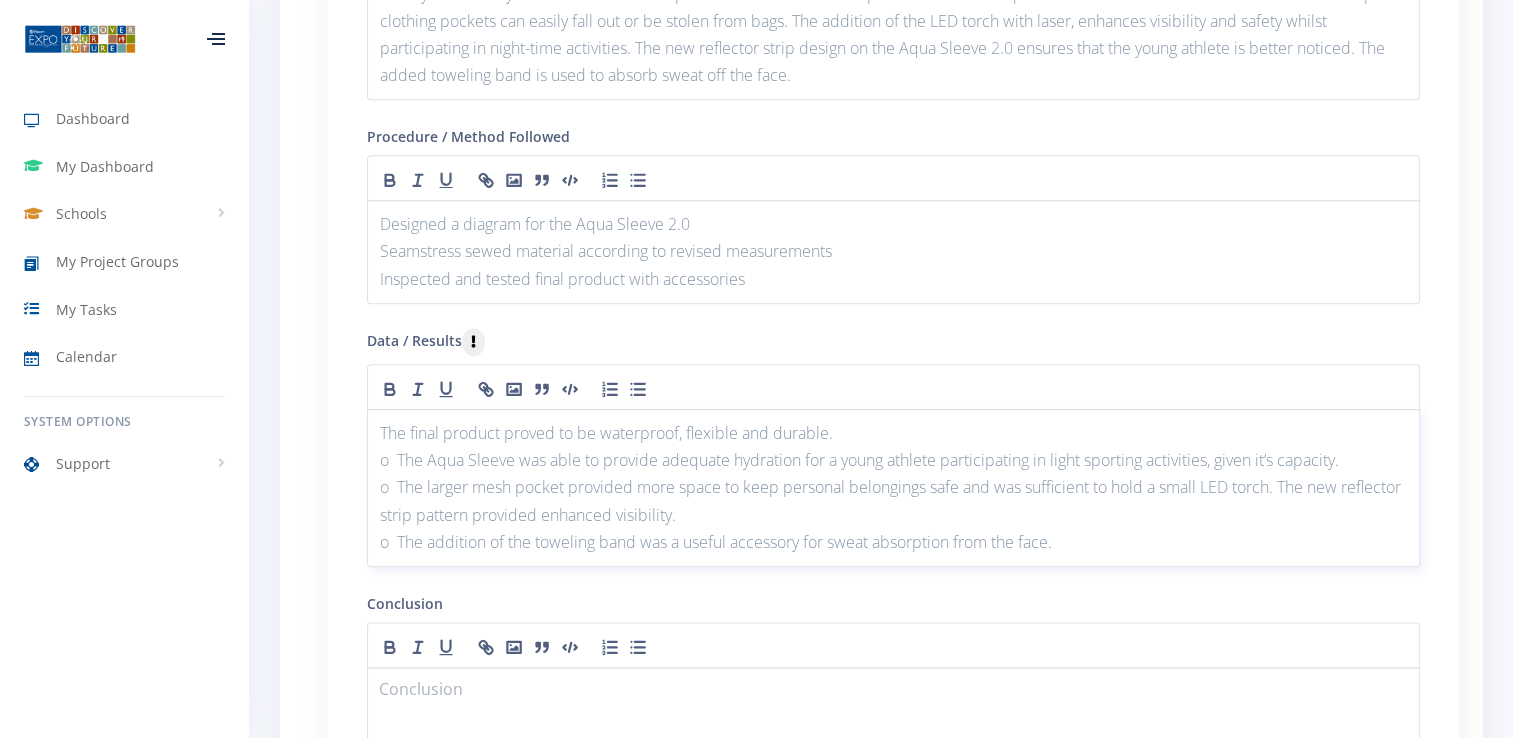 click on "o  The larger mesh pocket provided more space to keep personal belongings safe and was sufficient to hold a small LED torch. The new reflector strip pattern provided enhanced visibility." at bounding box center [893, 501] 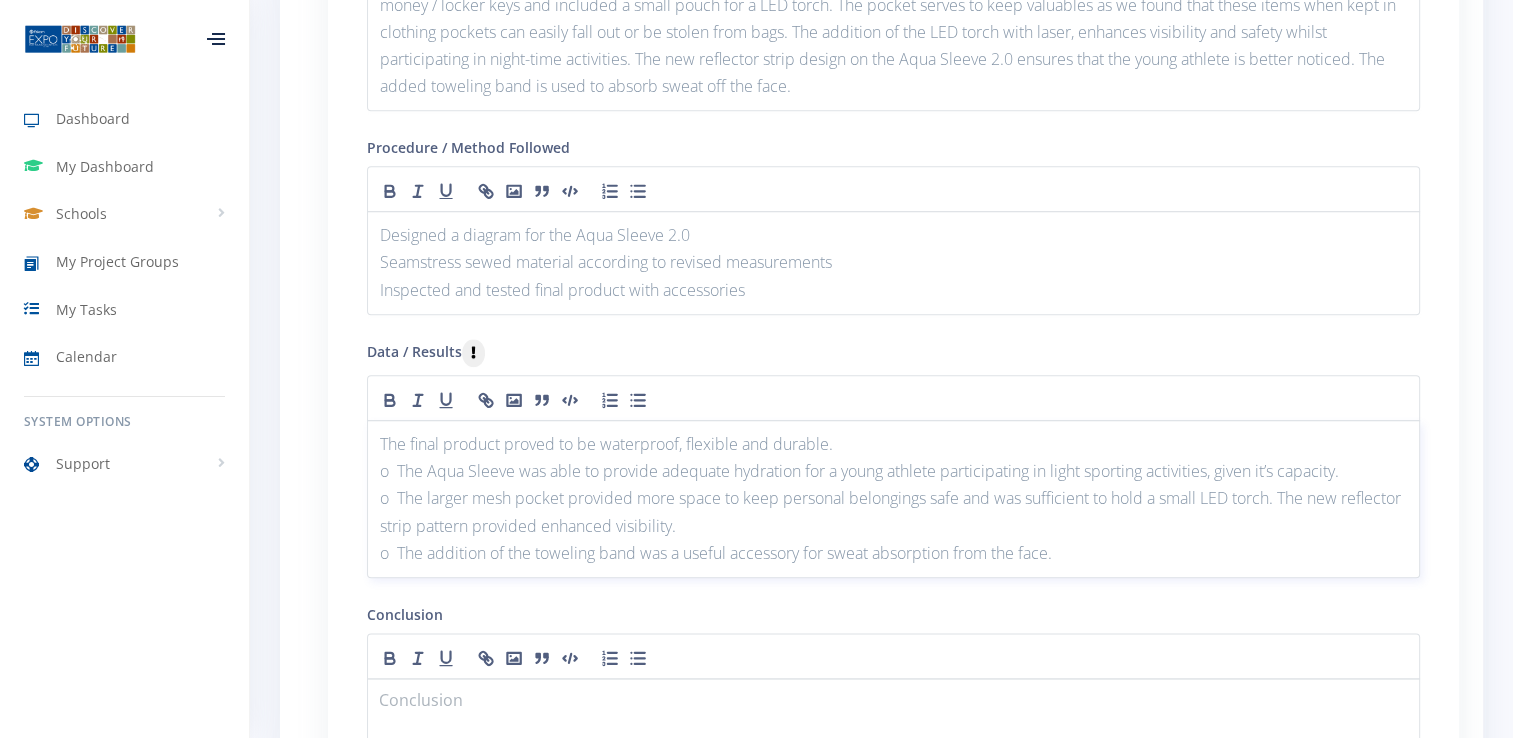 scroll, scrollTop: 2236, scrollLeft: 0, axis: vertical 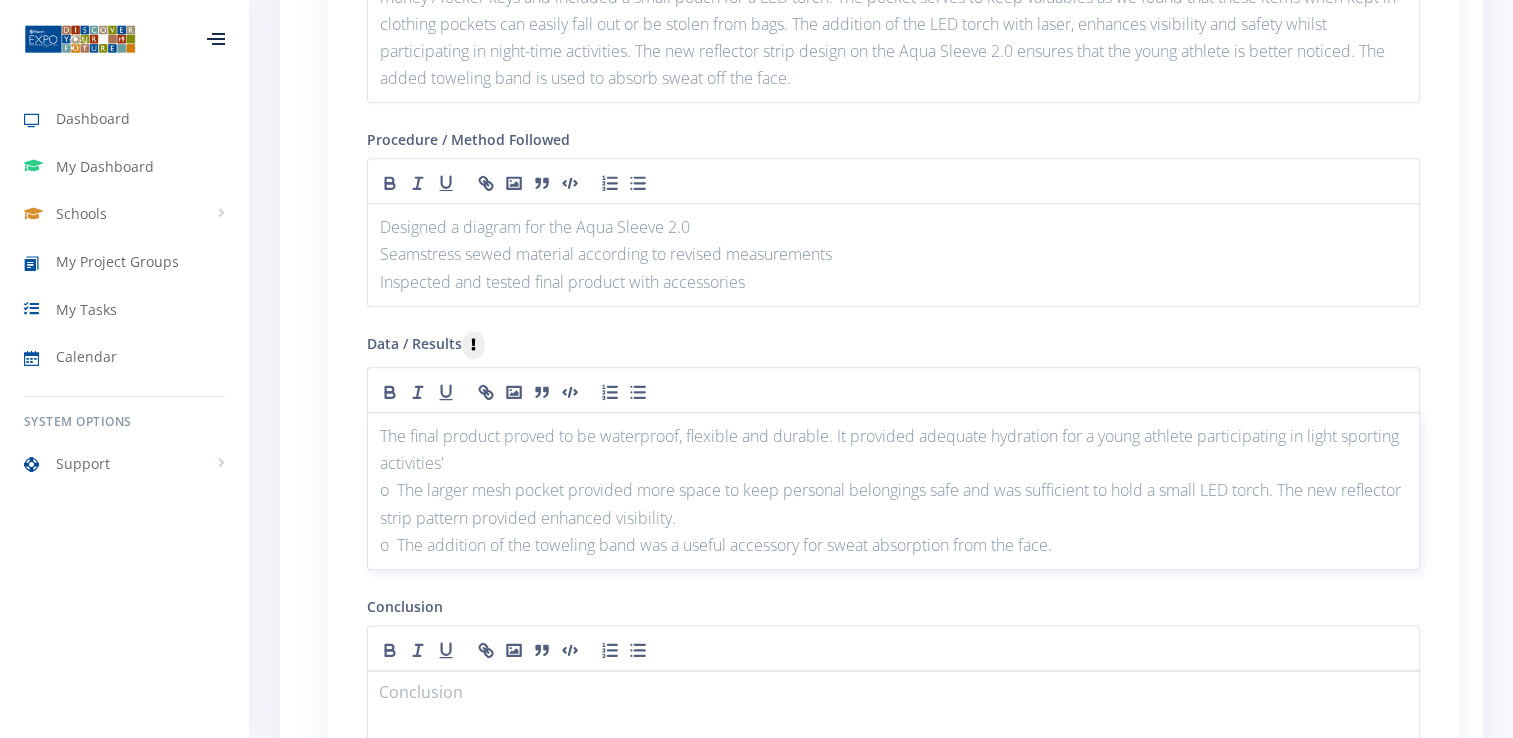 click on "o  The addition of the toweling band was a useful accessory for sweat absorption from the face." at bounding box center [893, 545] 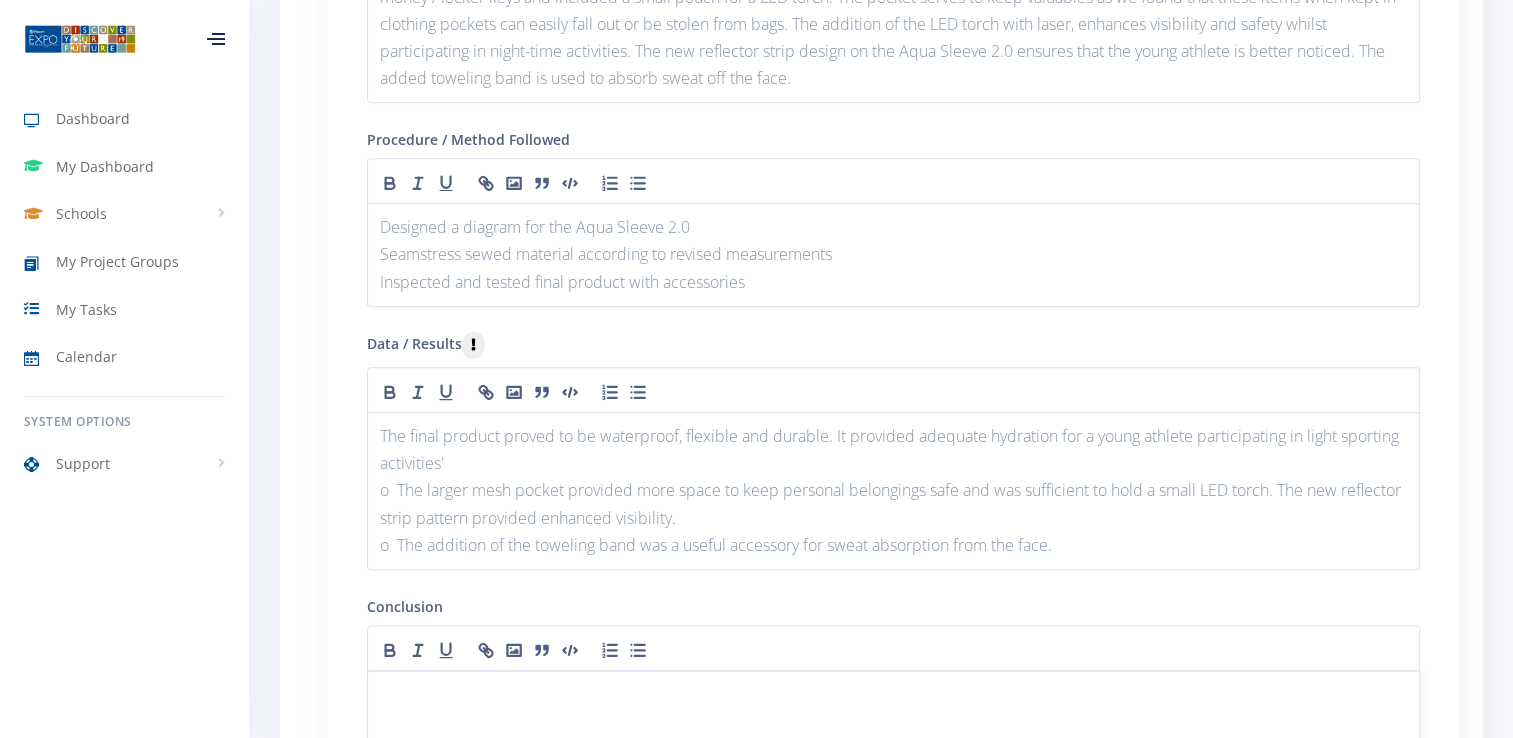 click at bounding box center [893, 694] 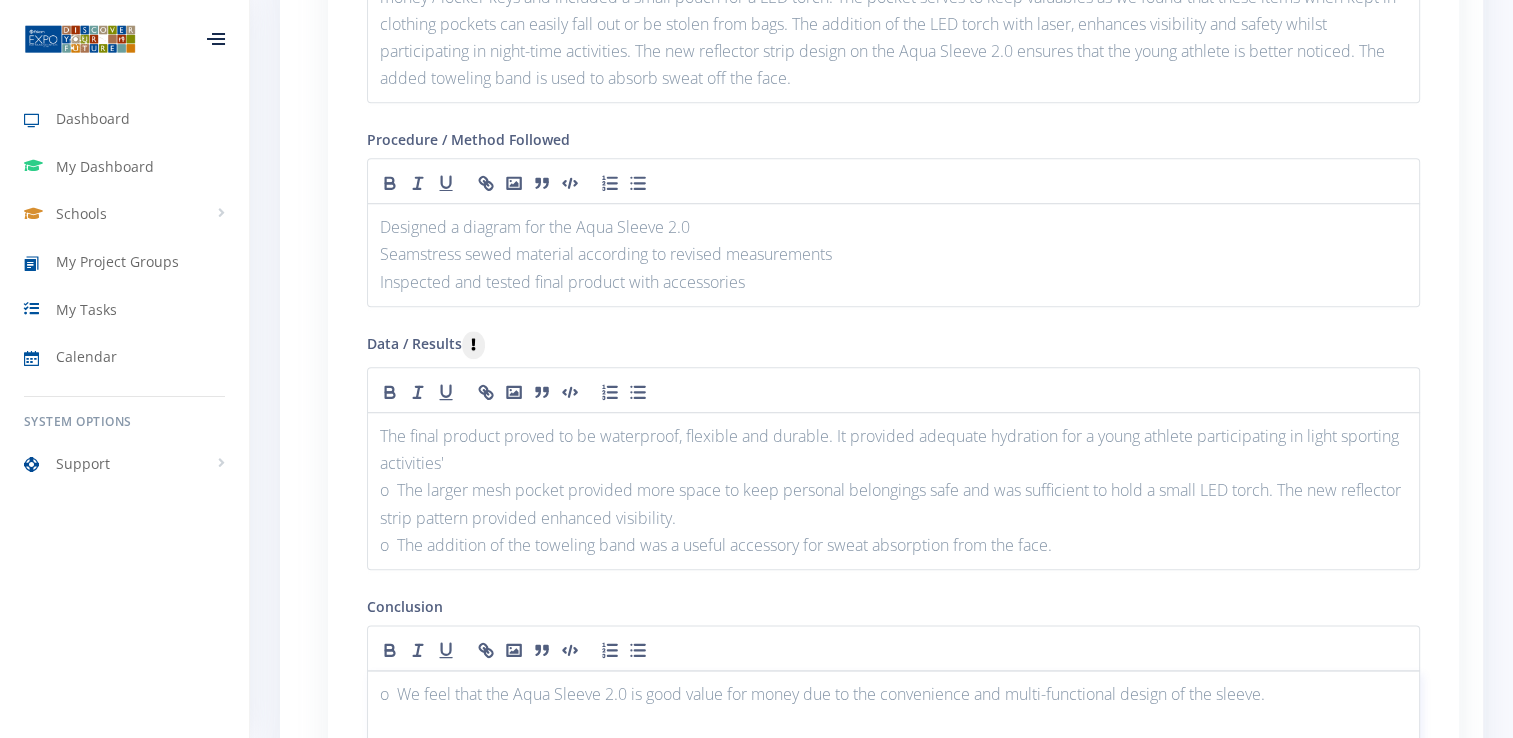 click on "o  We feel that the Aqua Sleeve 2.0 is good value for money due to the convenience and multi-functional design of the sleeve." at bounding box center (893, 694) 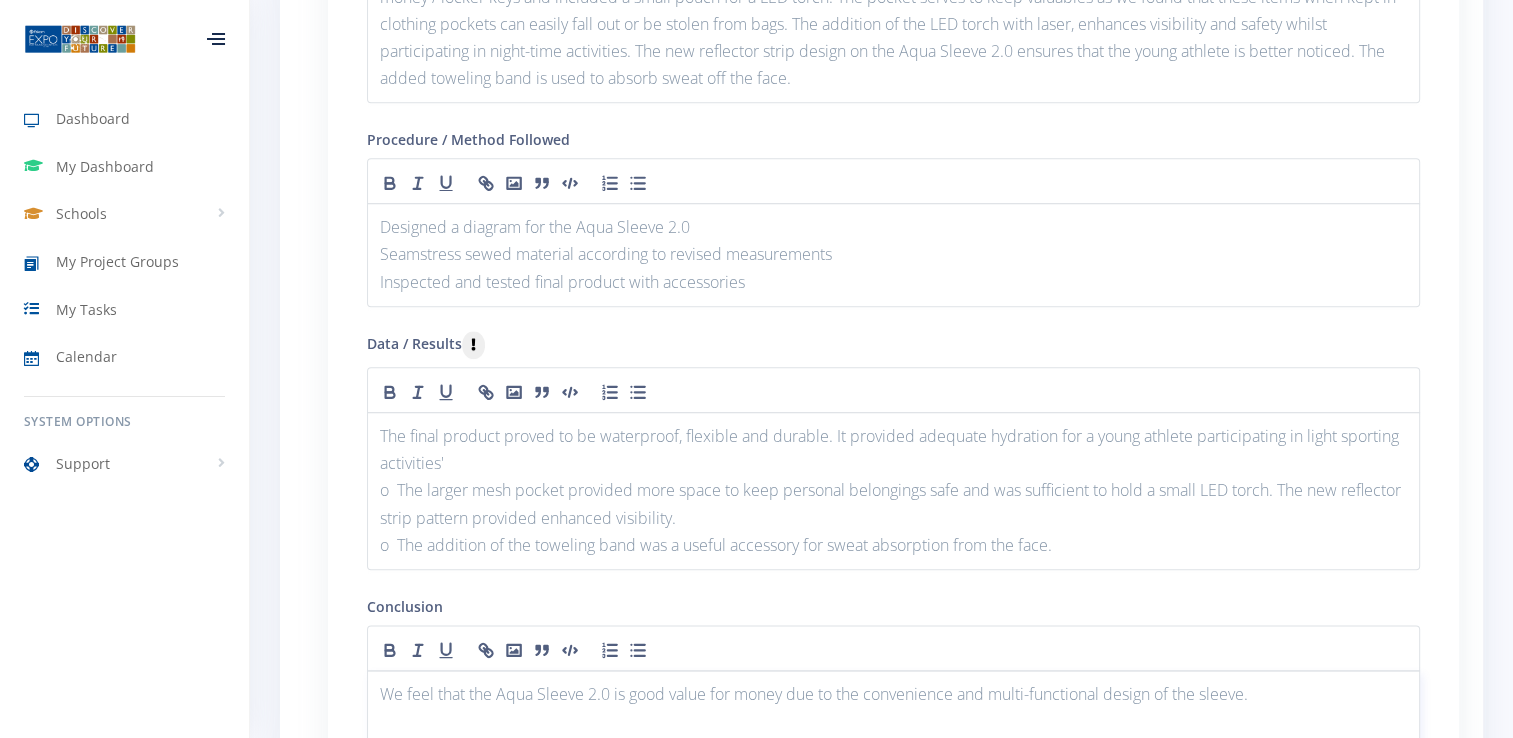 click on "We feel that the Aqua Sleeve 2.0 is good value for money due to the convenience and multi-functional design of the sleeve." at bounding box center (893, 694) 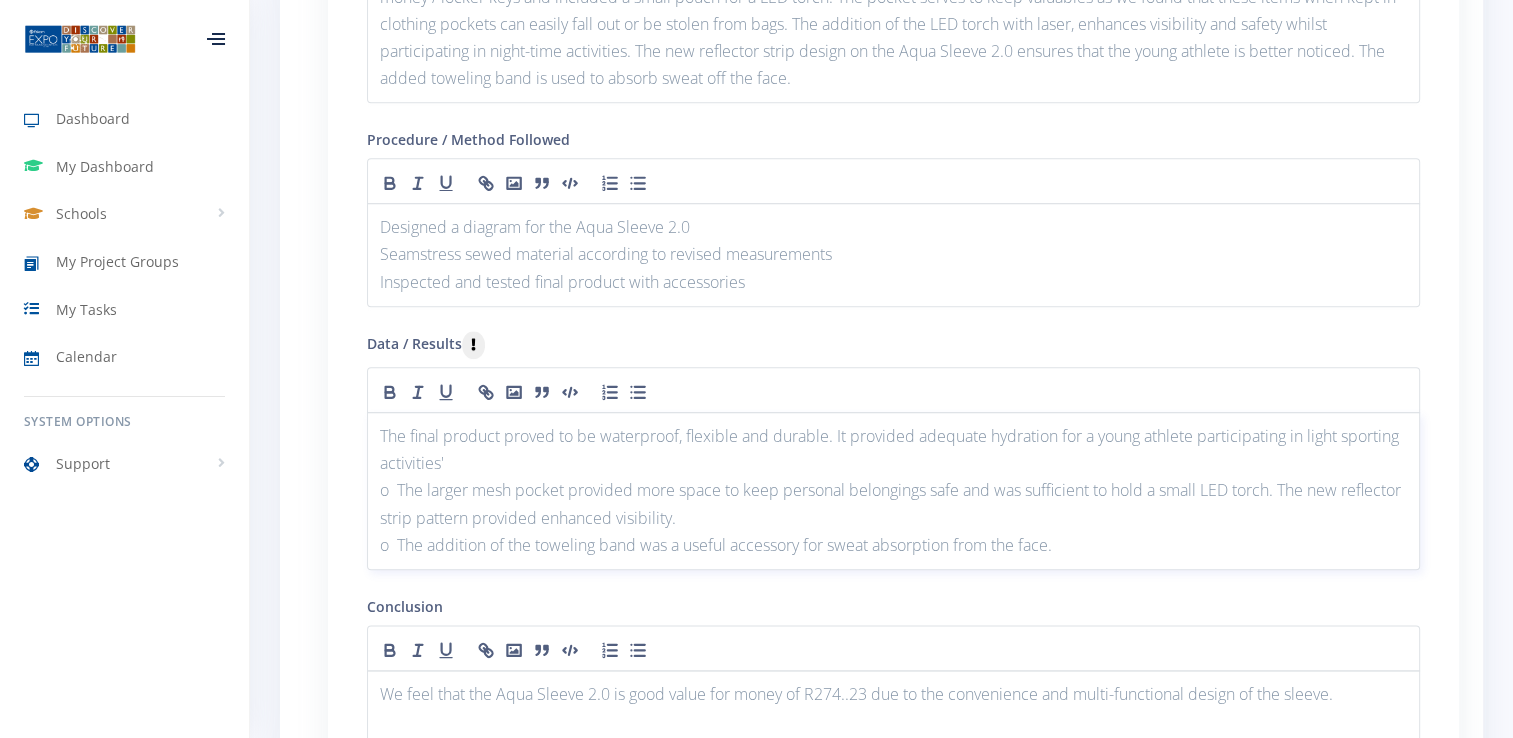click on "o  The larger mesh pocket provided more space to keep personal belongings safe and was sufficient to hold a small LED torch. The new reflector strip pattern provided enhanced visibility." at bounding box center [893, 504] 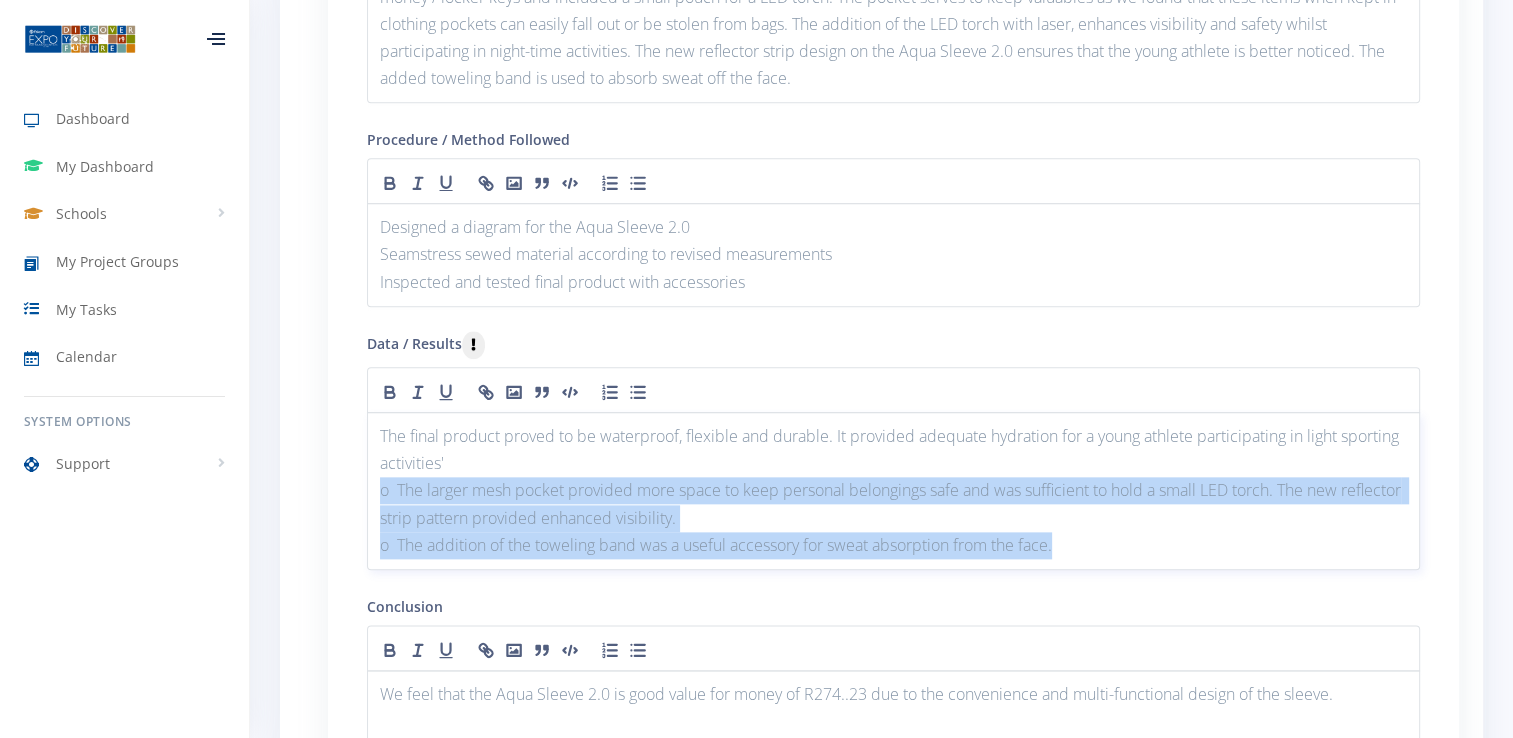 drag, startPoint x: 532, startPoint y: 449, endPoint x: 1097, endPoint y: 530, distance: 570.7767 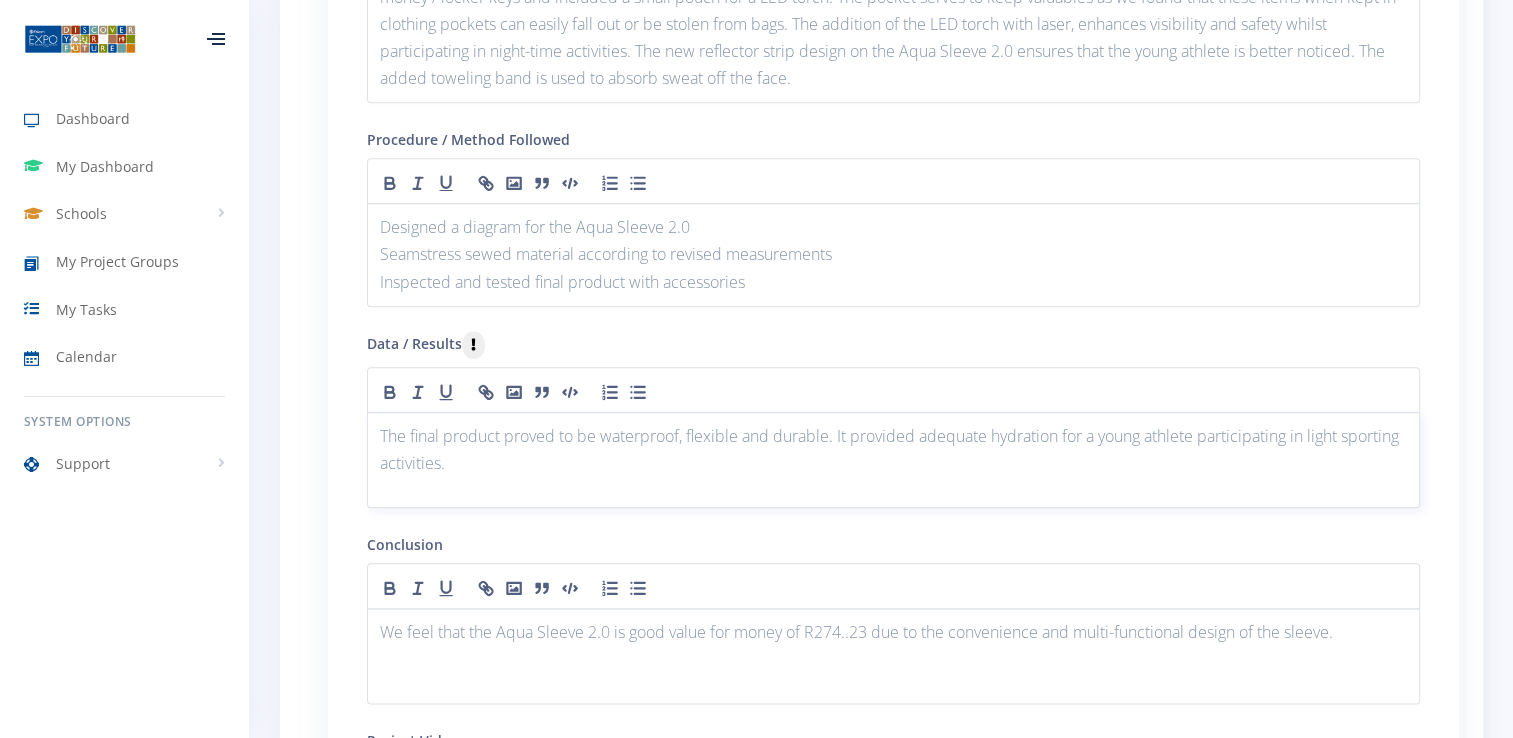 click on "The final product proved to be waterproof, flexible and durable. It provided adequate hydration for a young athlete participating in light sporting activities." at bounding box center [893, 450] 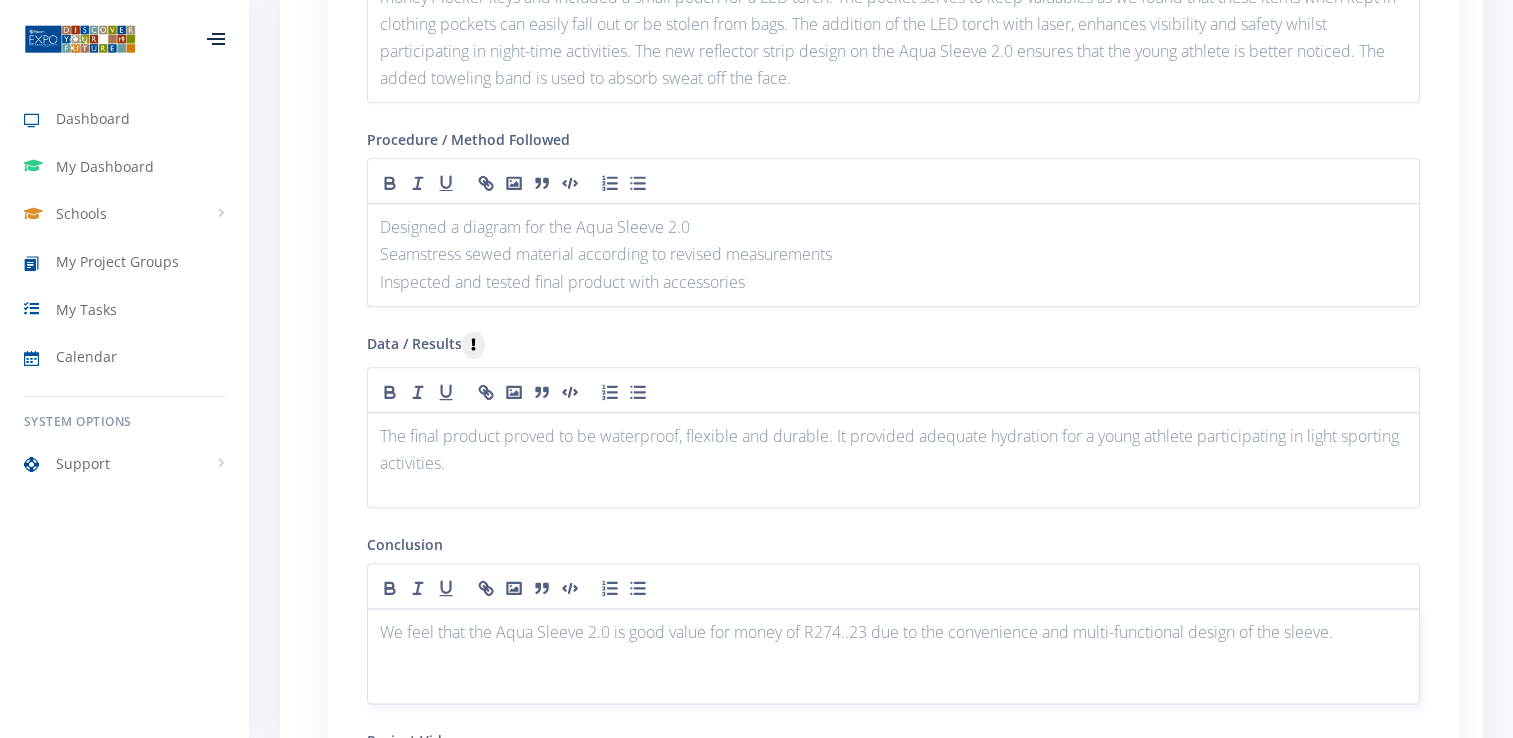 click on "We feel that the Aqua Sleeve 2.0 is good value for money of R274..23 due to the convenience and multi-functional design of the sleeve." at bounding box center [893, 632] 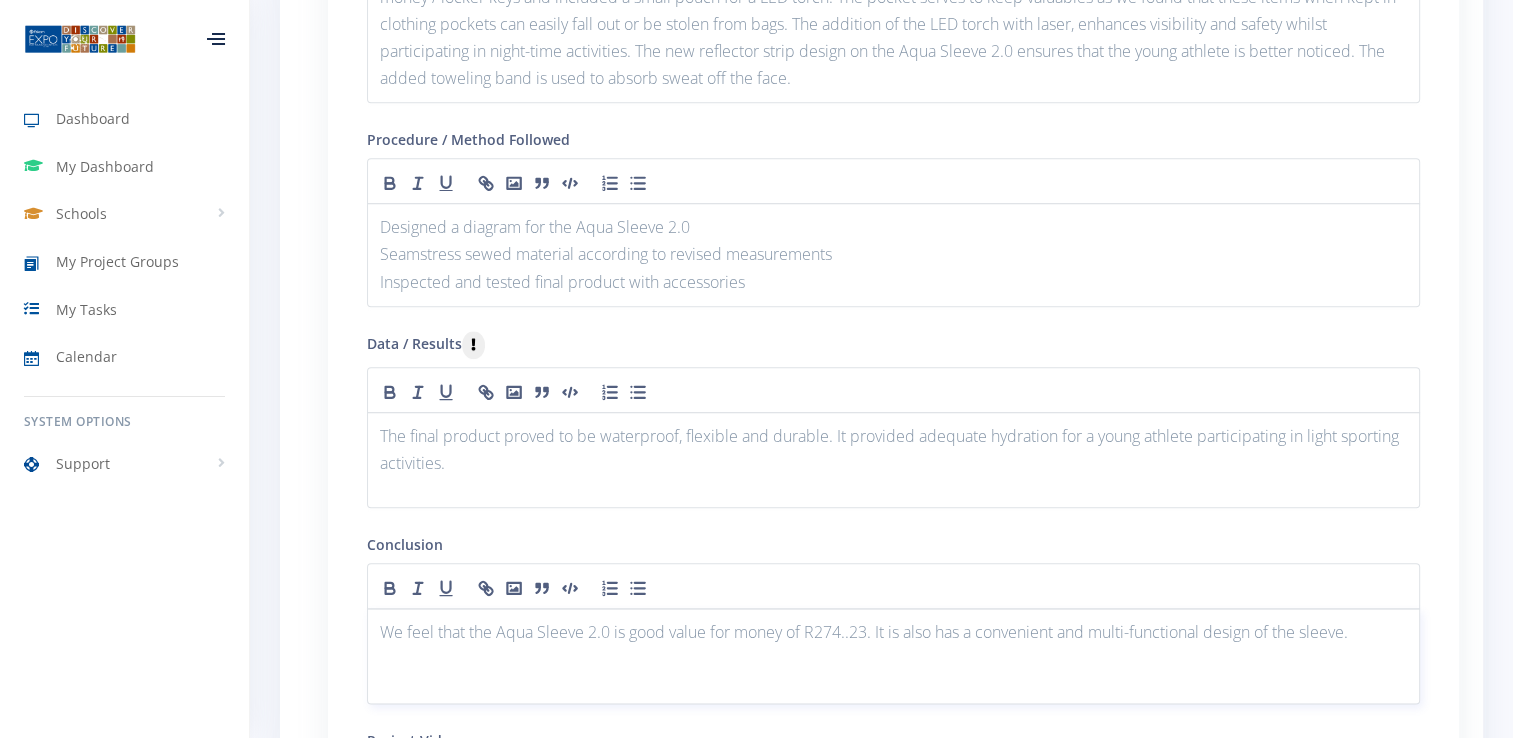 drag, startPoint x: 938, startPoint y: 618, endPoint x: 968, endPoint y: 614, distance: 30.265491 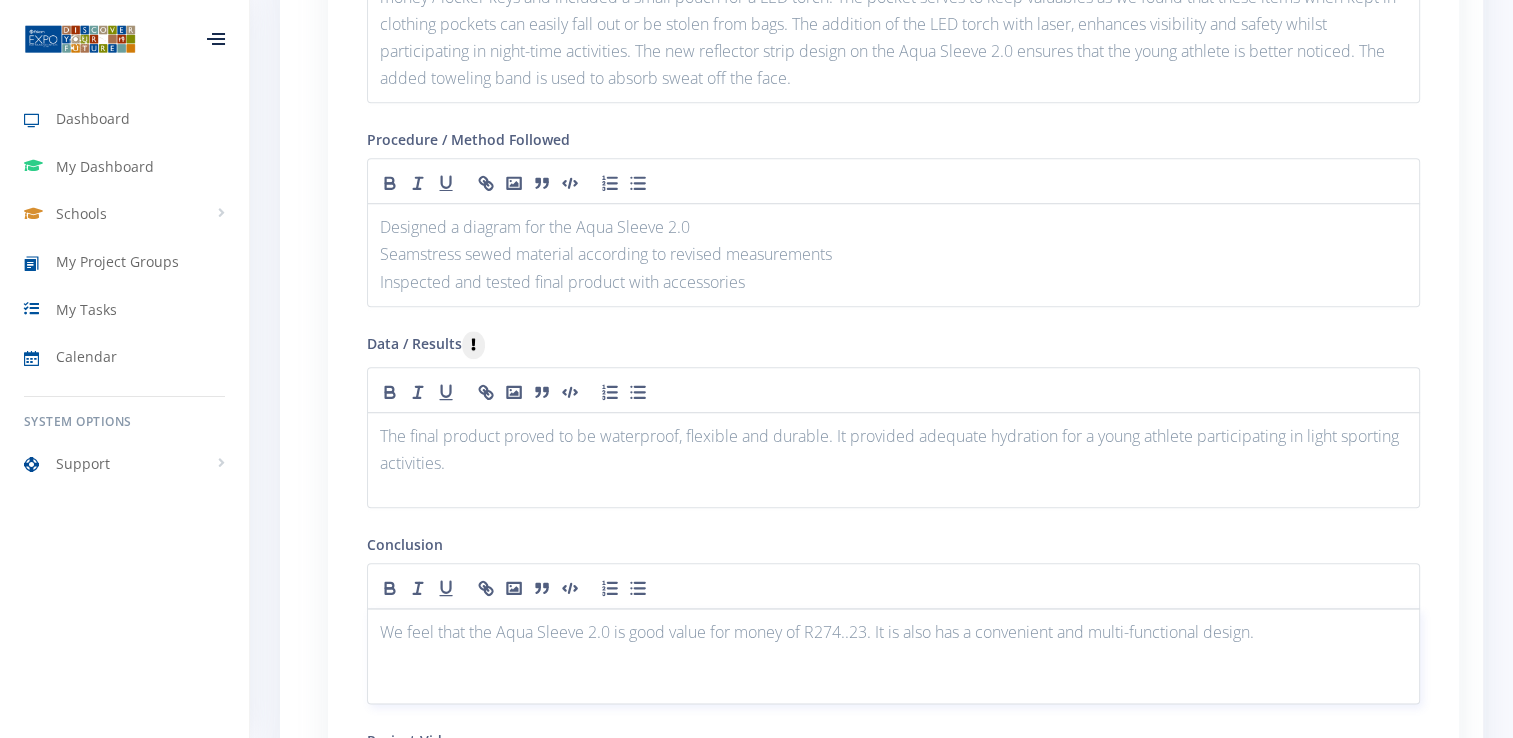 click on "We feel that the Aqua Sleeve 2.0 is good value for money of R274..23. It is also has a convenient and multi-functional design." at bounding box center [893, 632] 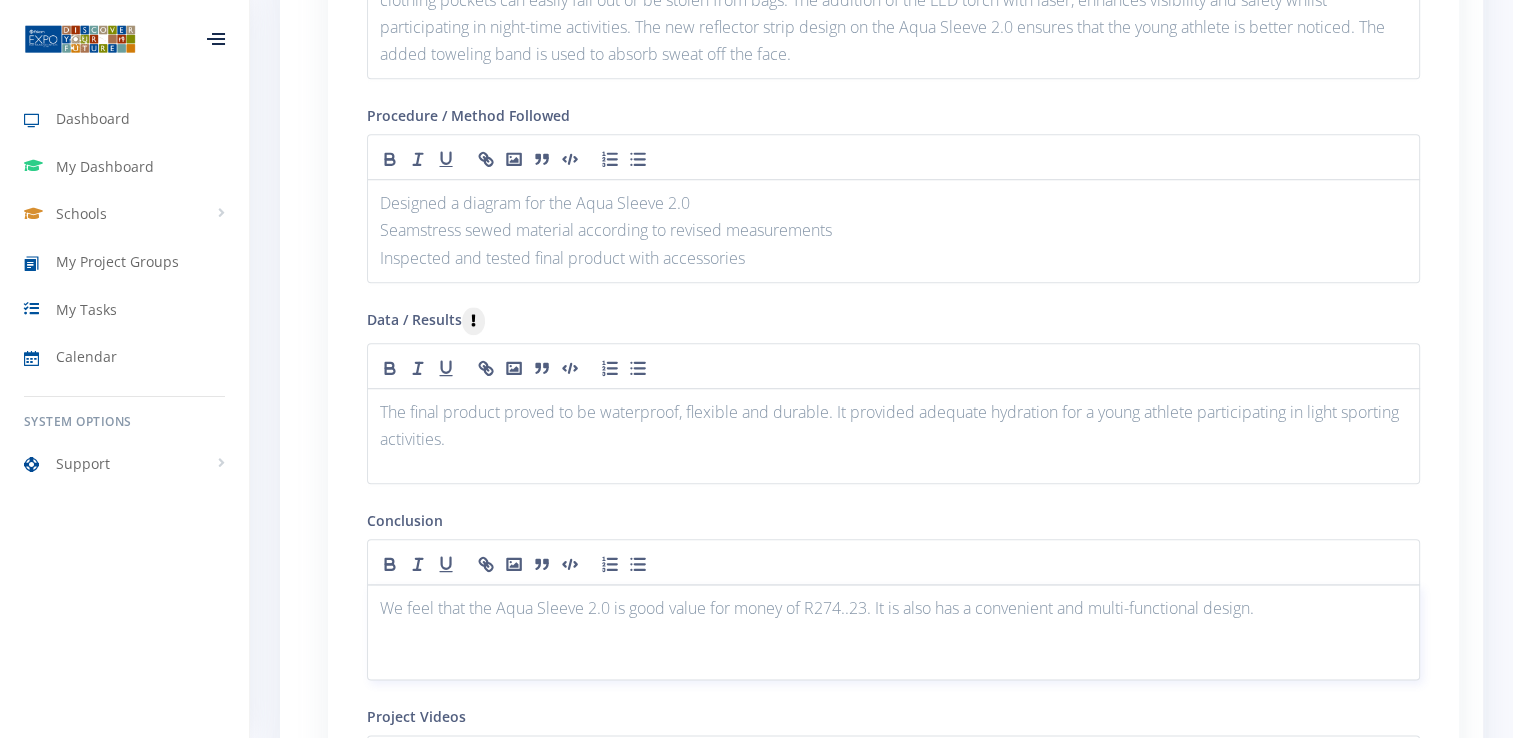 scroll, scrollTop: 2272, scrollLeft: 0, axis: vertical 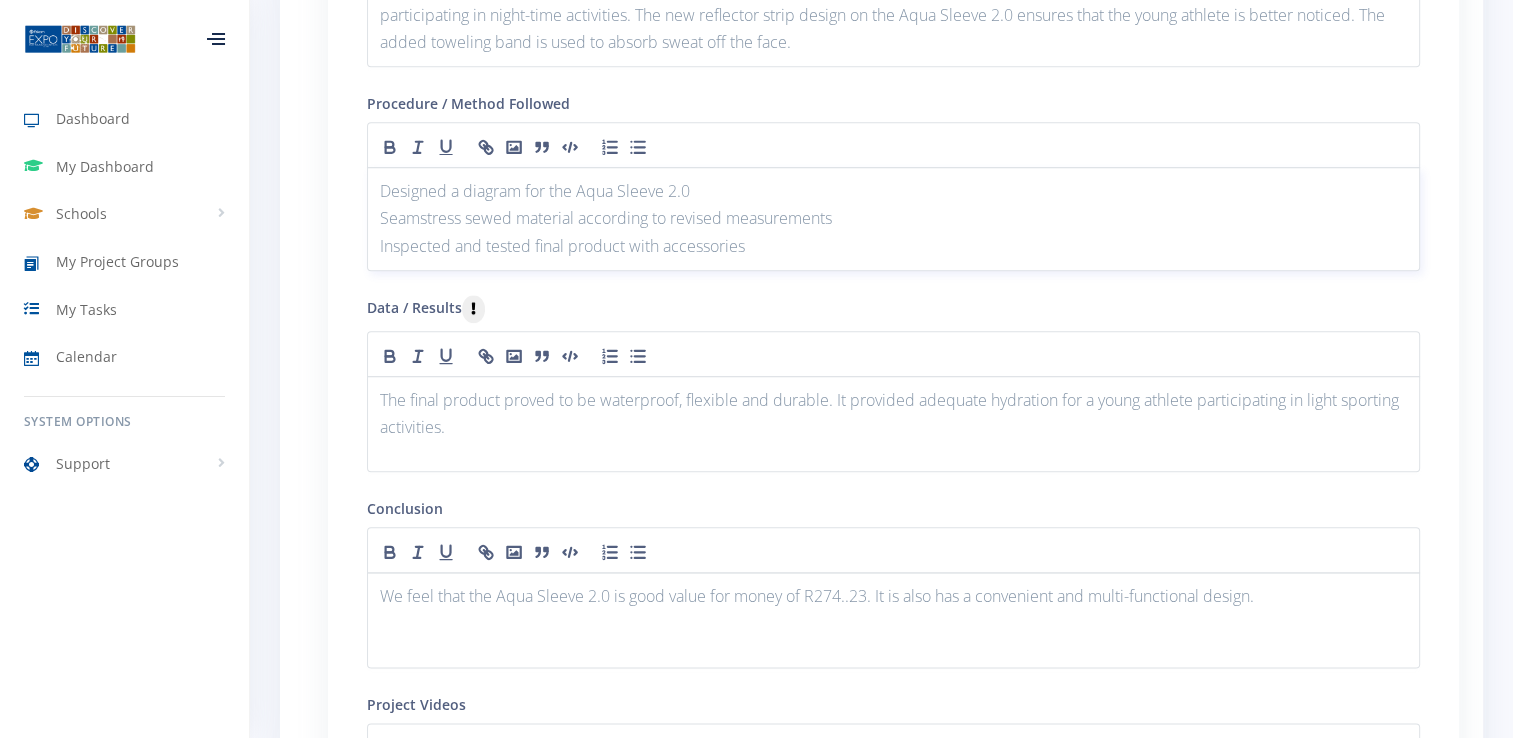 click on "Inspected and tested final product with accessories" at bounding box center [893, 246] 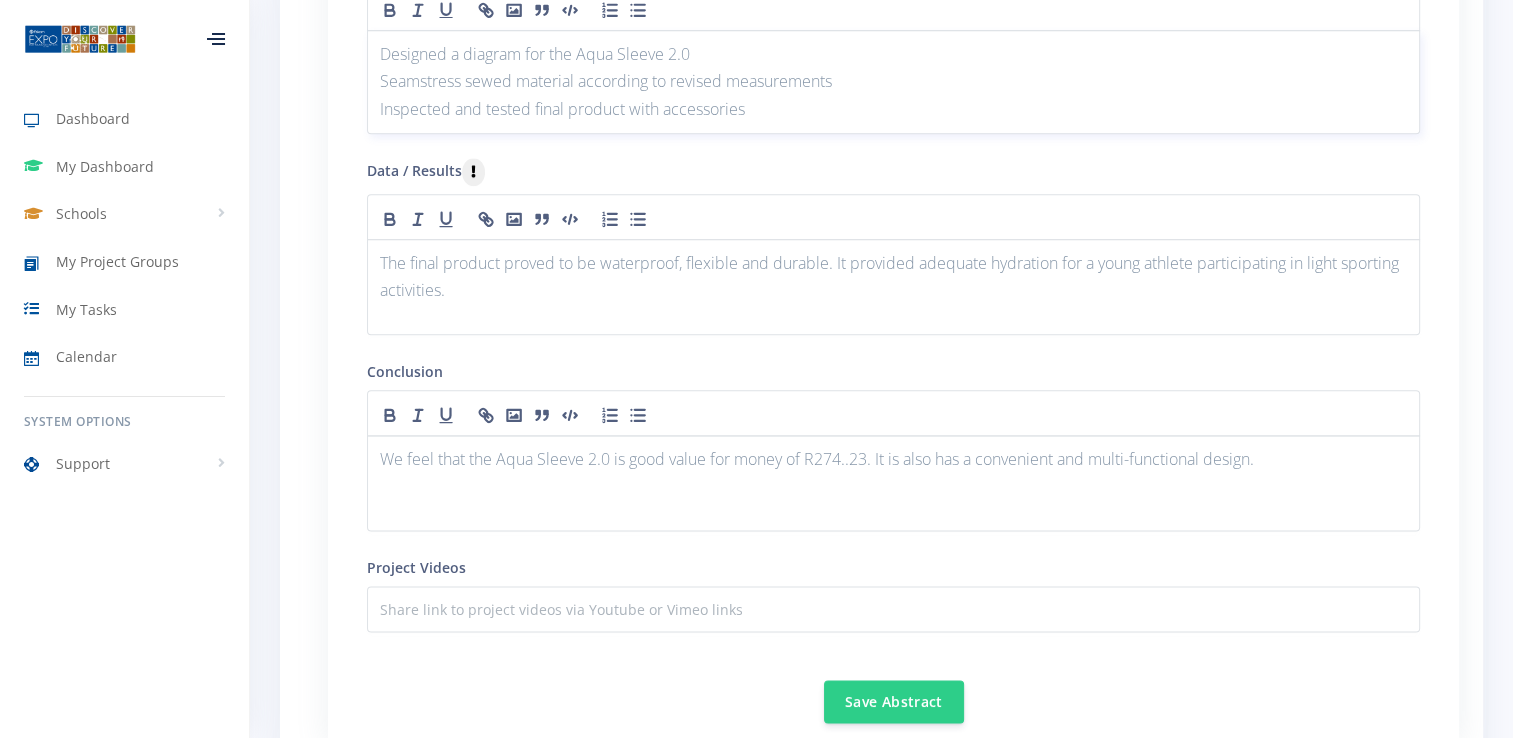 scroll, scrollTop: 2426, scrollLeft: 0, axis: vertical 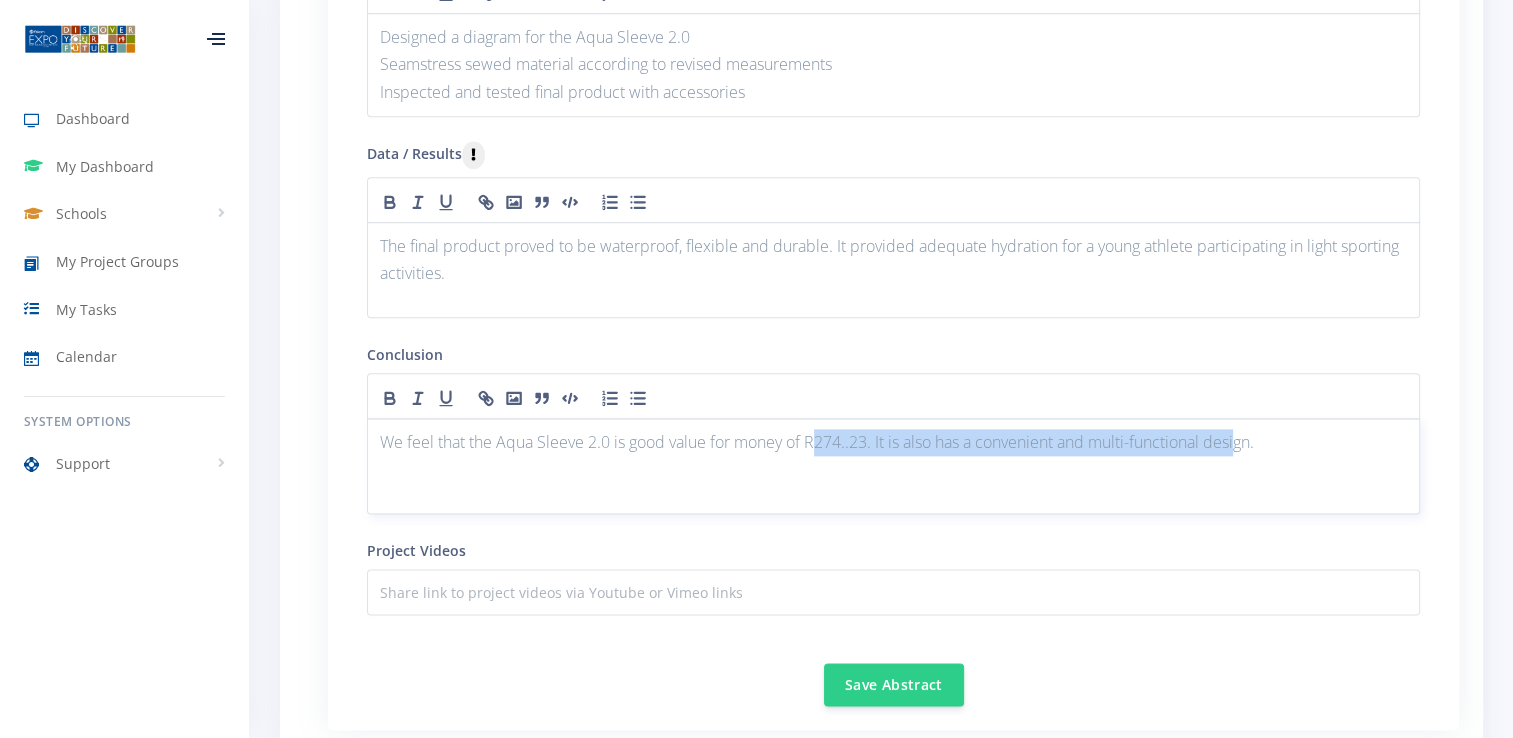 drag, startPoint x: 1244, startPoint y: 452, endPoint x: 820, endPoint y: 454, distance: 424.00473 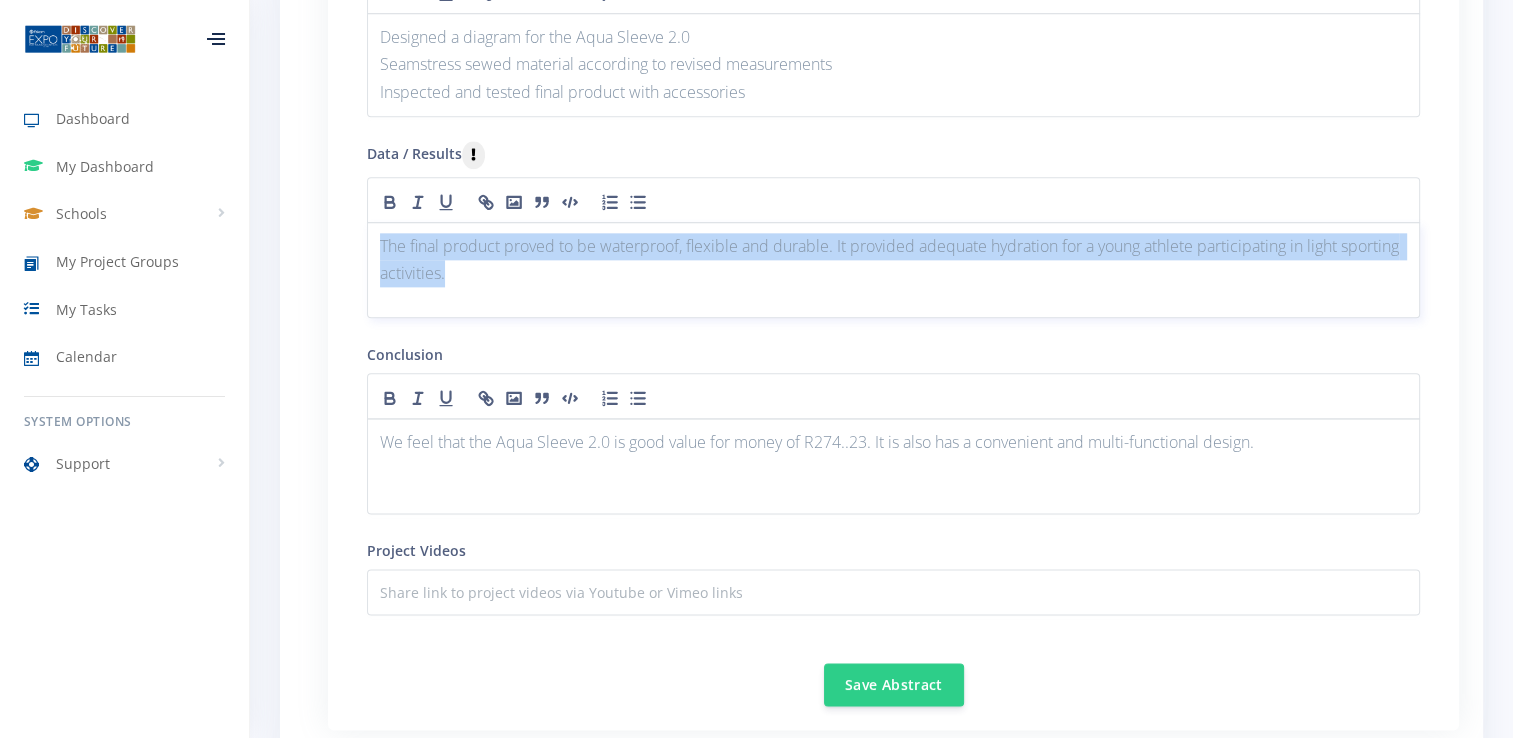 drag, startPoint x: 644, startPoint y: 274, endPoint x: 364, endPoint y: 228, distance: 283.75342 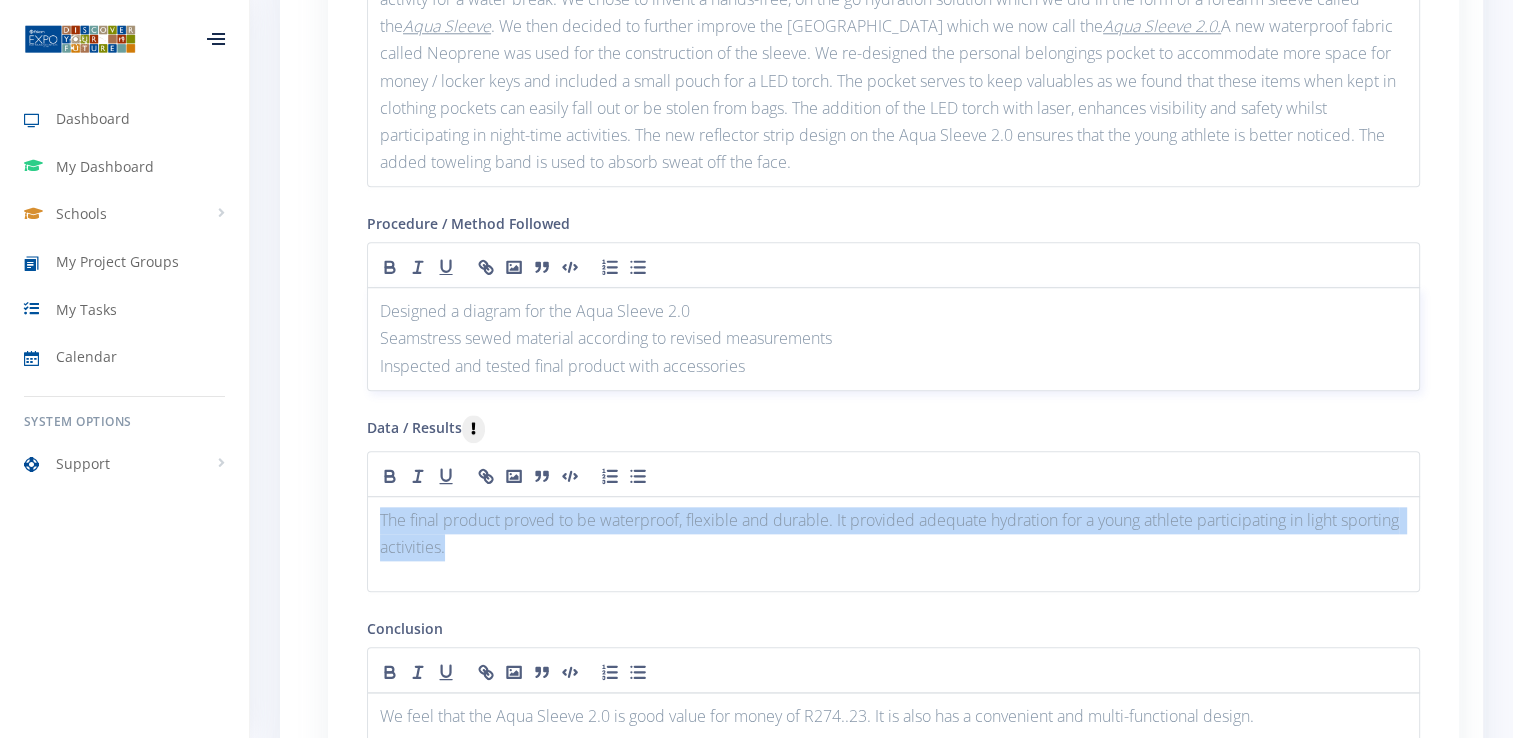 scroll, scrollTop: 2124, scrollLeft: 0, axis: vertical 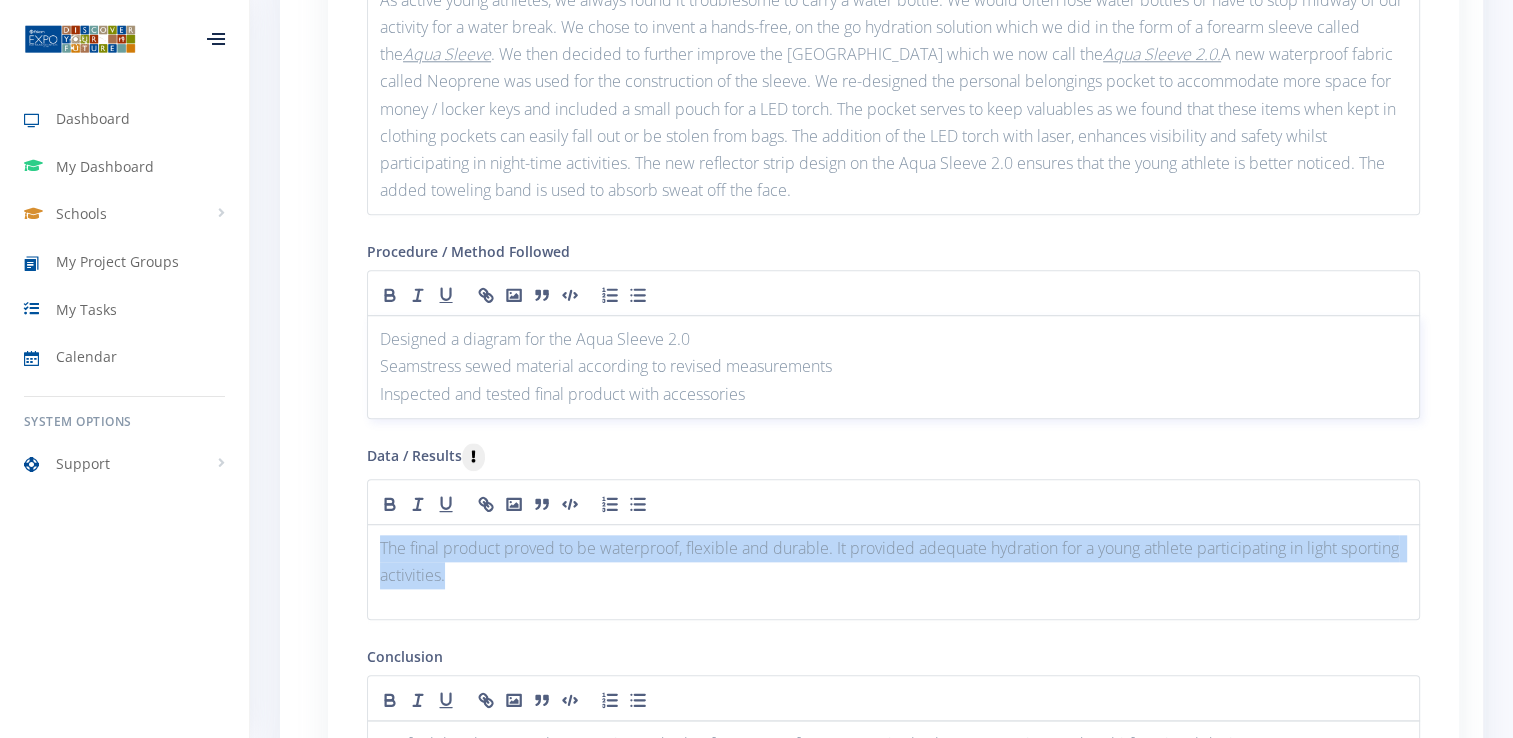 drag, startPoint x: 779, startPoint y: 83, endPoint x: 360, endPoint y: 330, distance: 486.3846 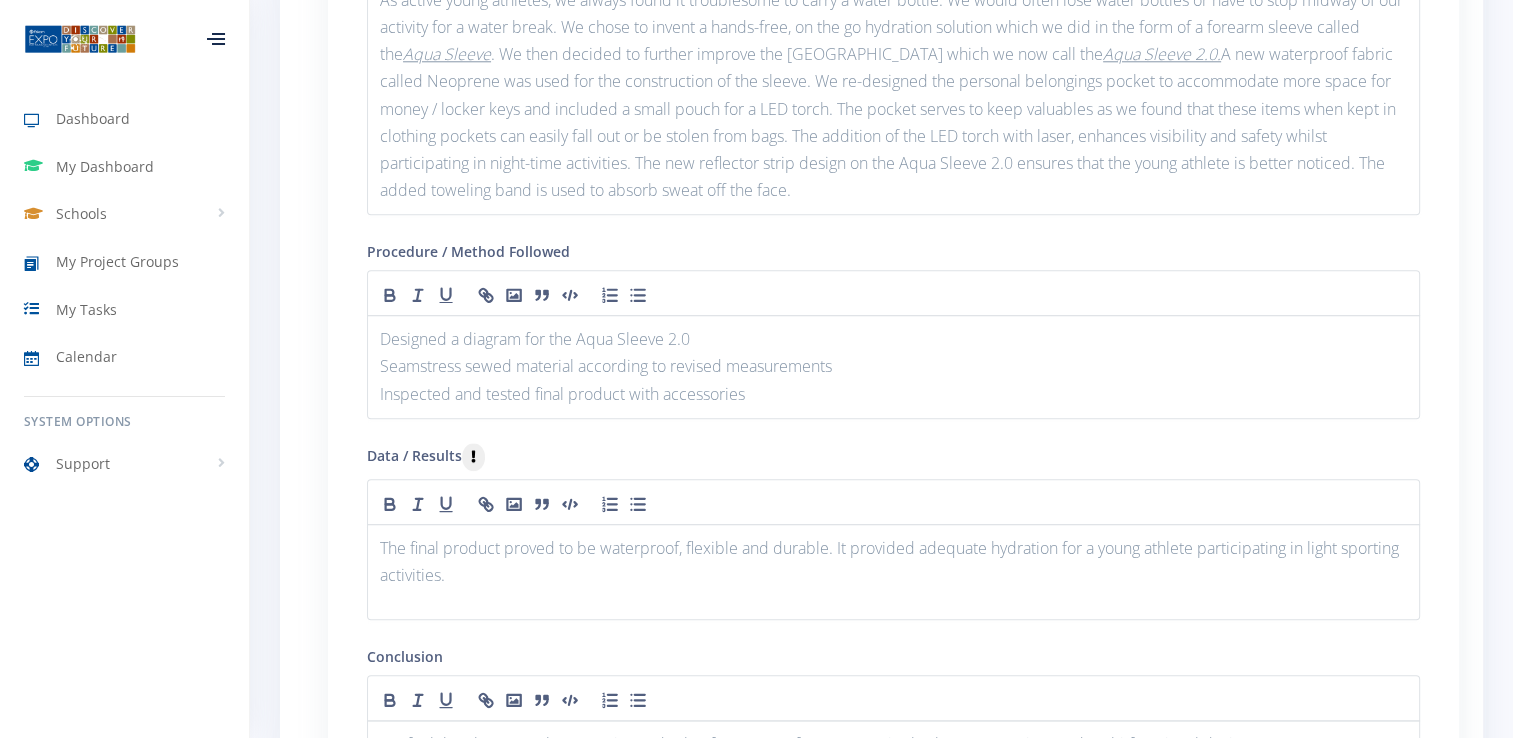 click on "GUIDELINES ON HOW TO WRITE AN
ABSTRACT
Purpose Method" at bounding box center [893, 358] 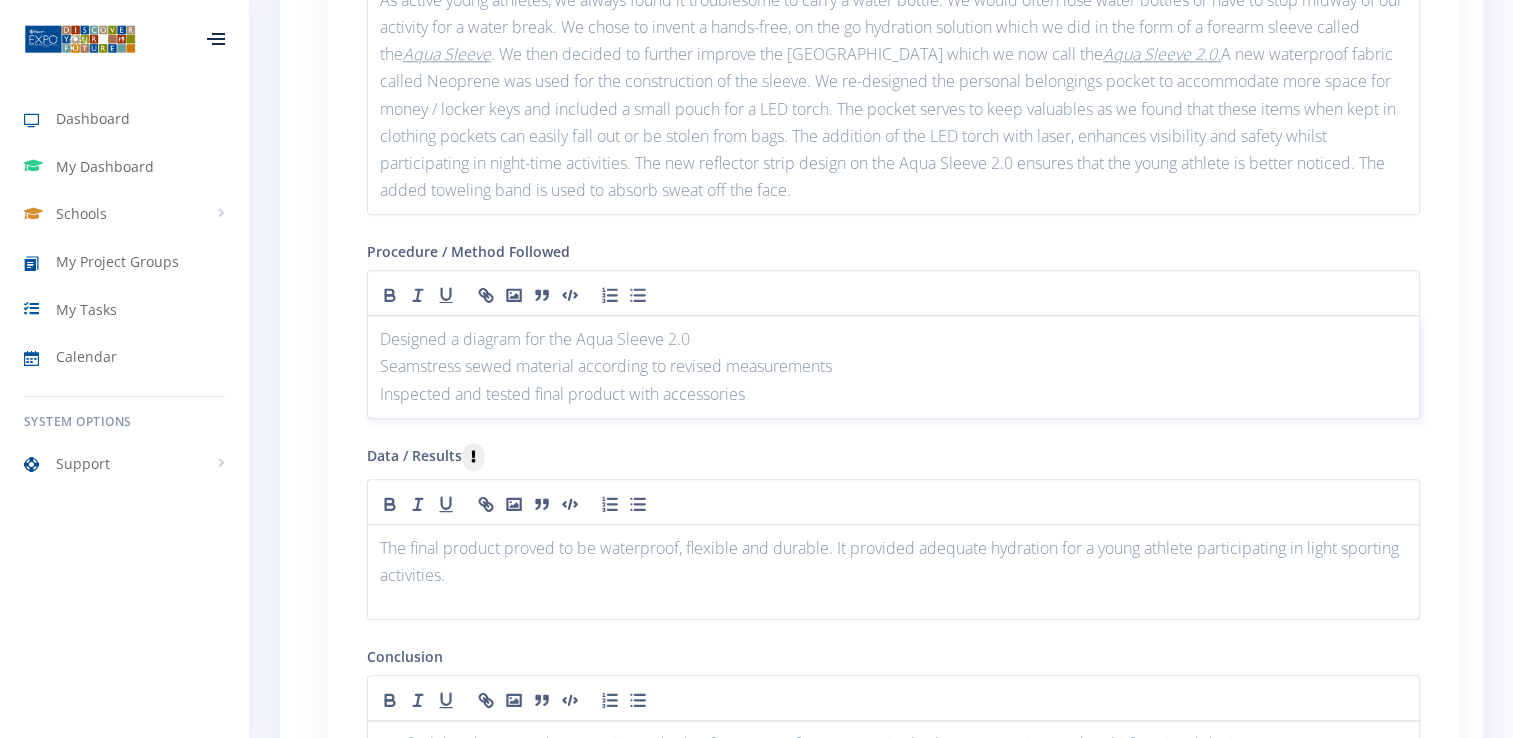 click on "Seamstress sewed material according to revised measurements" at bounding box center (893, 366) 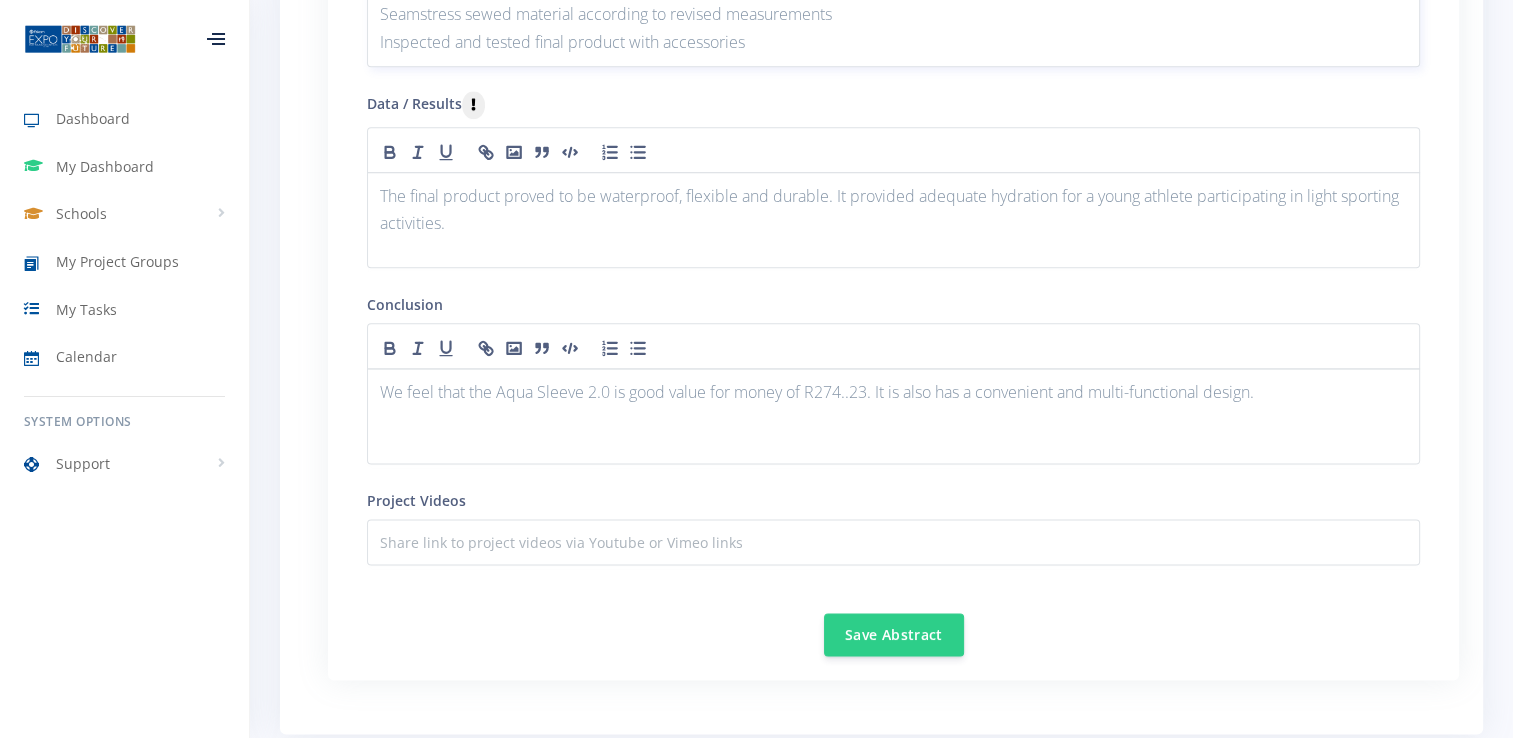 scroll, scrollTop: 2568, scrollLeft: 0, axis: vertical 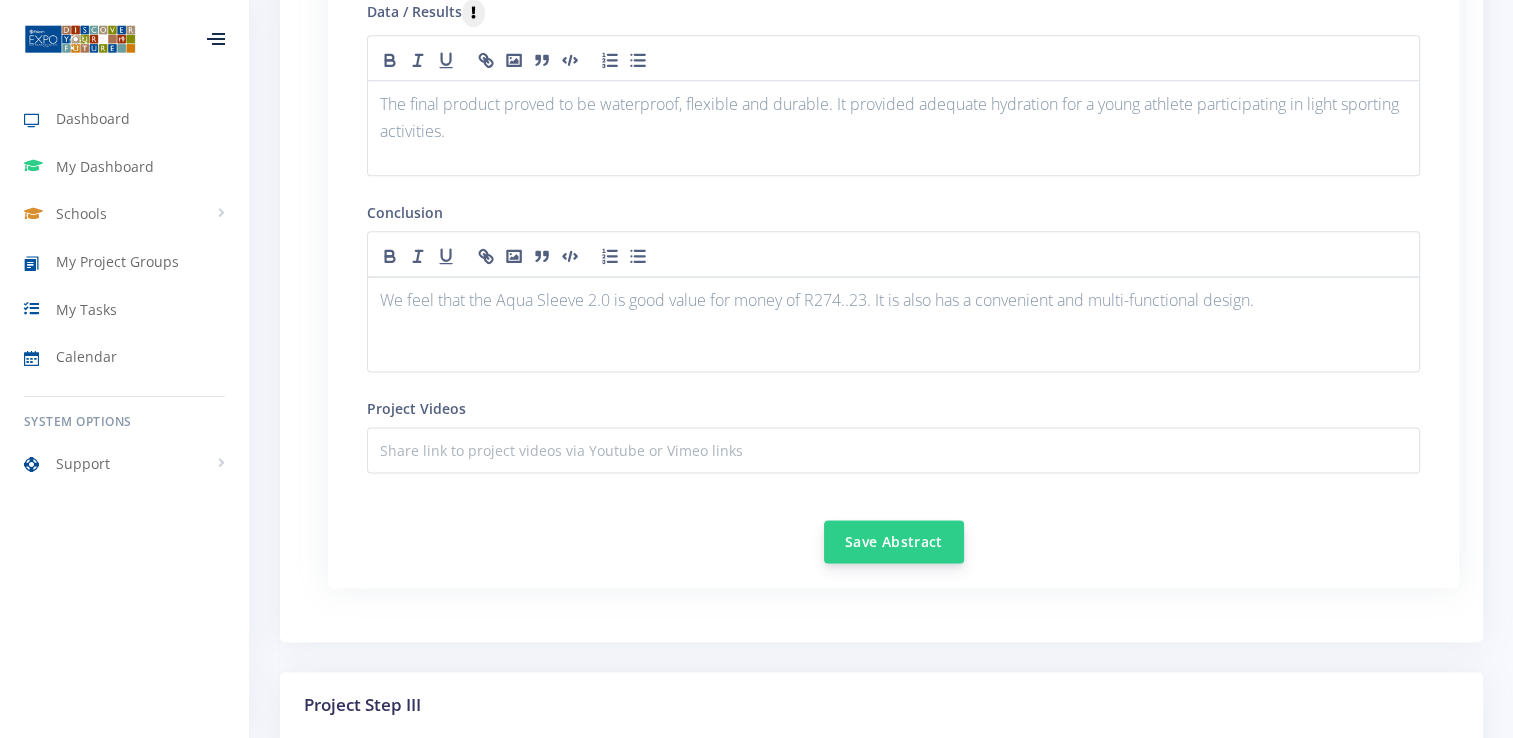 click on "Save Abstract" at bounding box center (894, 541) 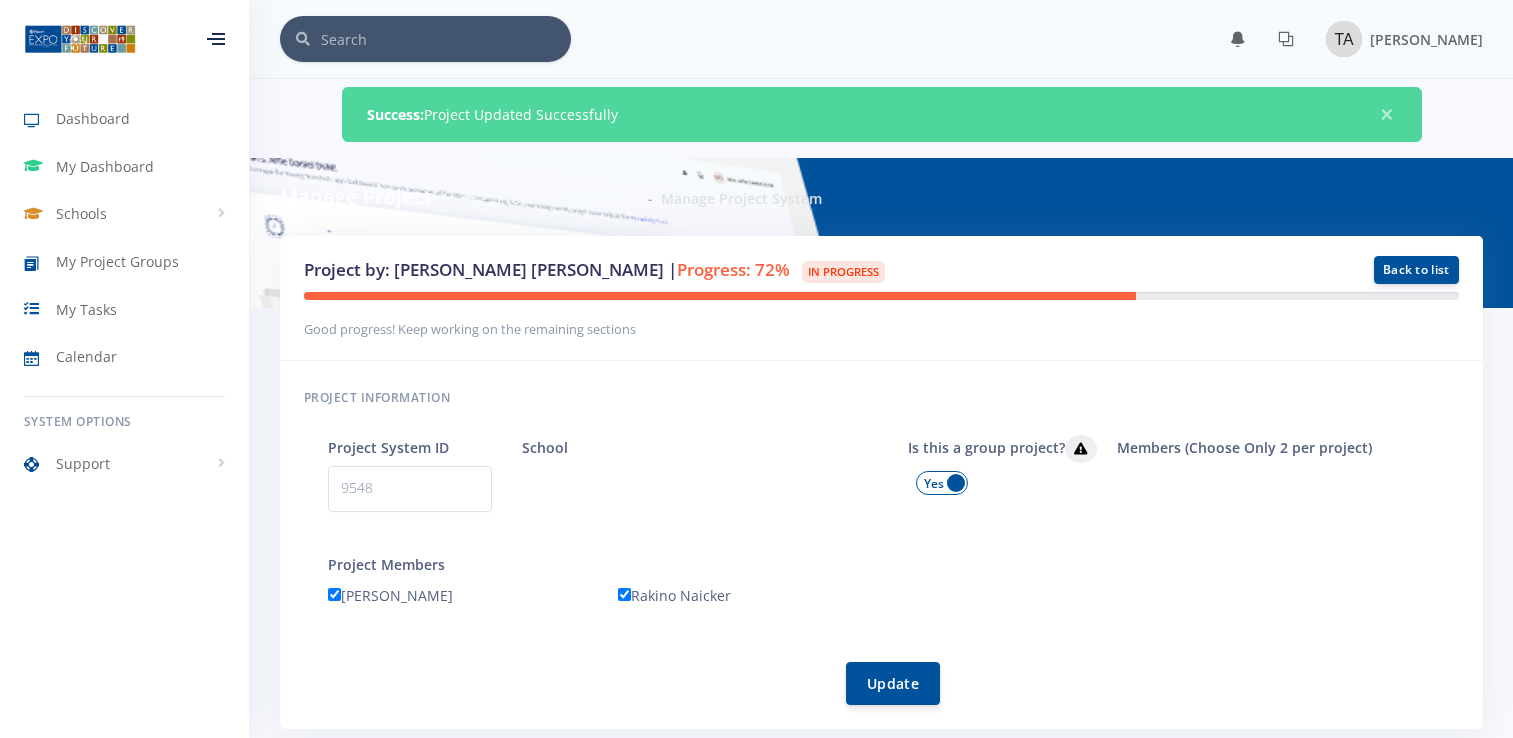 scroll, scrollTop: 0, scrollLeft: 0, axis: both 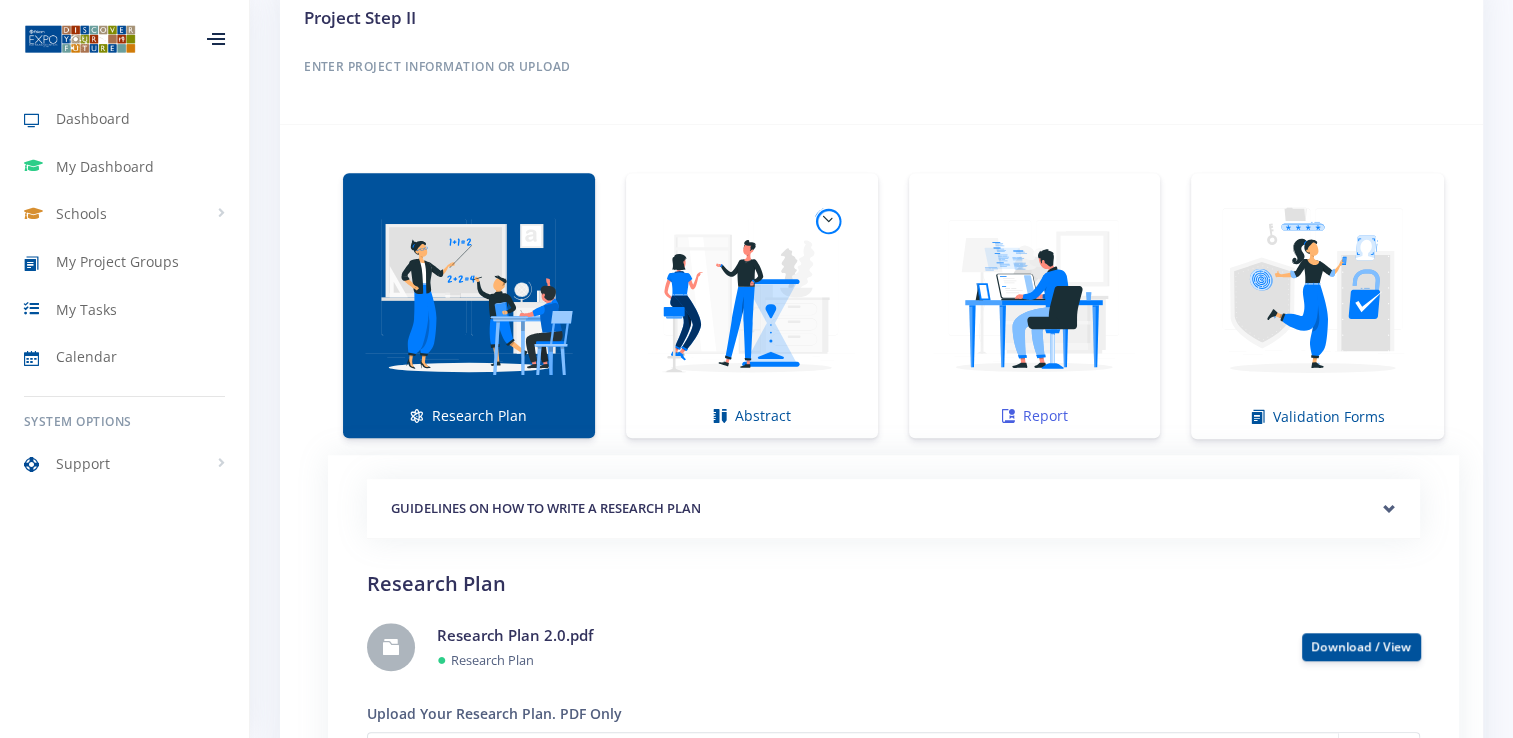 click at bounding box center [1035, 295] 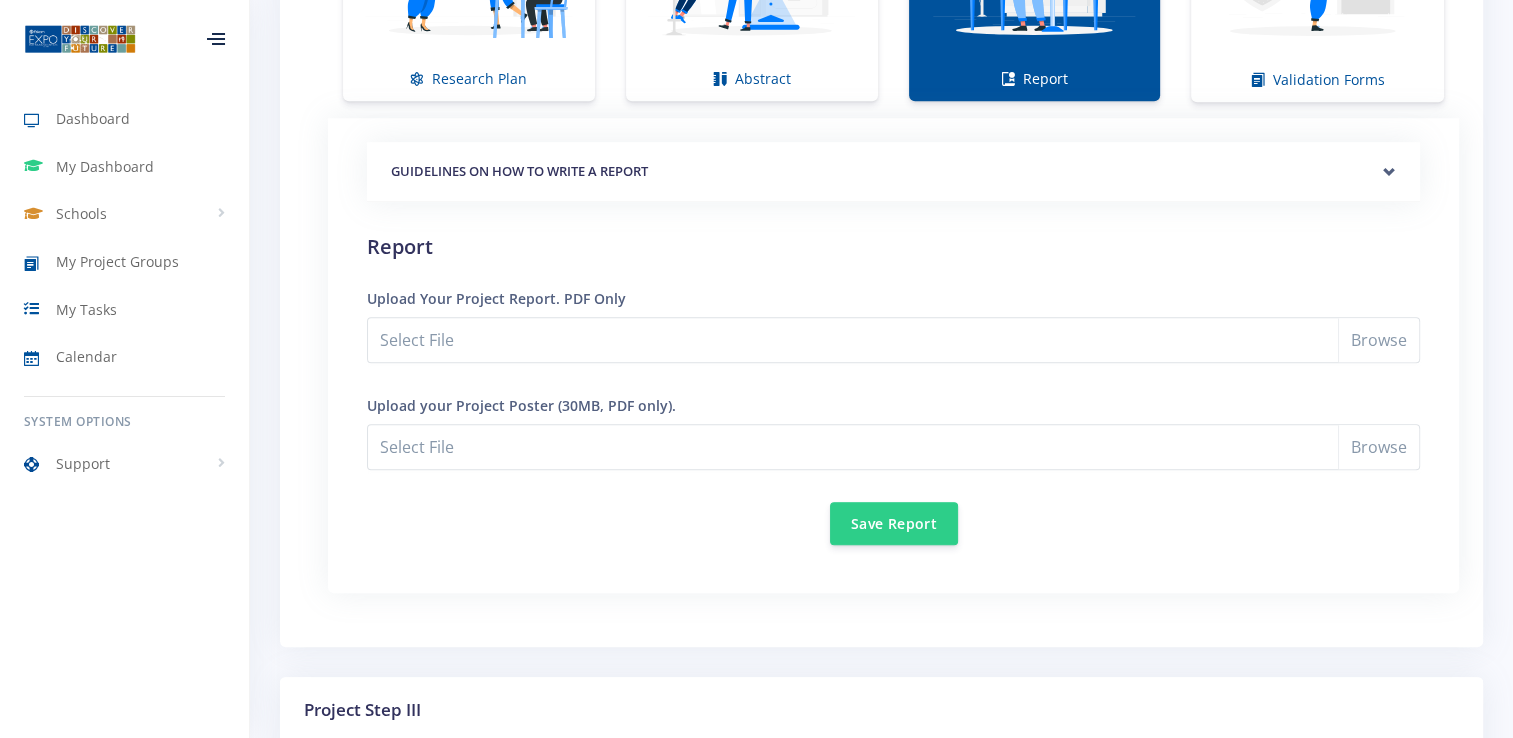 scroll, scrollTop: 1661, scrollLeft: 0, axis: vertical 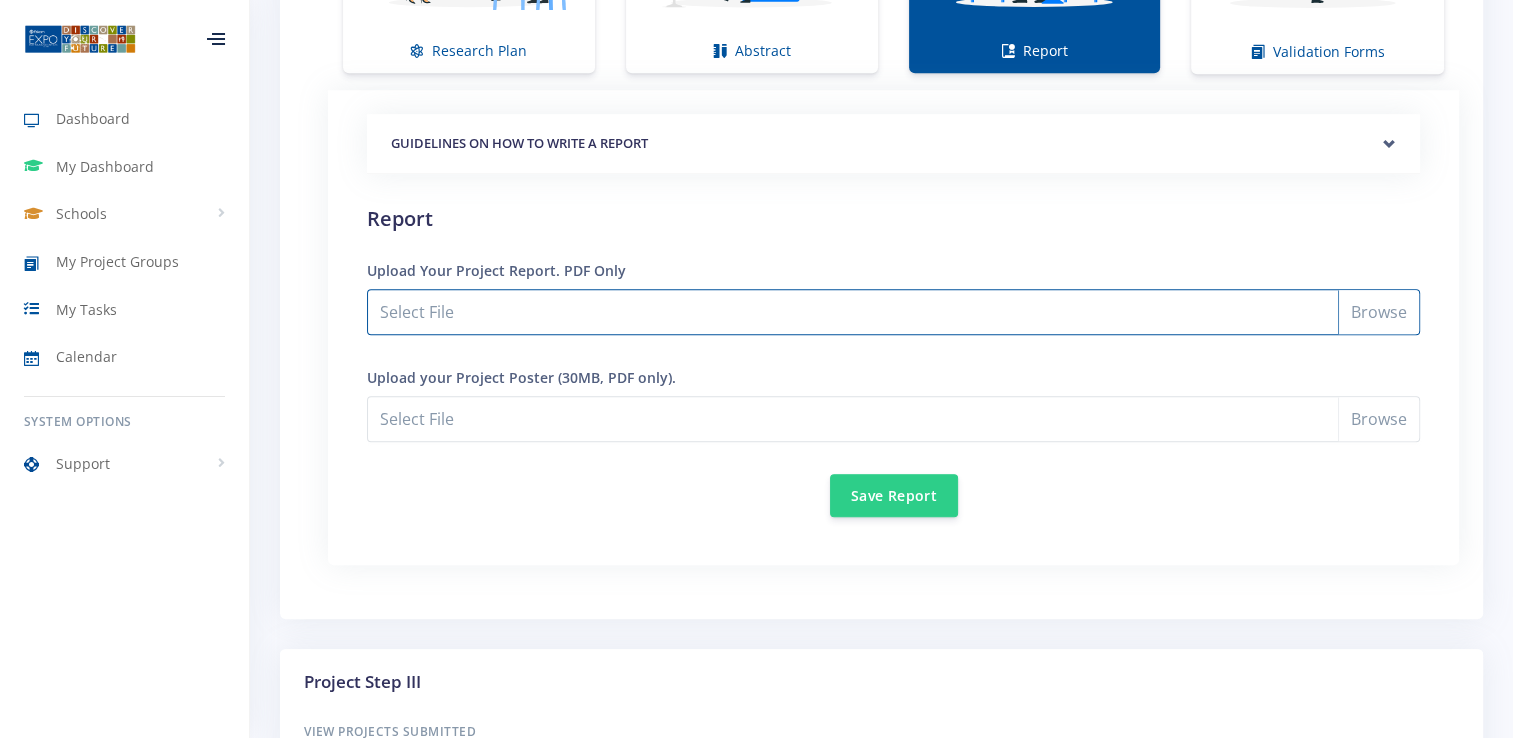 click on "Select File" at bounding box center (893, 312) 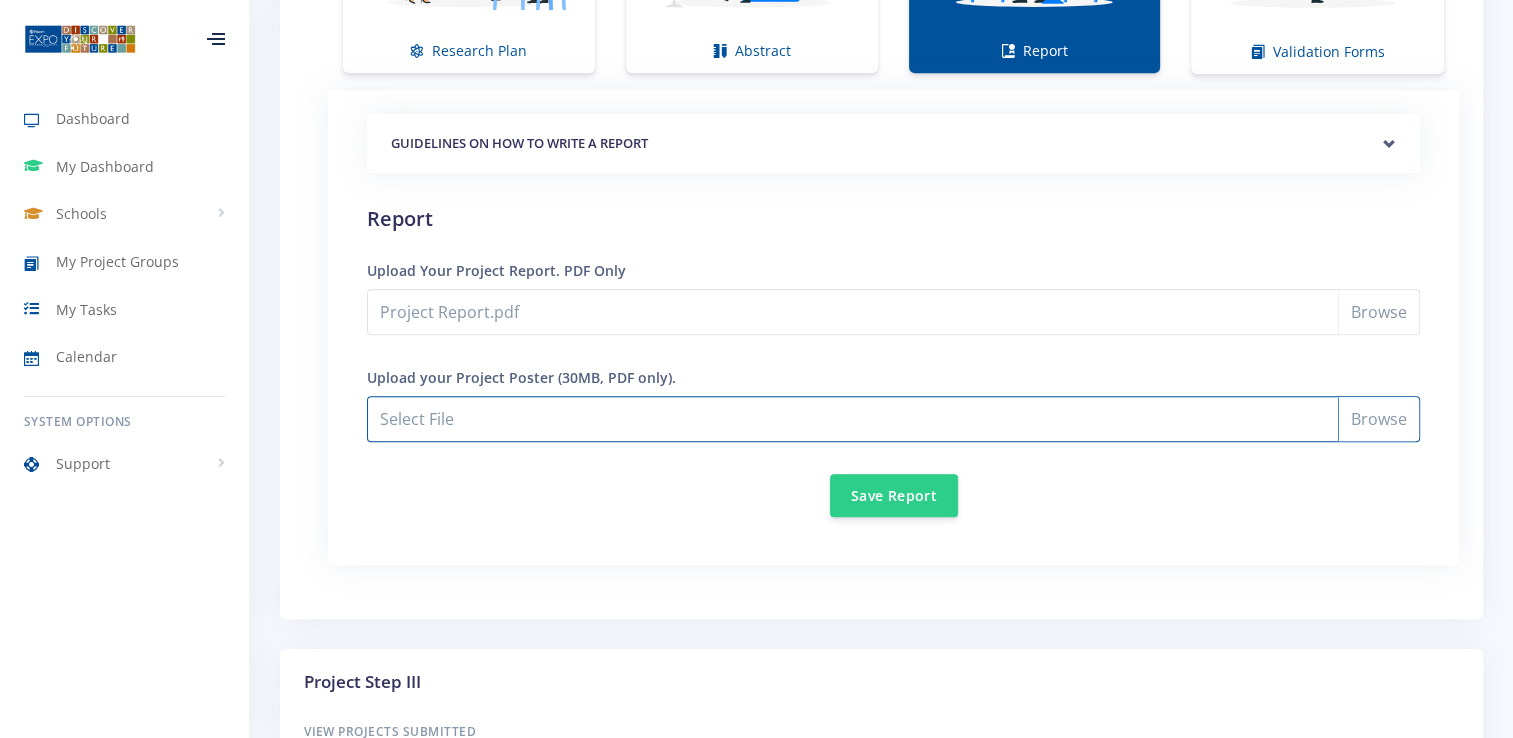 click on "Project Report.pdf" at bounding box center (893, 419) 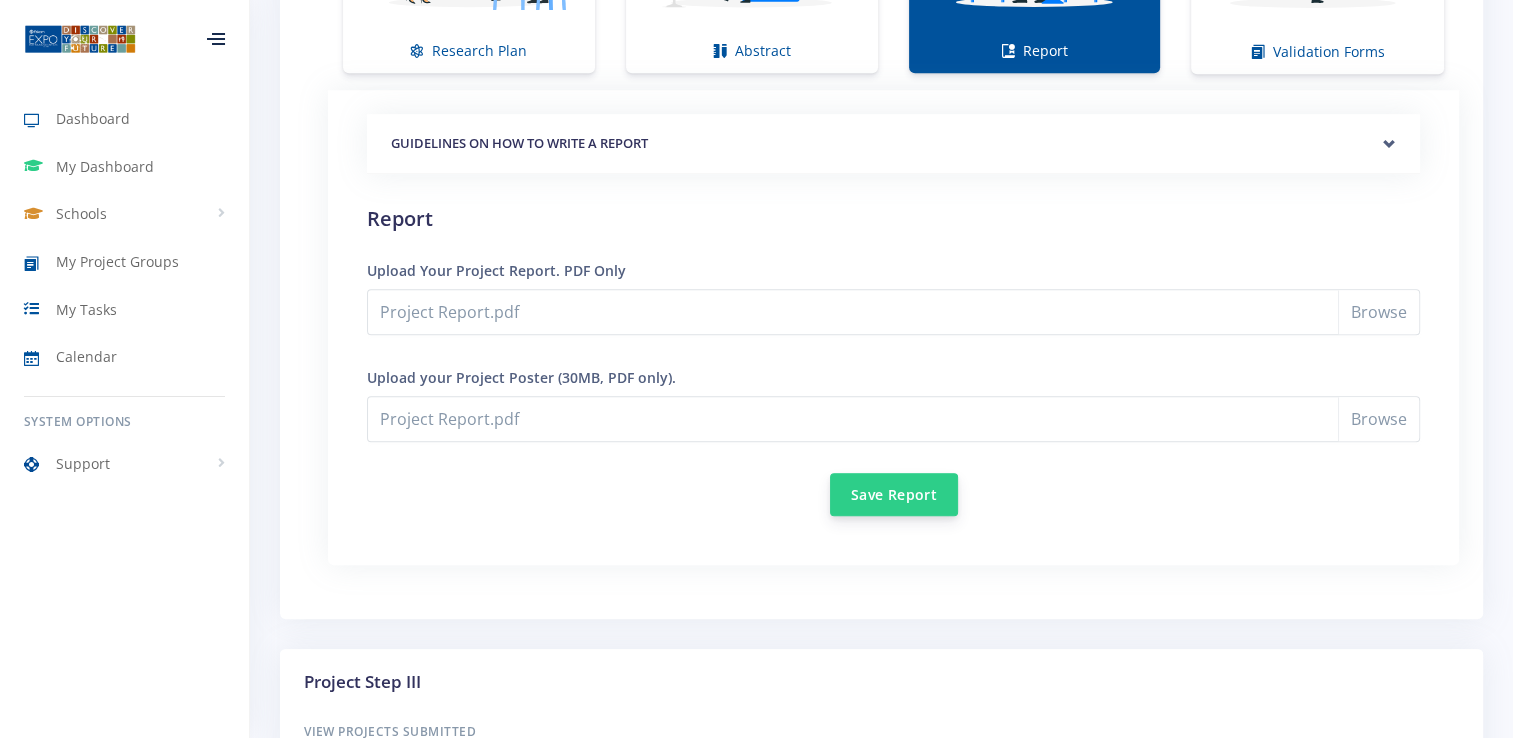click on "Save Report" at bounding box center (894, 494) 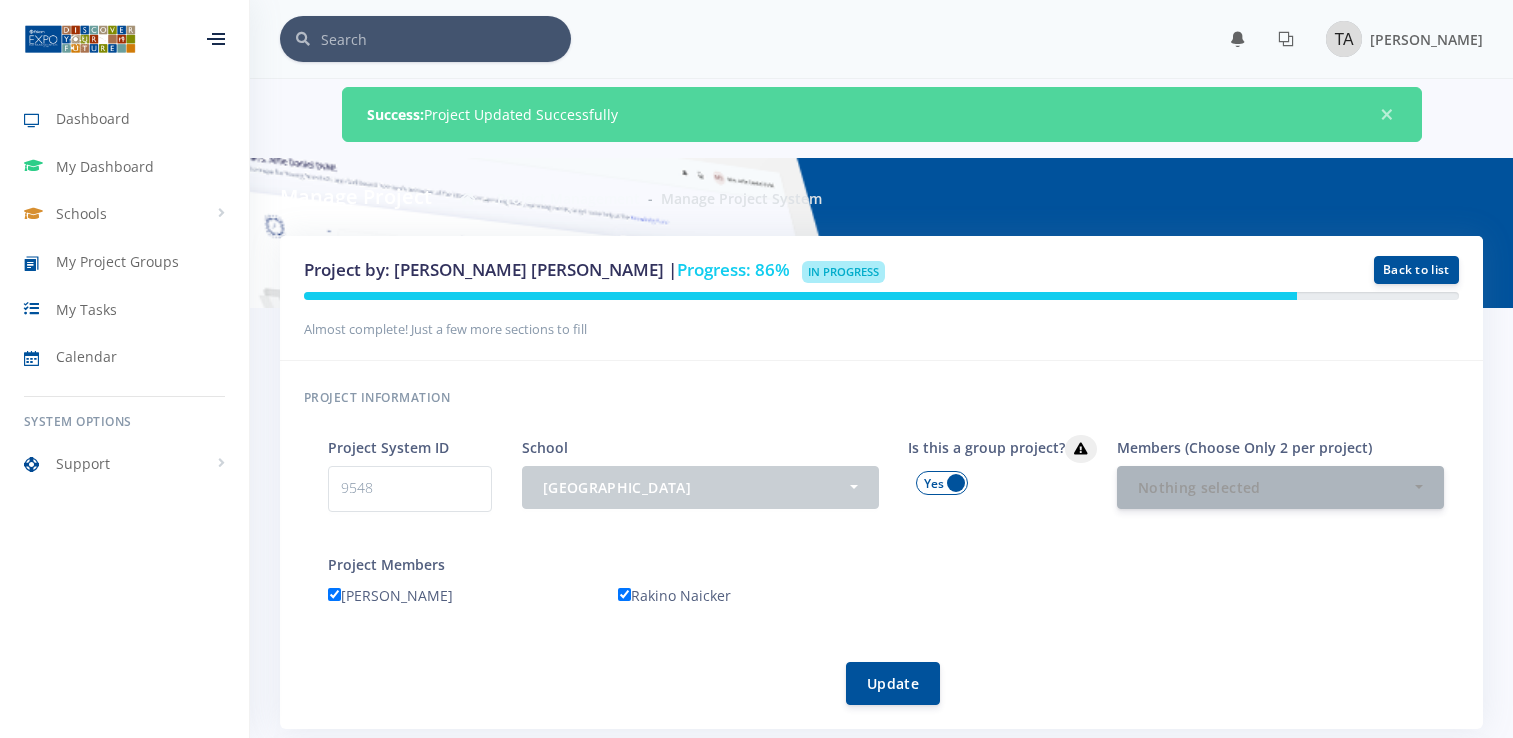 scroll, scrollTop: 0, scrollLeft: 0, axis: both 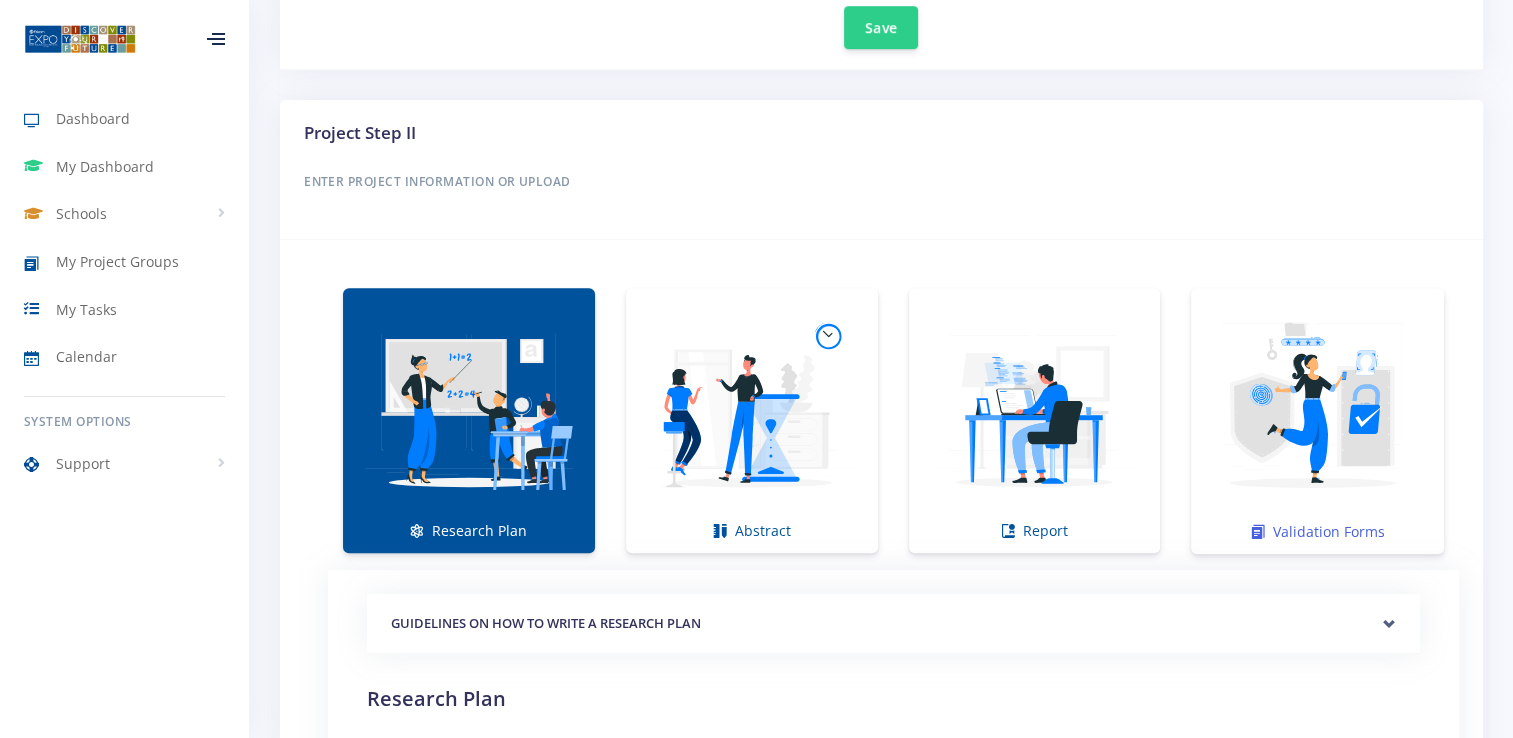 click at bounding box center (1317, 410) 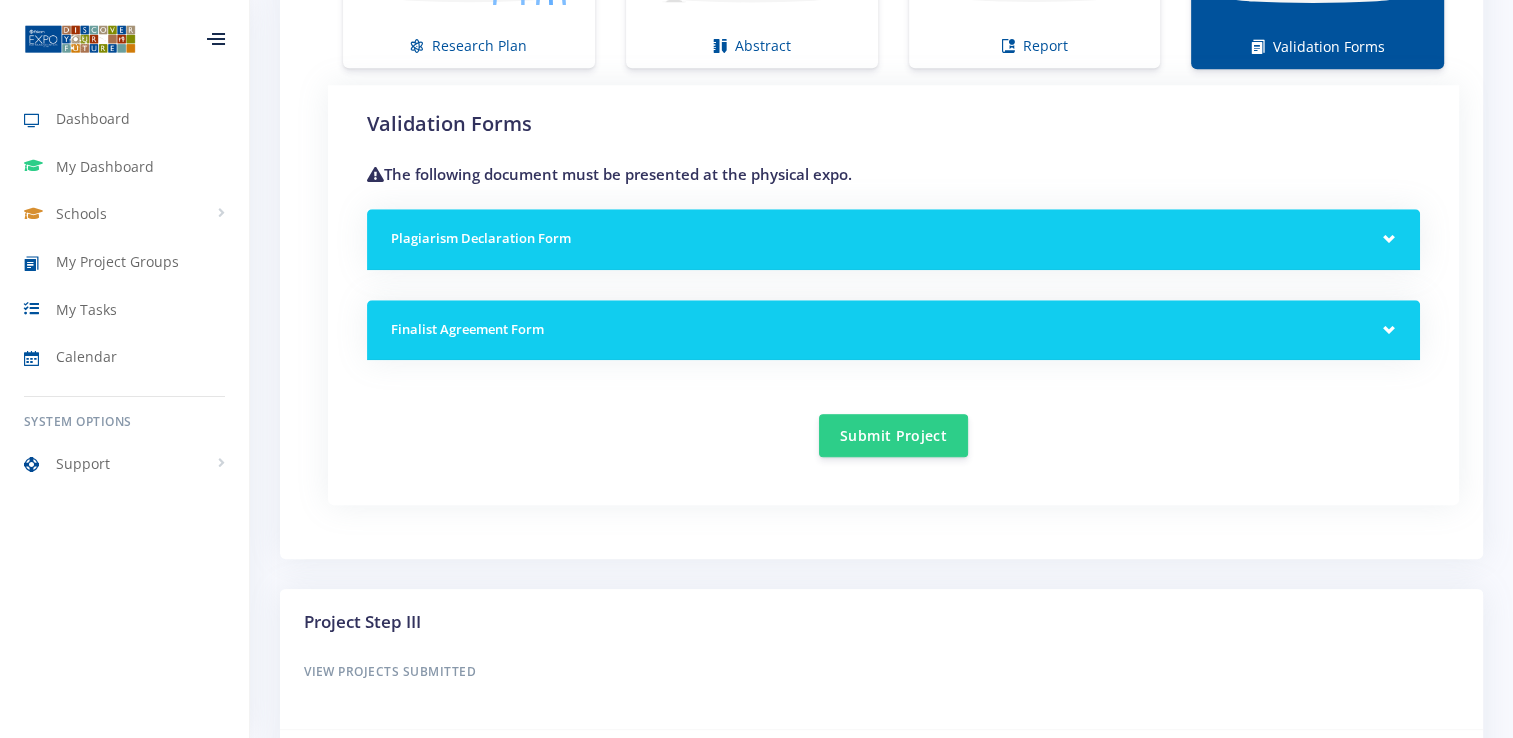 scroll, scrollTop: 1681, scrollLeft: 0, axis: vertical 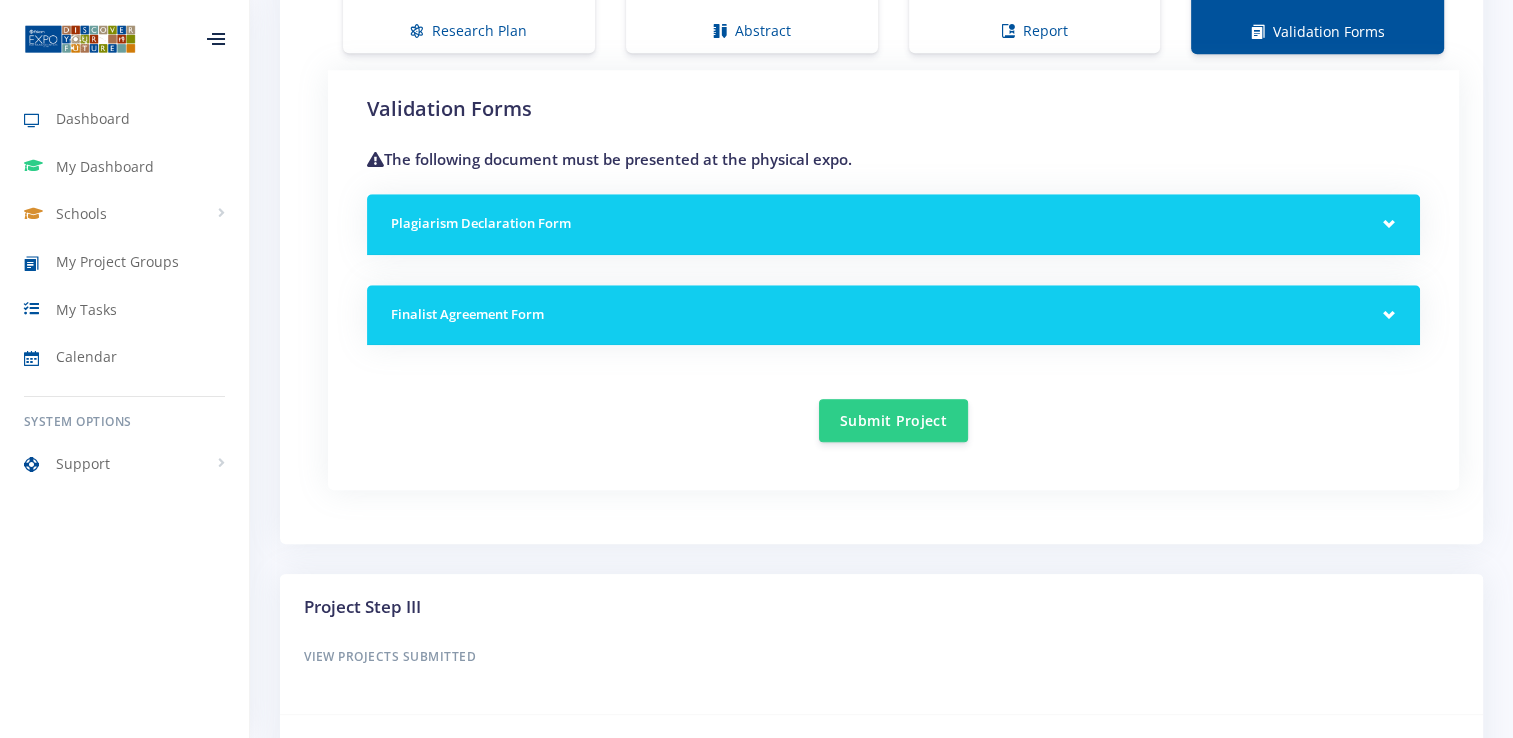 click on "Plagiarism
Declaration
Form" at bounding box center [893, 224] 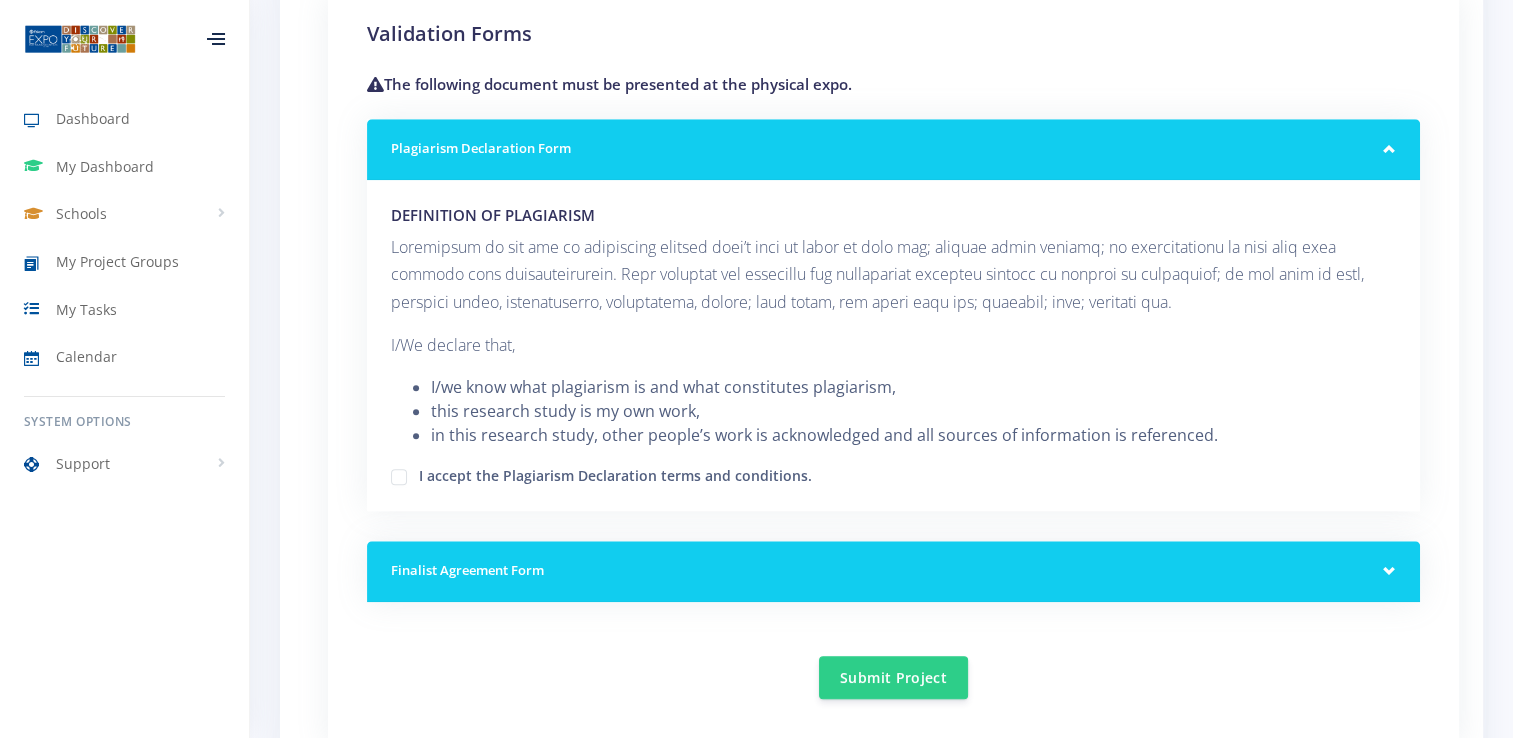 scroll, scrollTop: 1741, scrollLeft: 0, axis: vertical 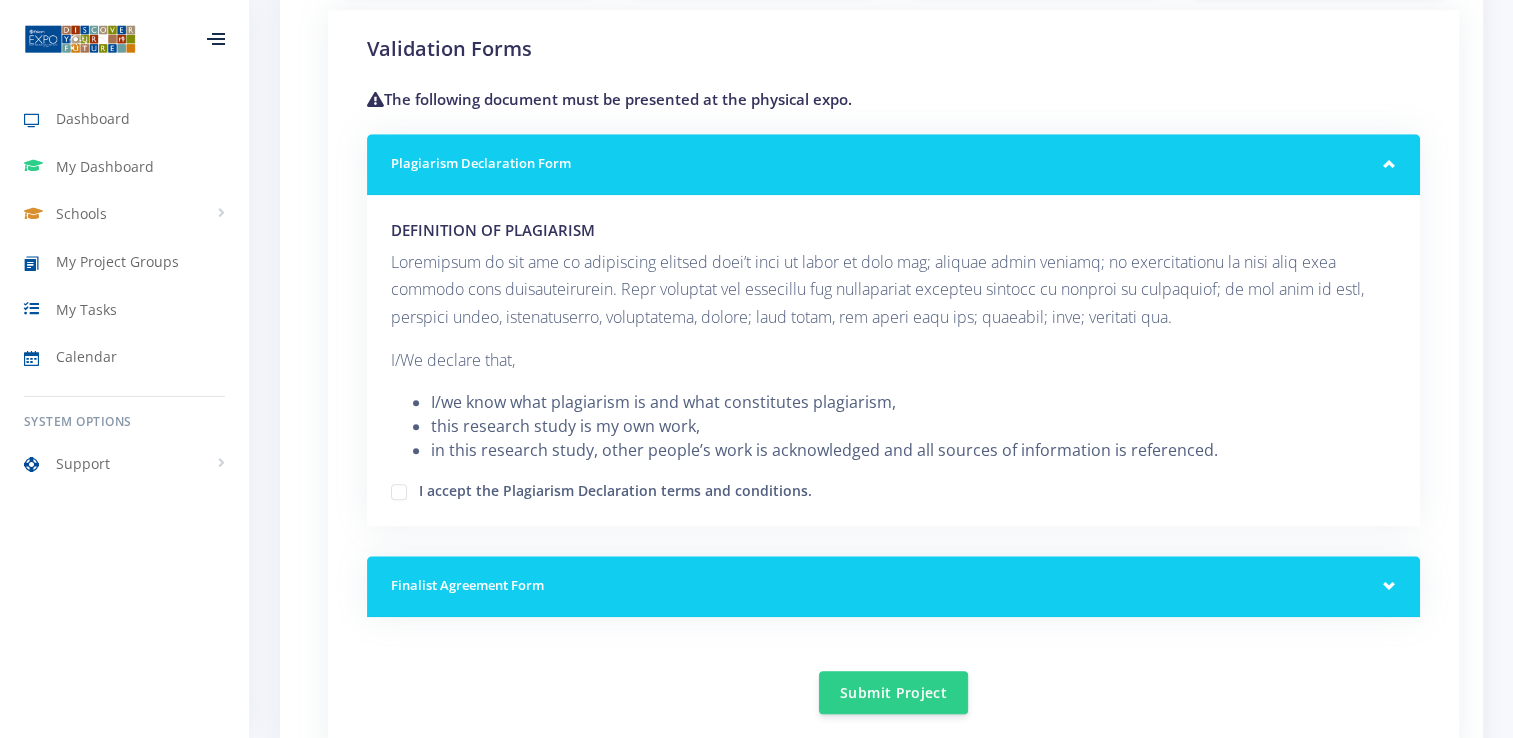 click on "I accept the
Plagiarism
Declaration terms and
conditions." at bounding box center [615, 488] 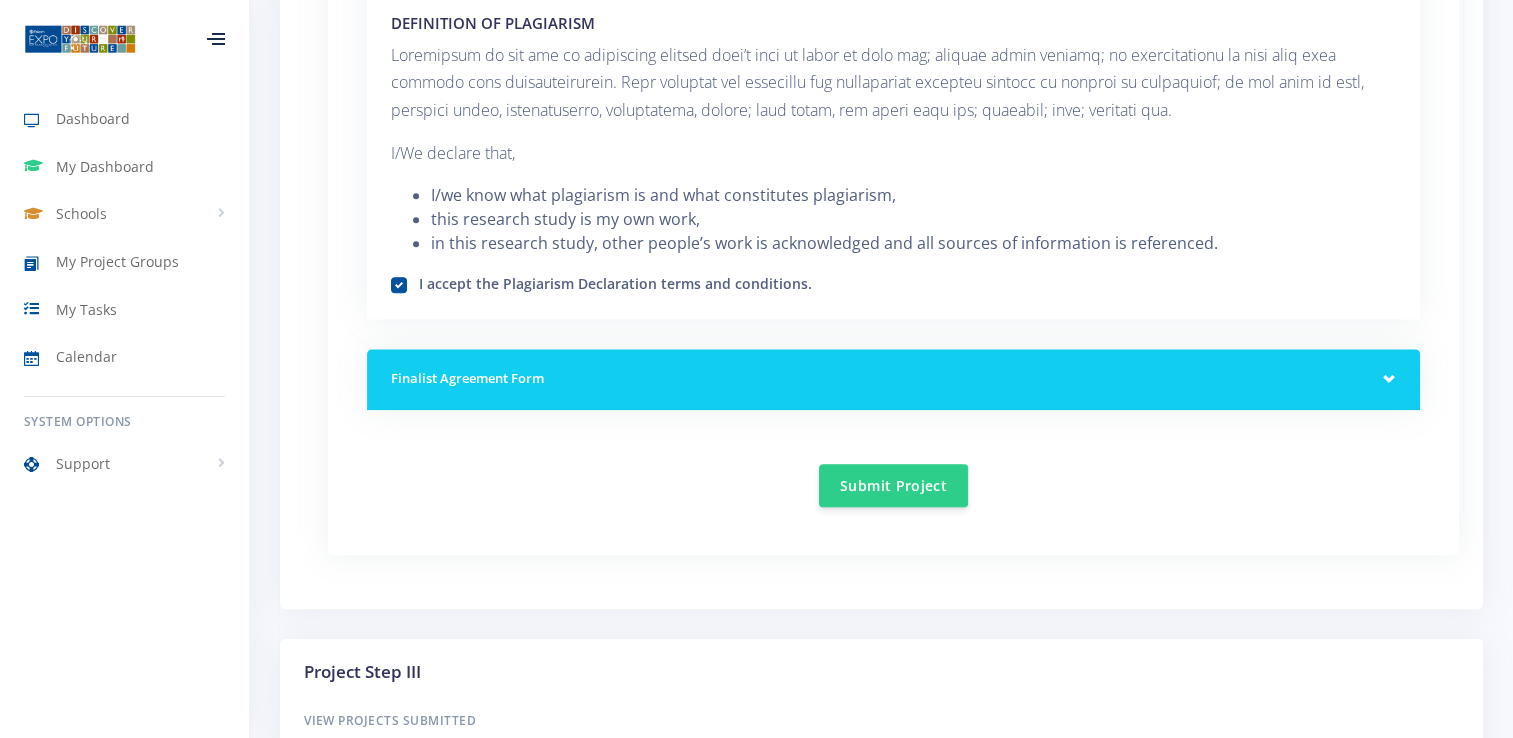scroll, scrollTop: 1972, scrollLeft: 0, axis: vertical 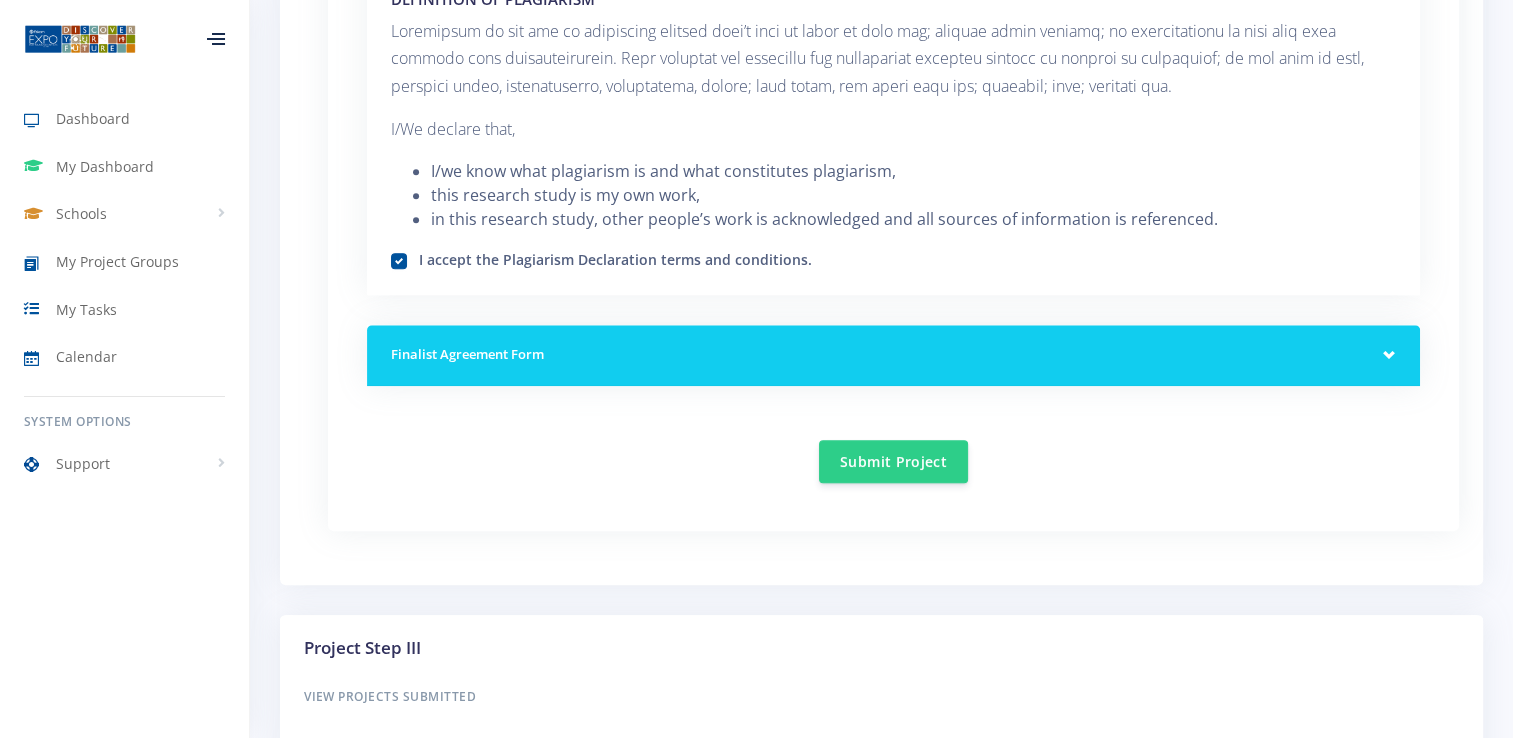 click on "Finalist Agreement
Form" at bounding box center (893, 355) 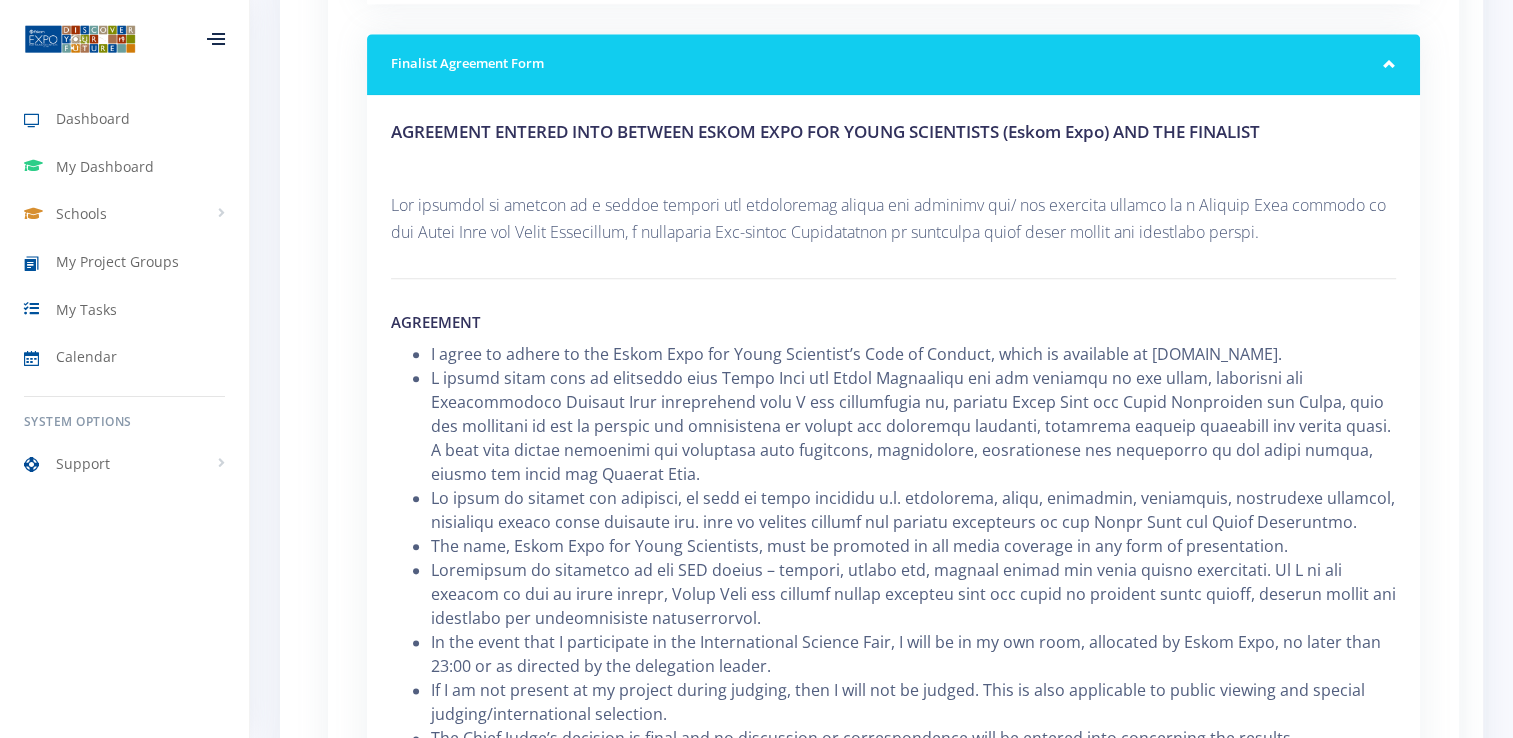 scroll, scrollTop: 2258, scrollLeft: 0, axis: vertical 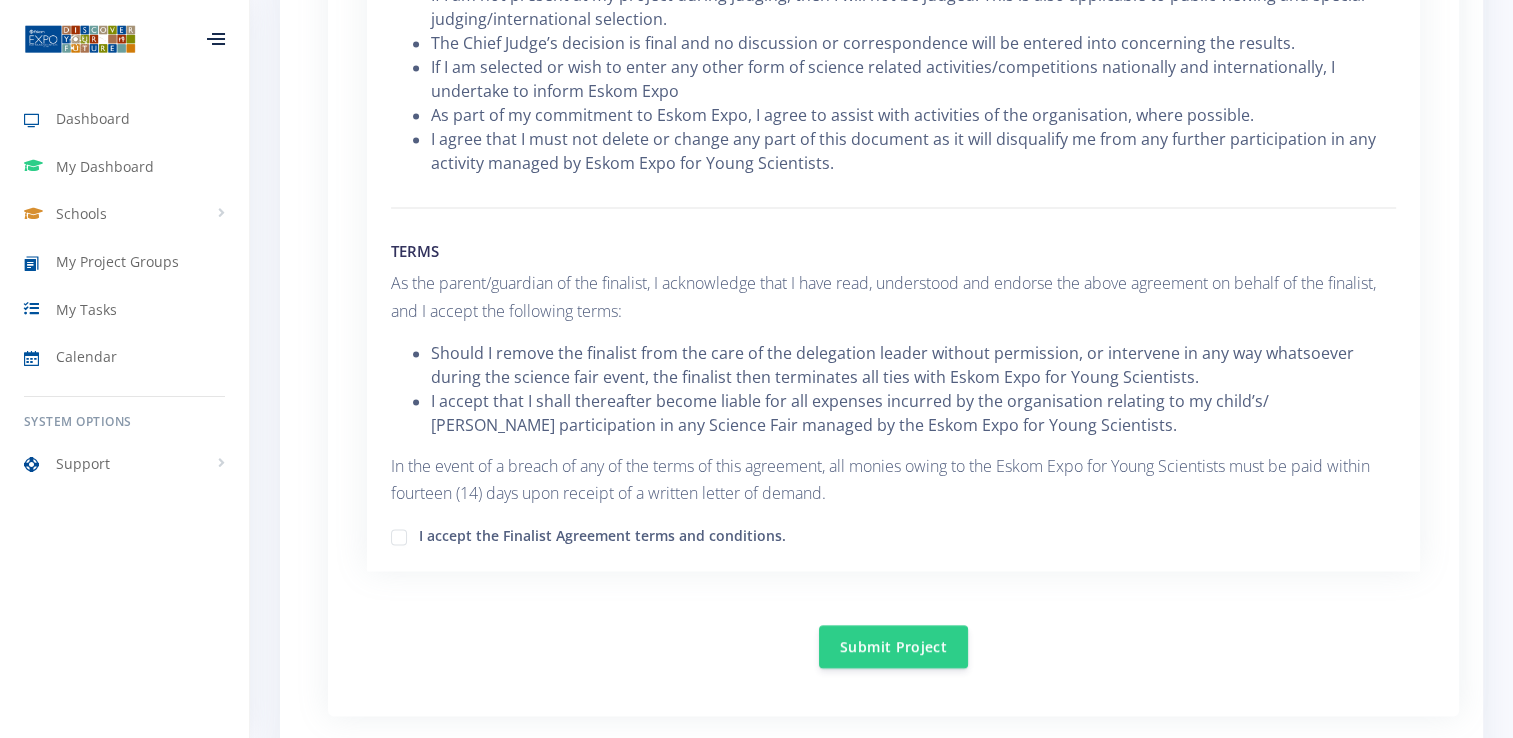 click on "I accept the
Finalist Agreement
terms and conditions." at bounding box center (602, 533) 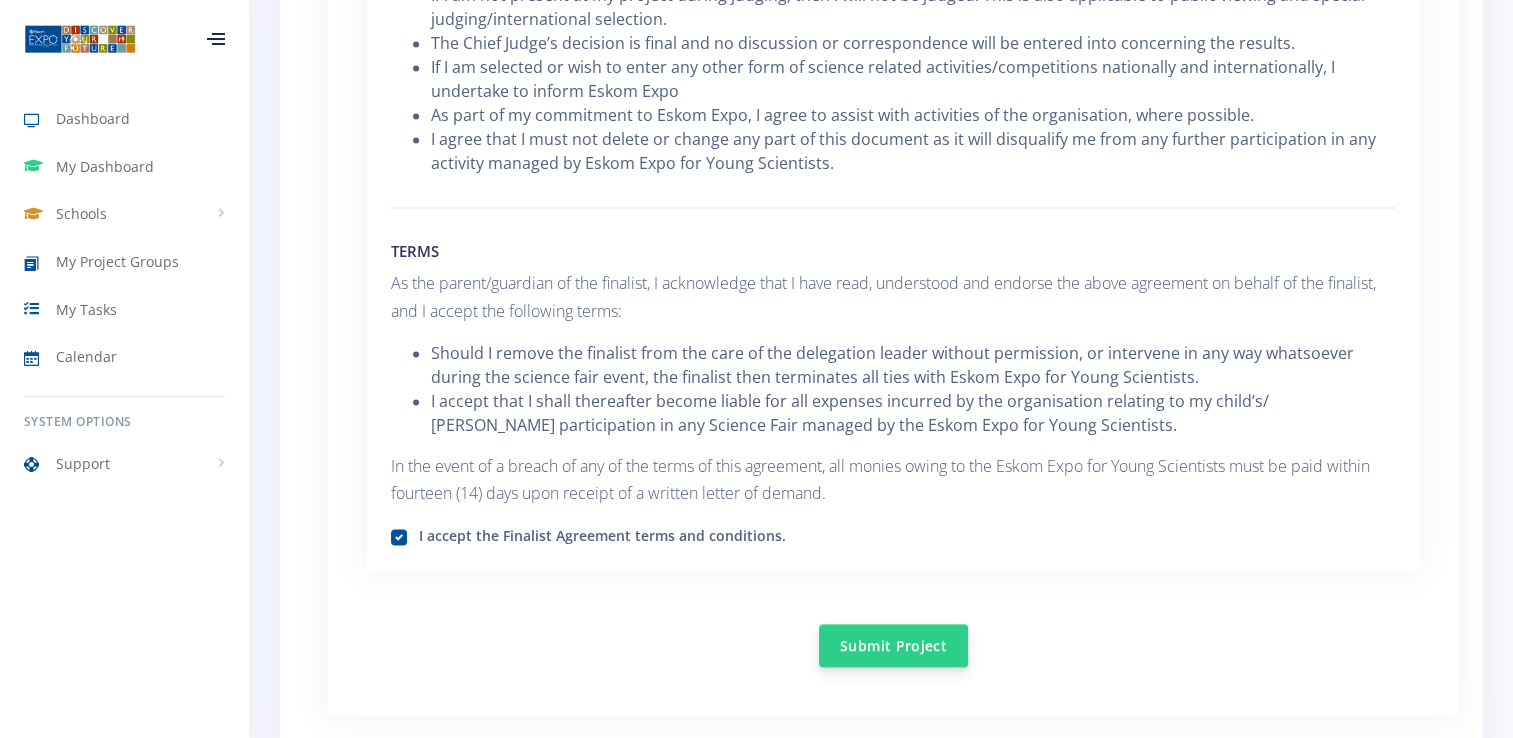 click on "Submit Project" at bounding box center [893, 645] 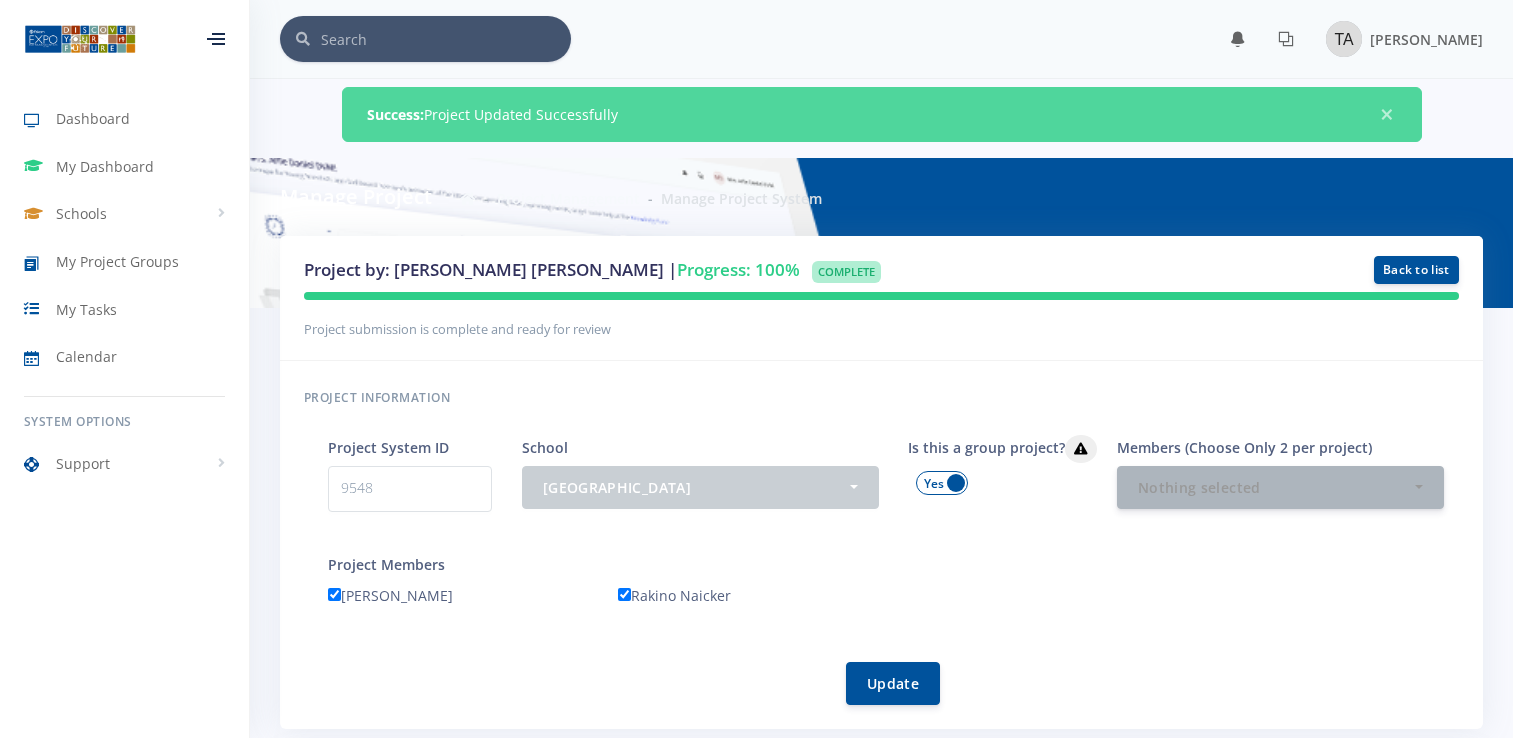 scroll, scrollTop: 0, scrollLeft: 0, axis: both 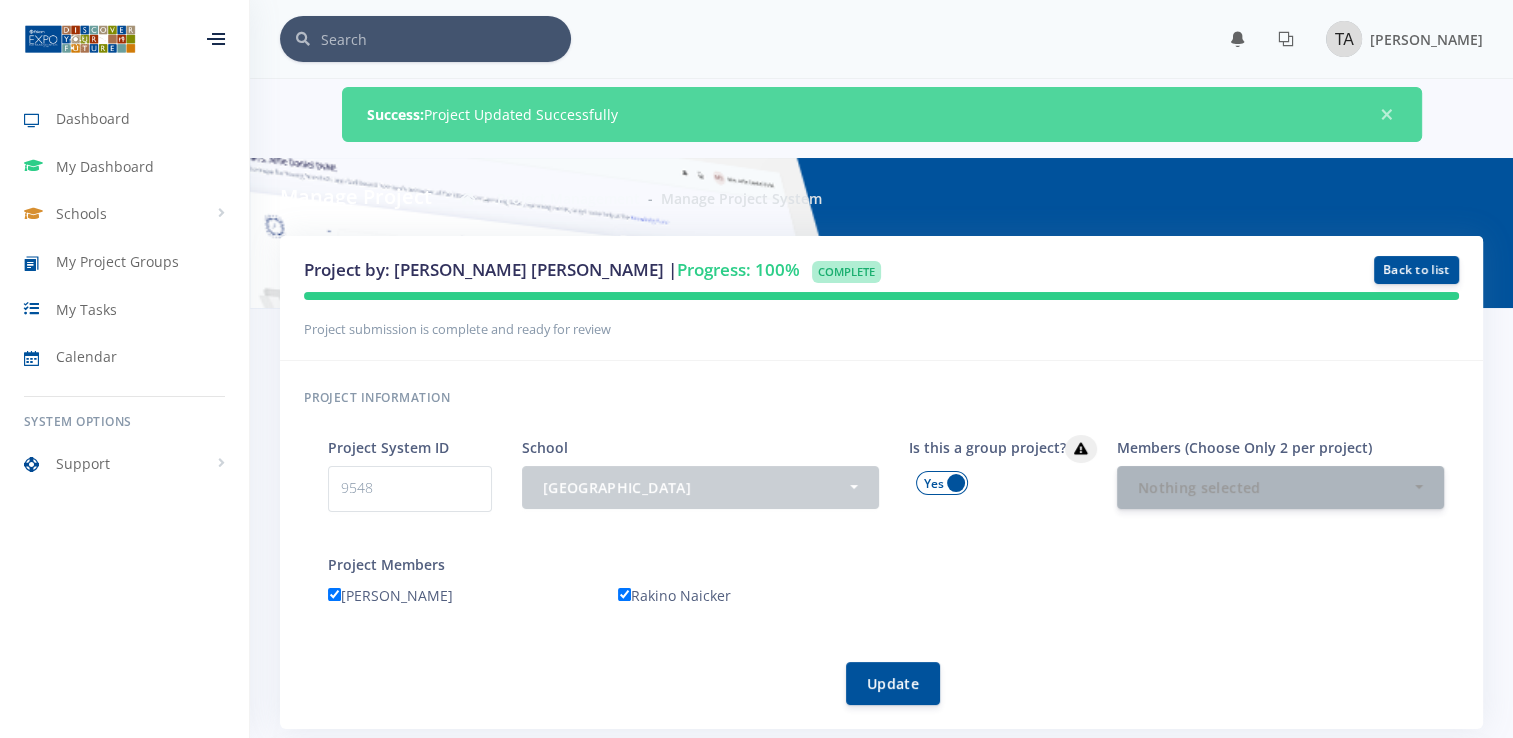click on "×
You have  0
notifications." at bounding box center [881, 39] 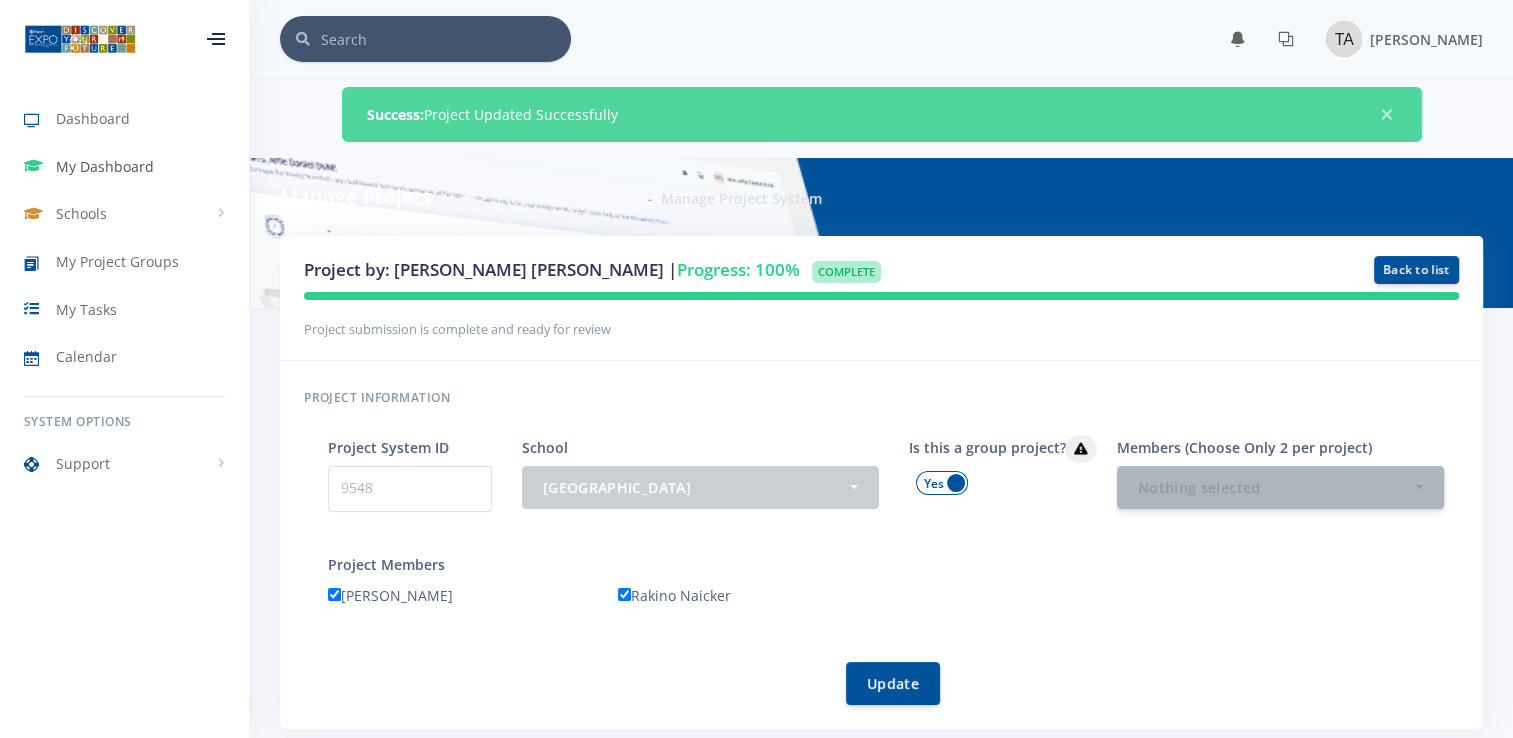 click on "My Dashboard" at bounding box center (105, 166) 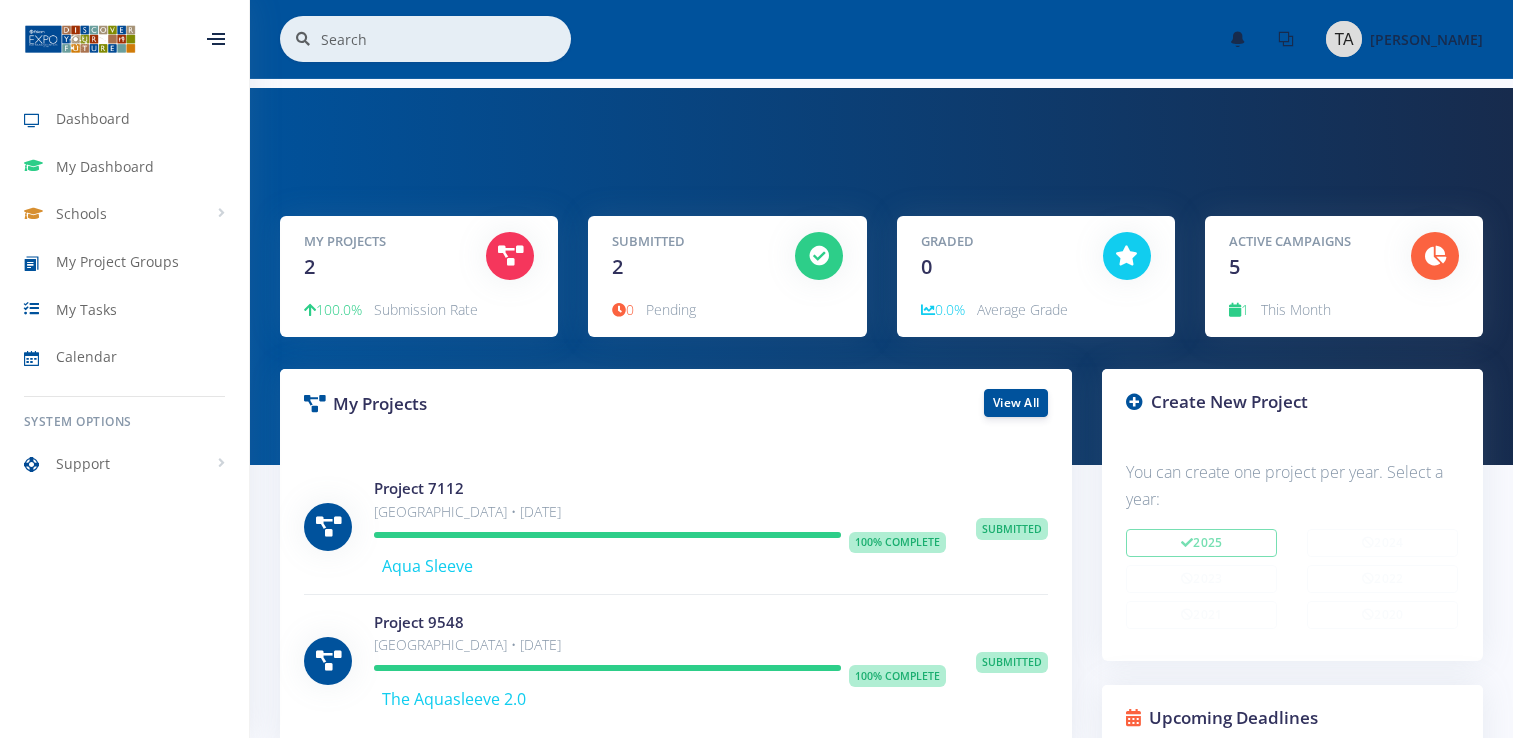 scroll, scrollTop: 0, scrollLeft: 0, axis: both 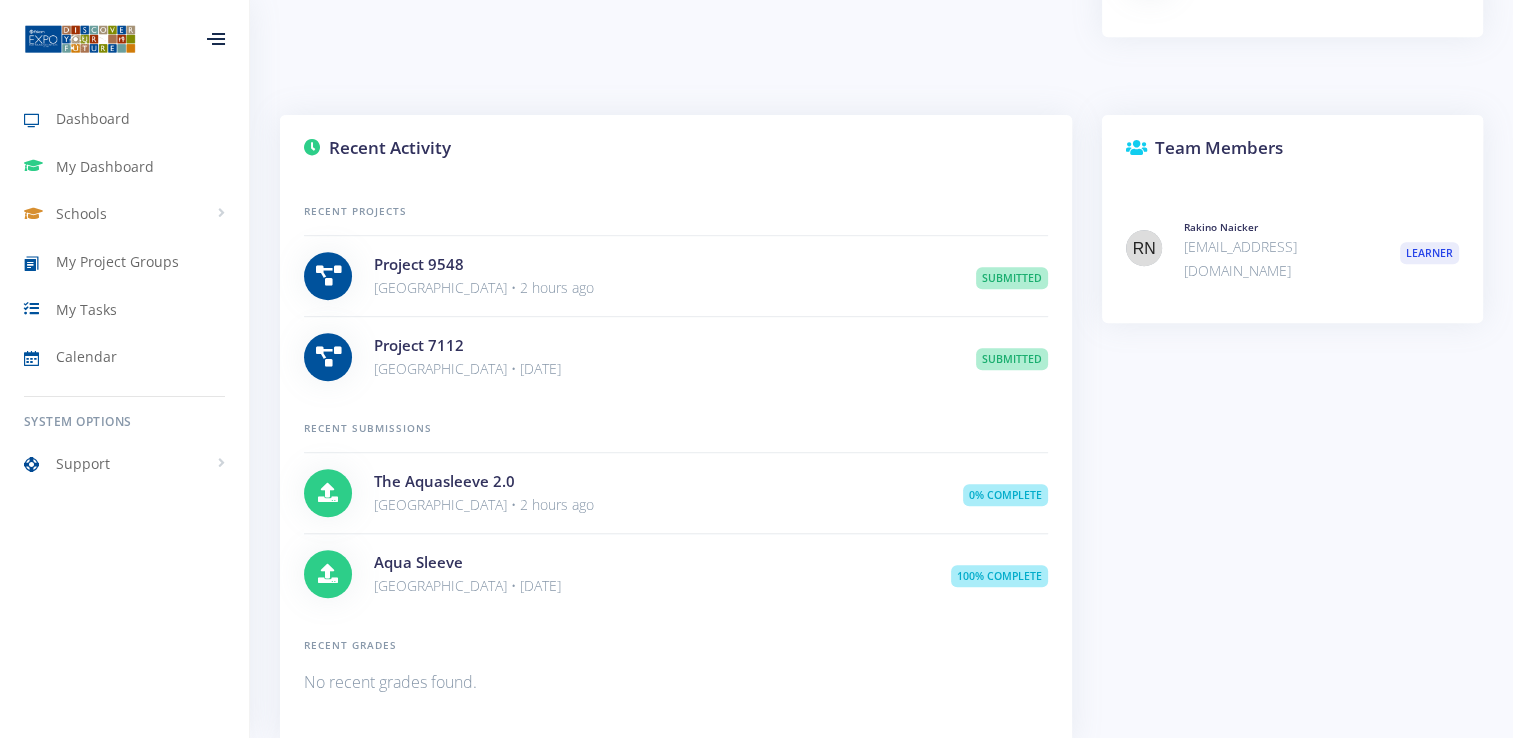 click on "The Aquasleeve 2.0" at bounding box center [653, 481] 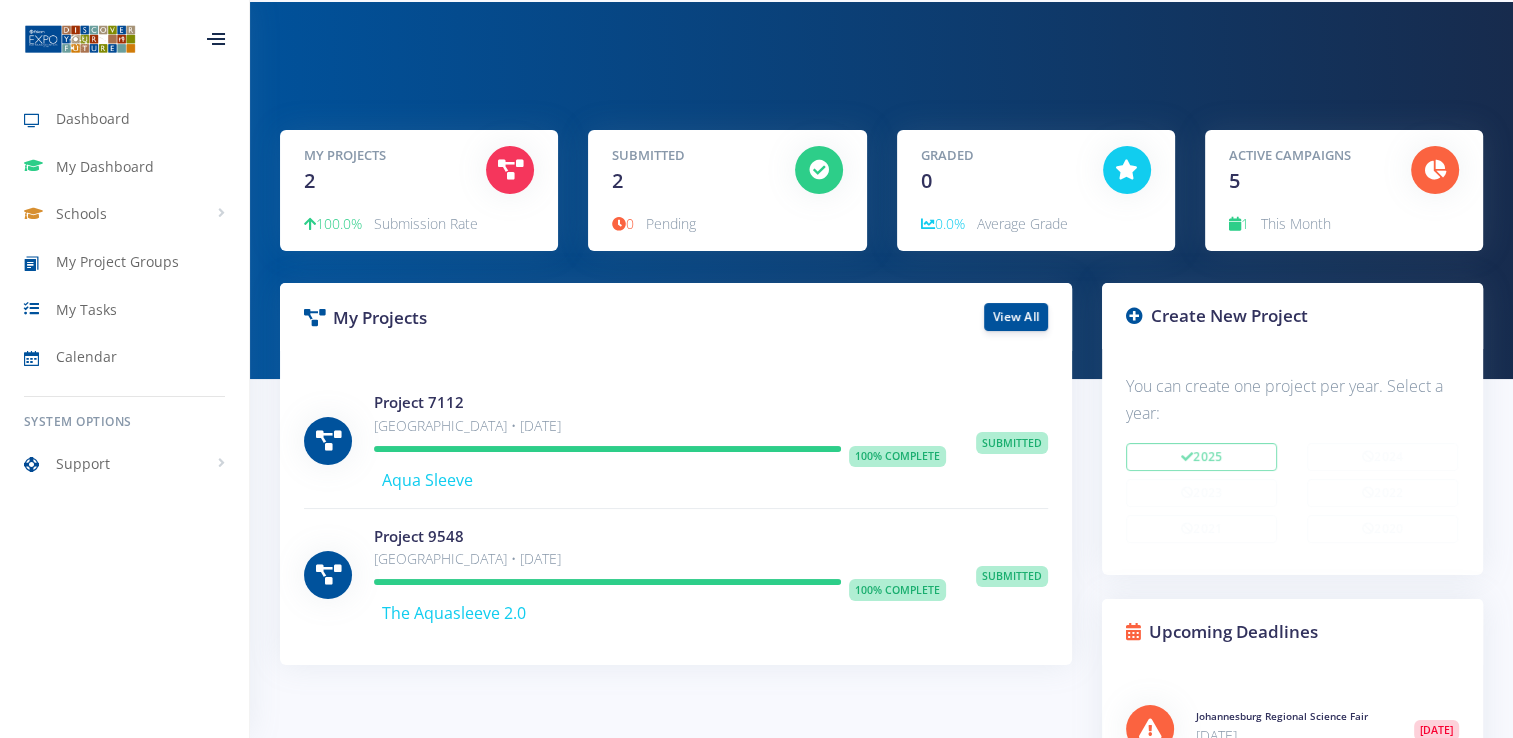 scroll, scrollTop: 0, scrollLeft: 0, axis: both 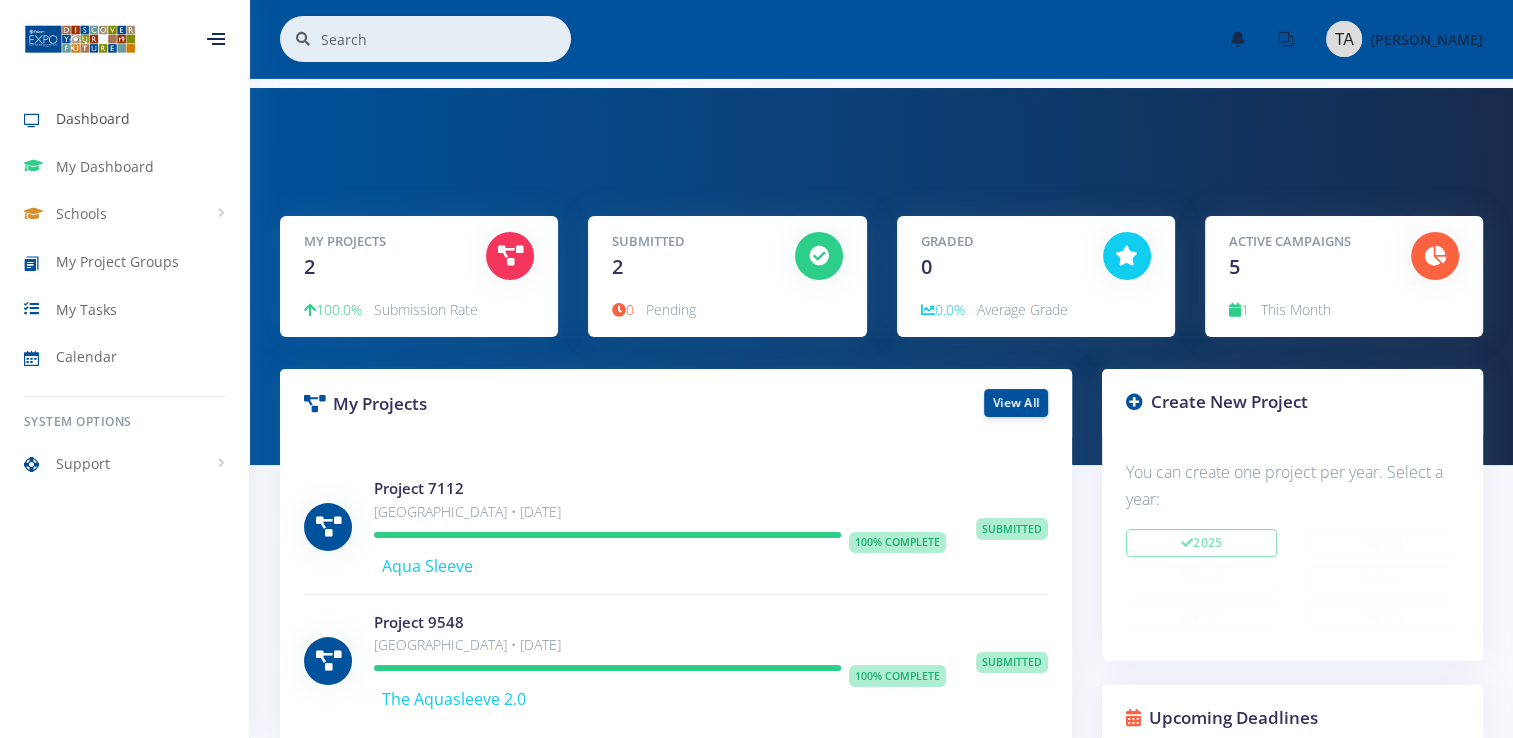 click on "Dashboard" at bounding box center (93, 118) 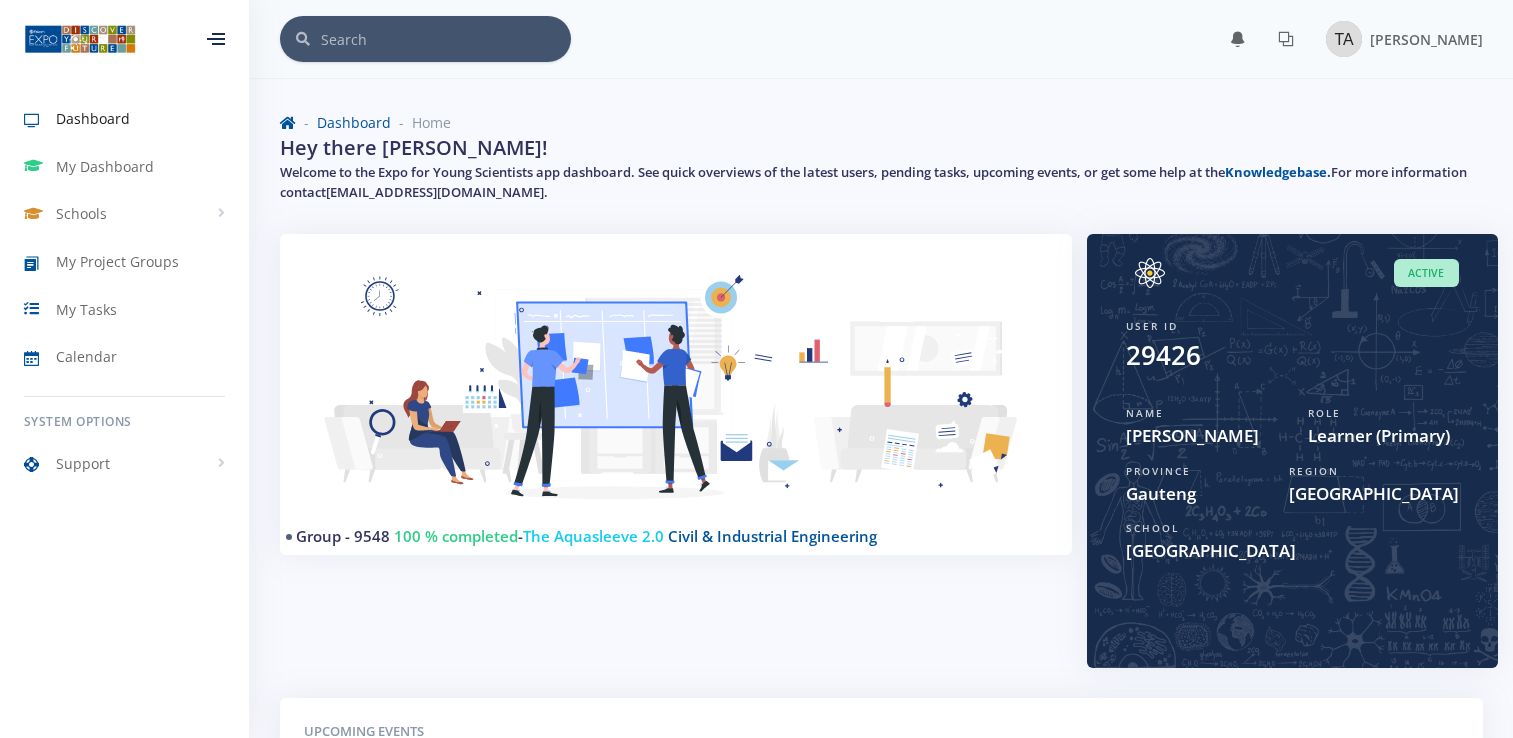 scroll, scrollTop: 0, scrollLeft: 0, axis: both 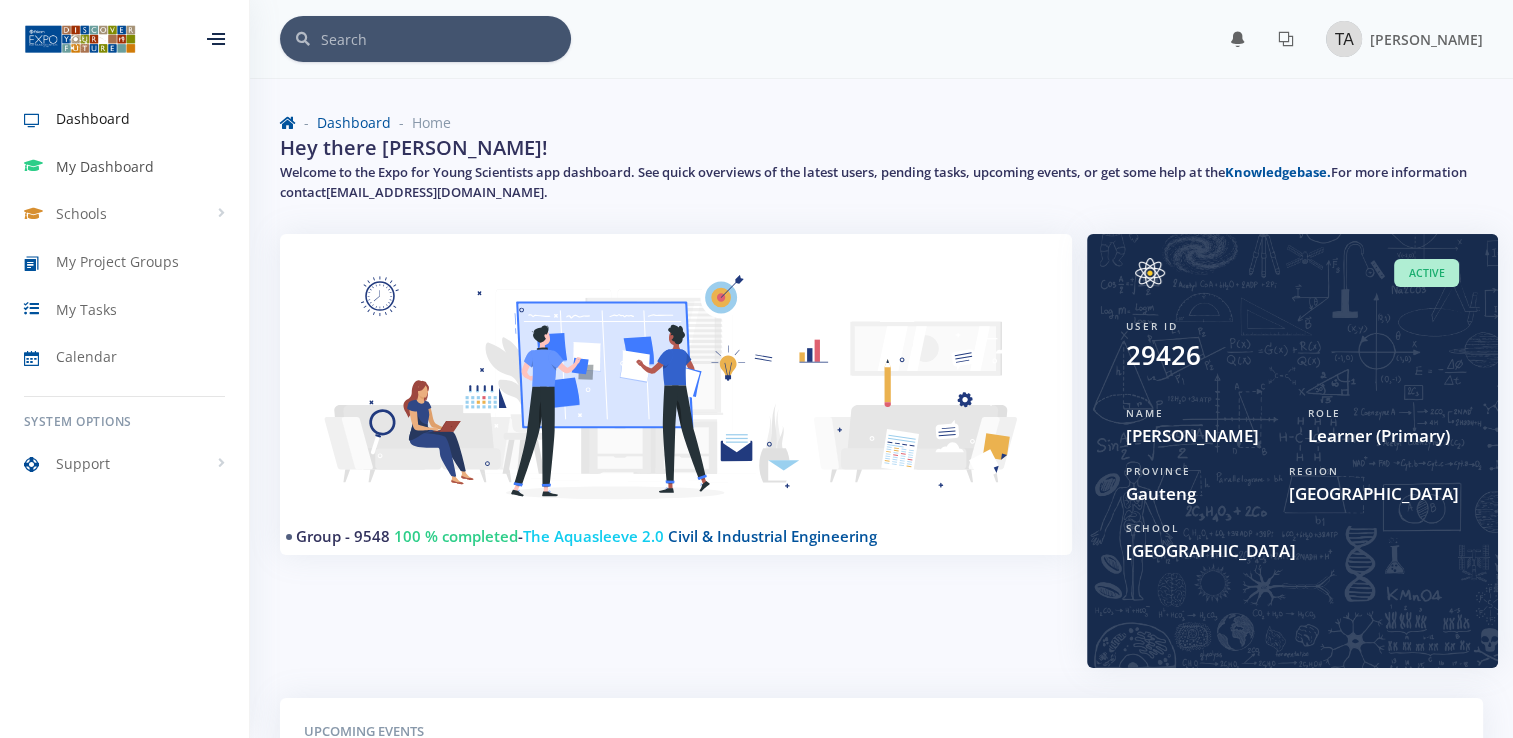 click on "My Dashboard" at bounding box center [105, 166] 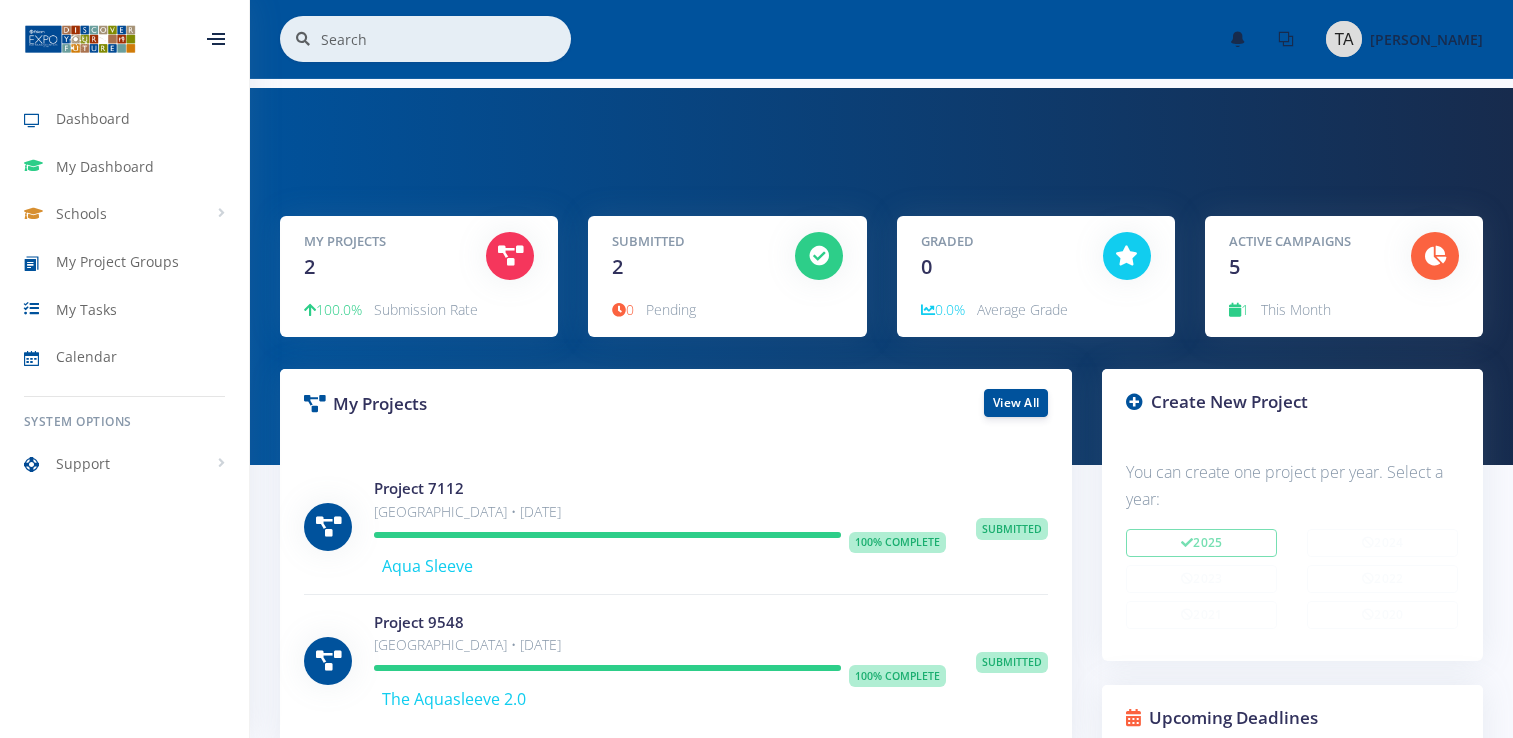 scroll, scrollTop: 0, scrollLeft: 0, axis: both 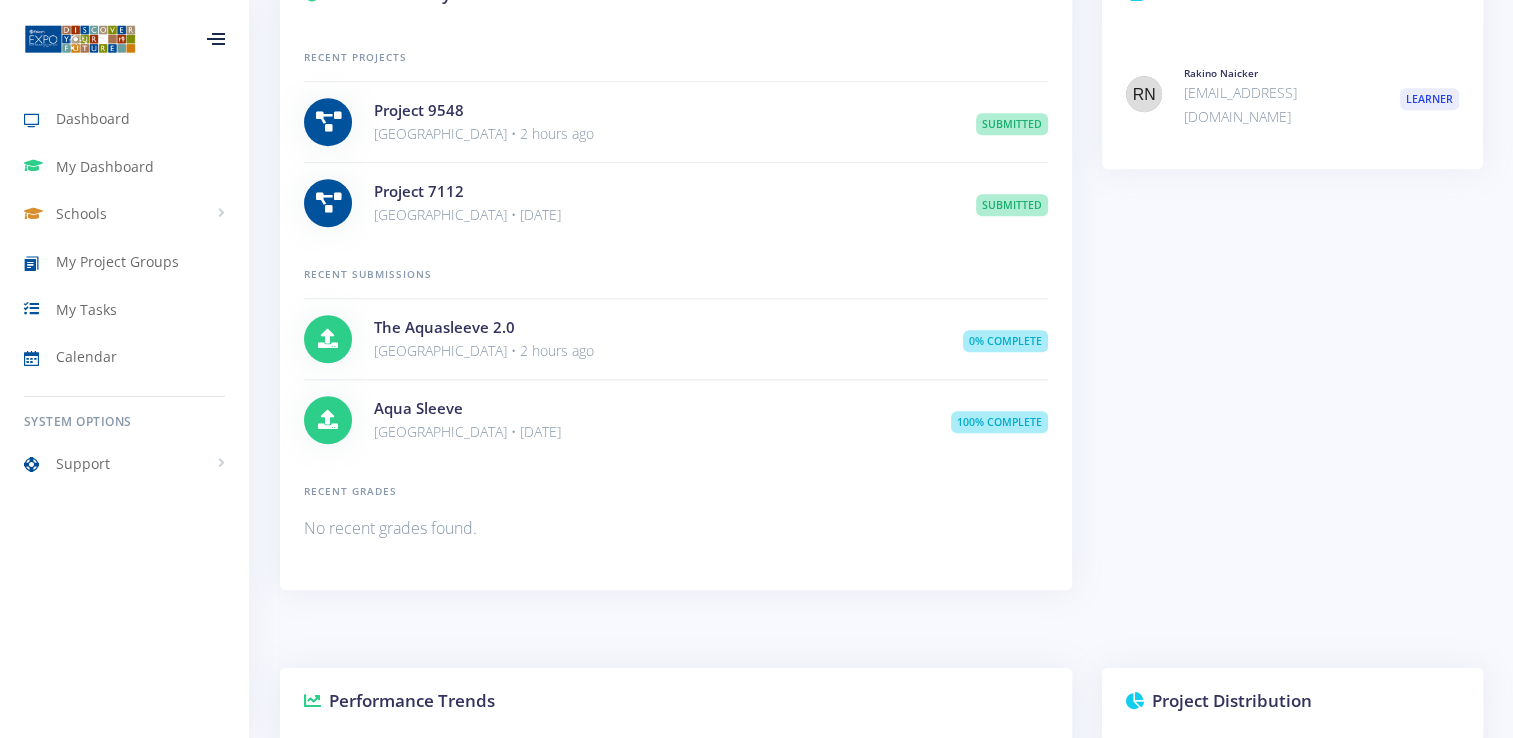 click on "Blairgowrie Primary School •
2 hours ago" at bounding box center [653, 351] 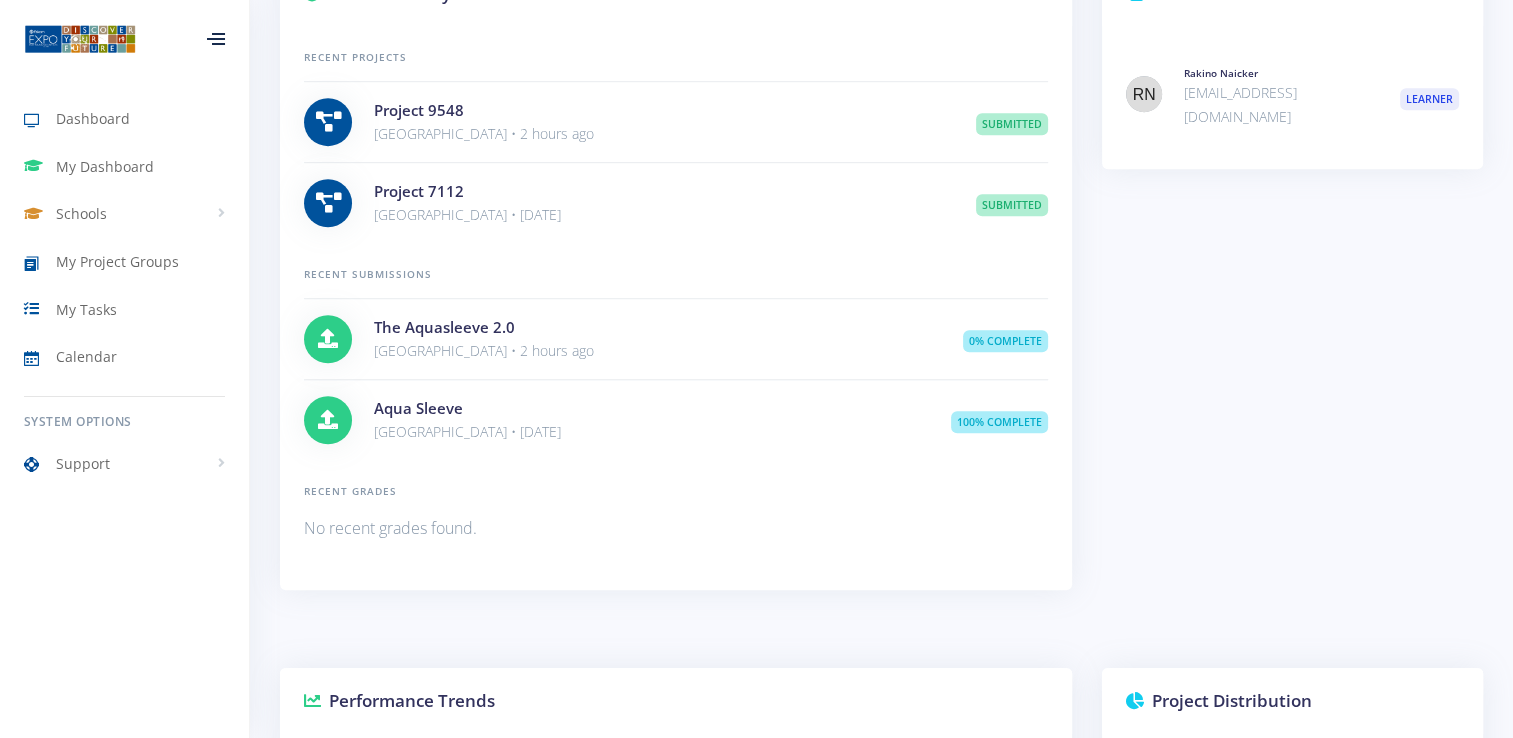 click at bounding box center [328, 339] 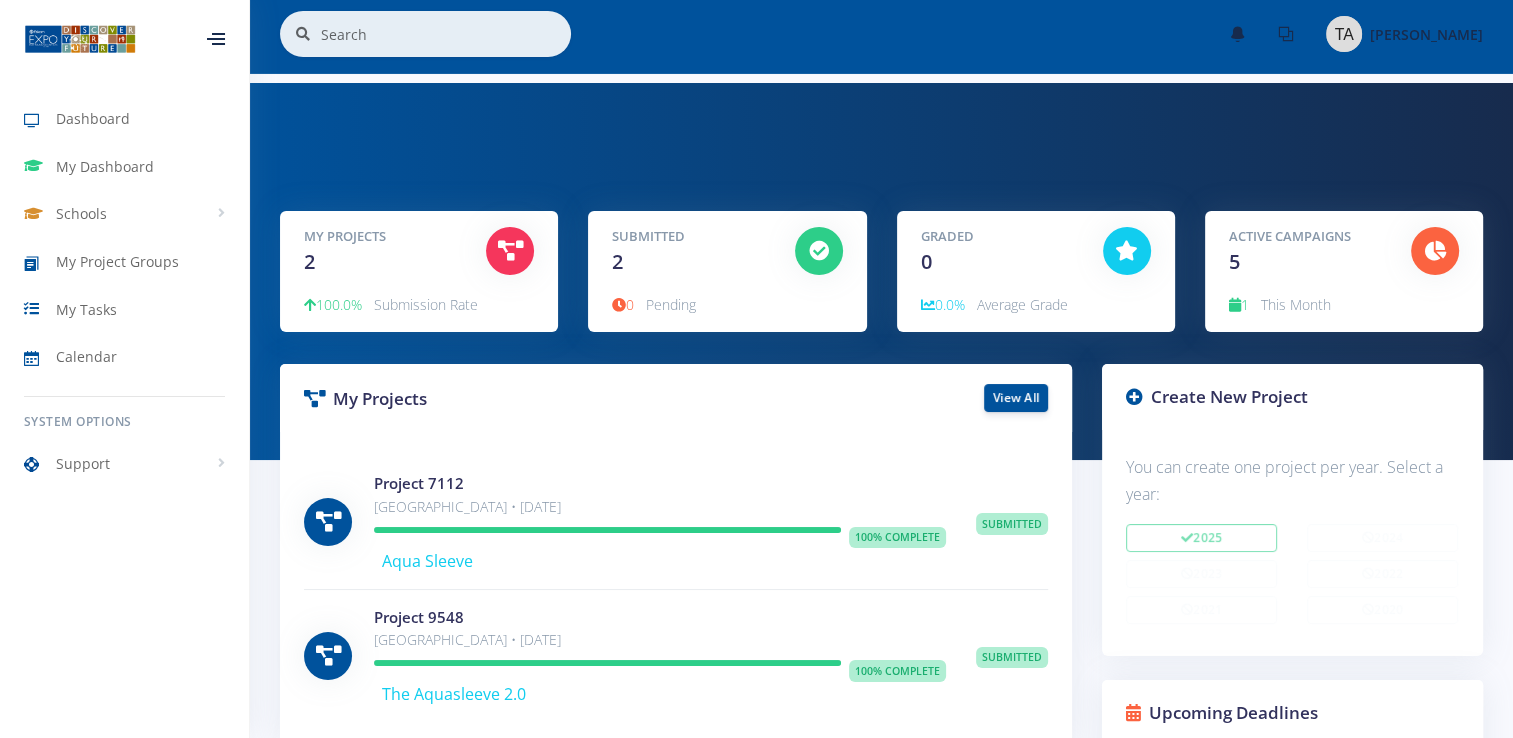 scroll, scrollTop: 0, scrollLeft: 0, axis: both 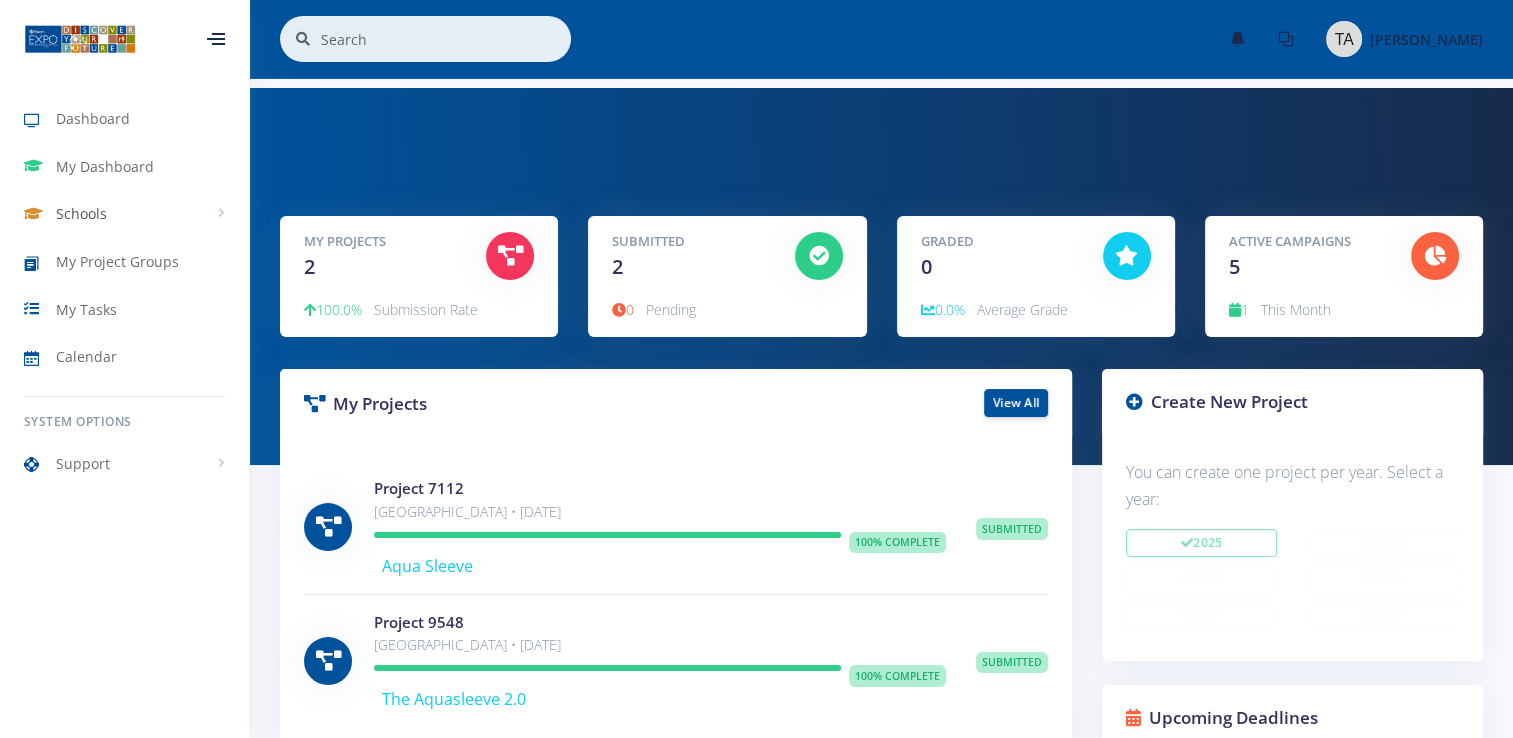 click on "Schools" at bounding box center [81, 213] 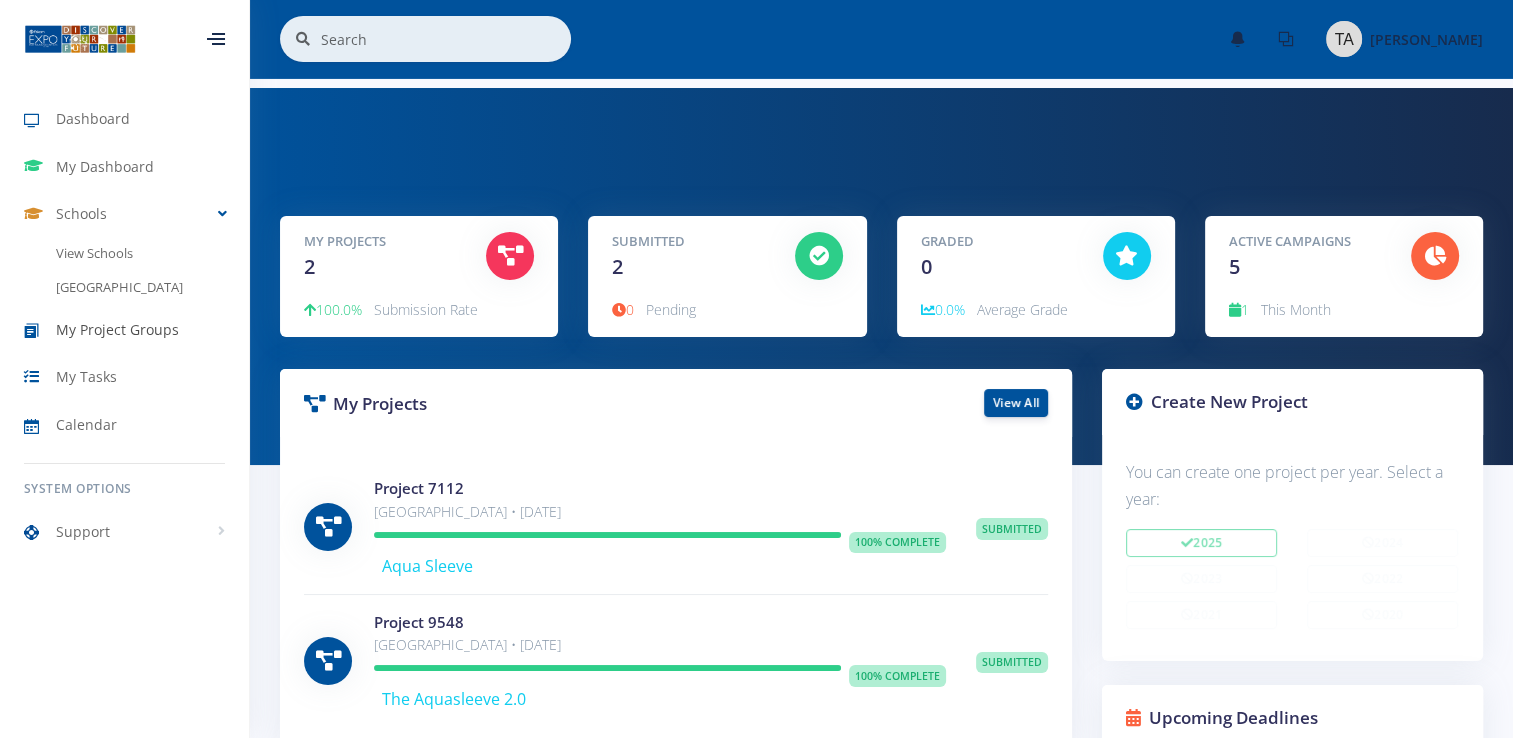 click on "My Project Groups" at bounding box center (117, 329) 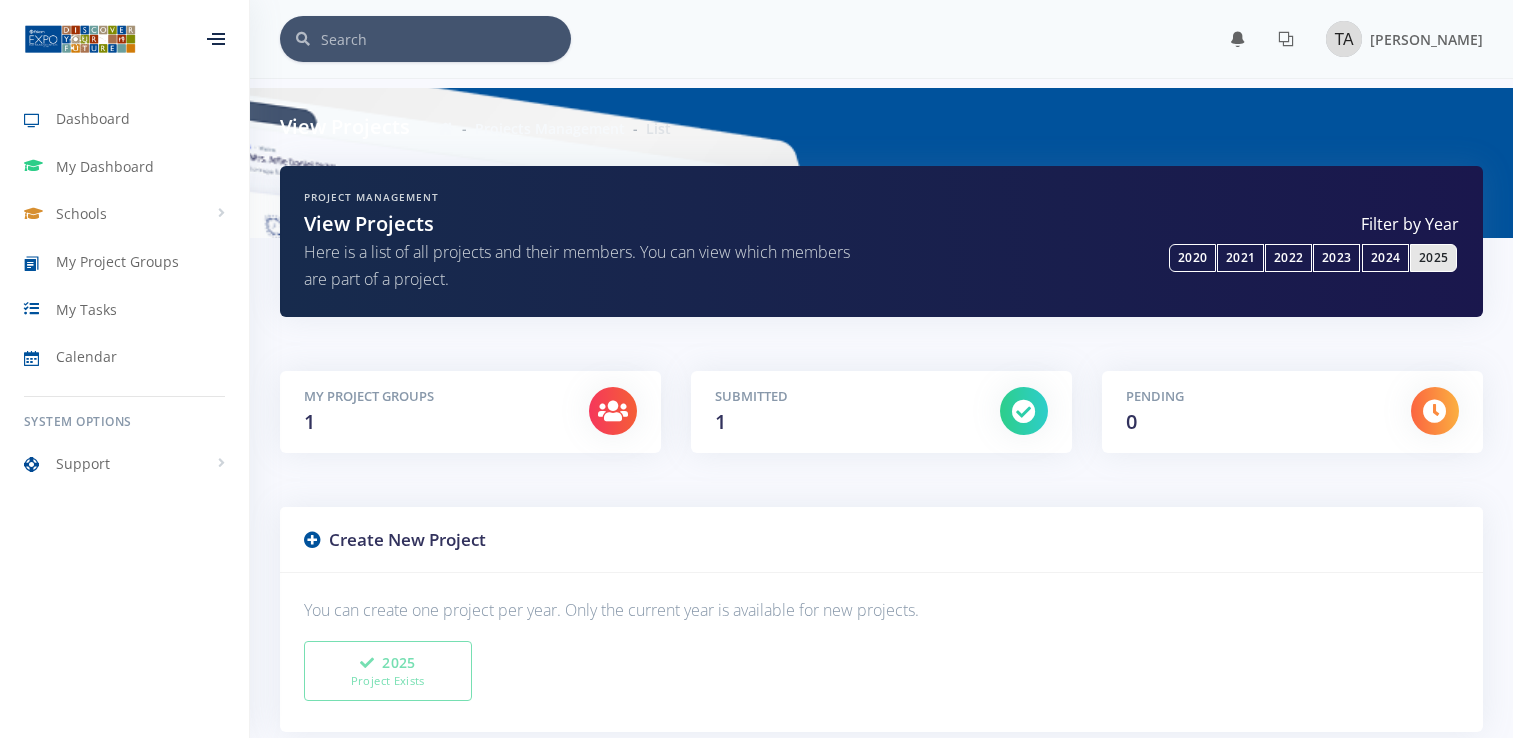 scroll, scrollTop: 0, scrollLeft: 0, axis: both 